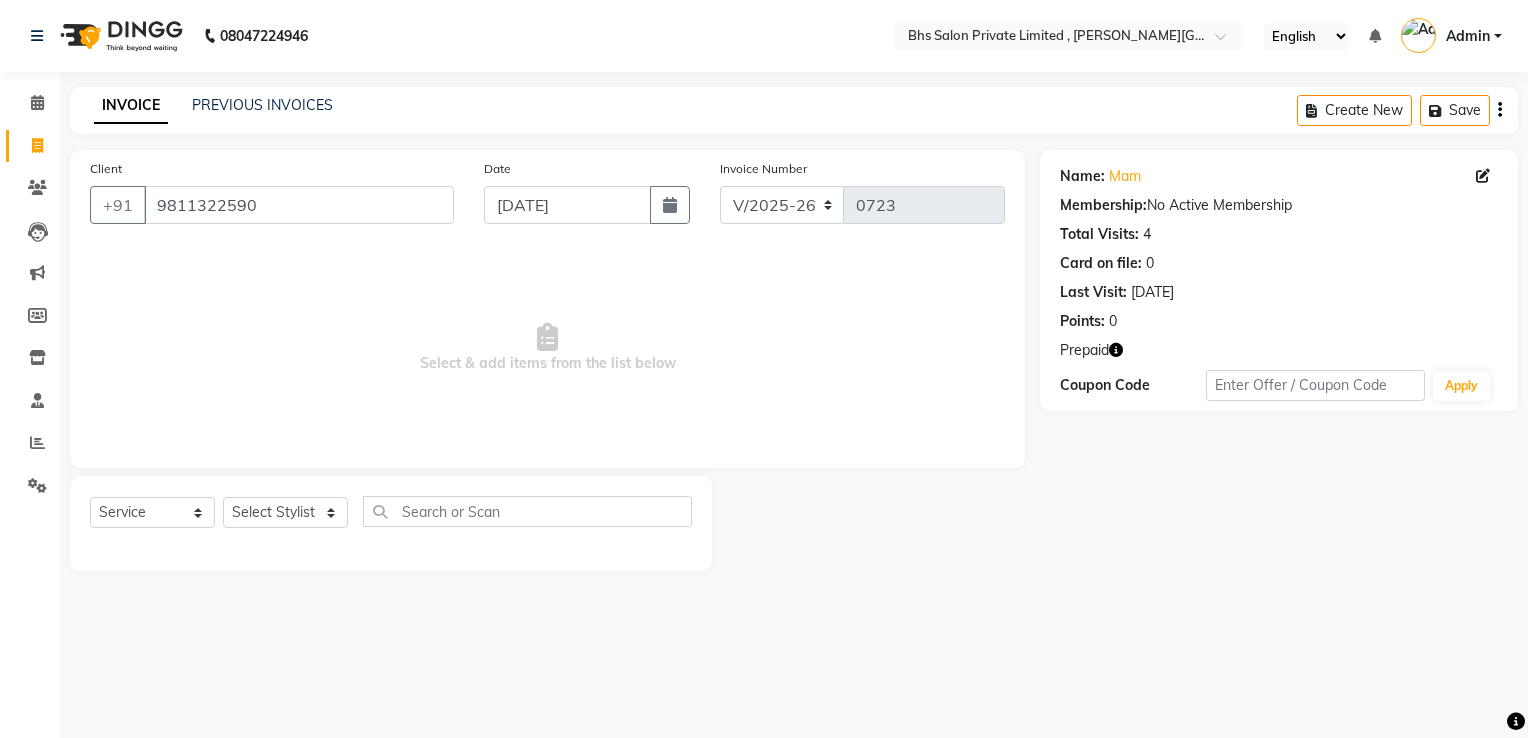 select on "4224" 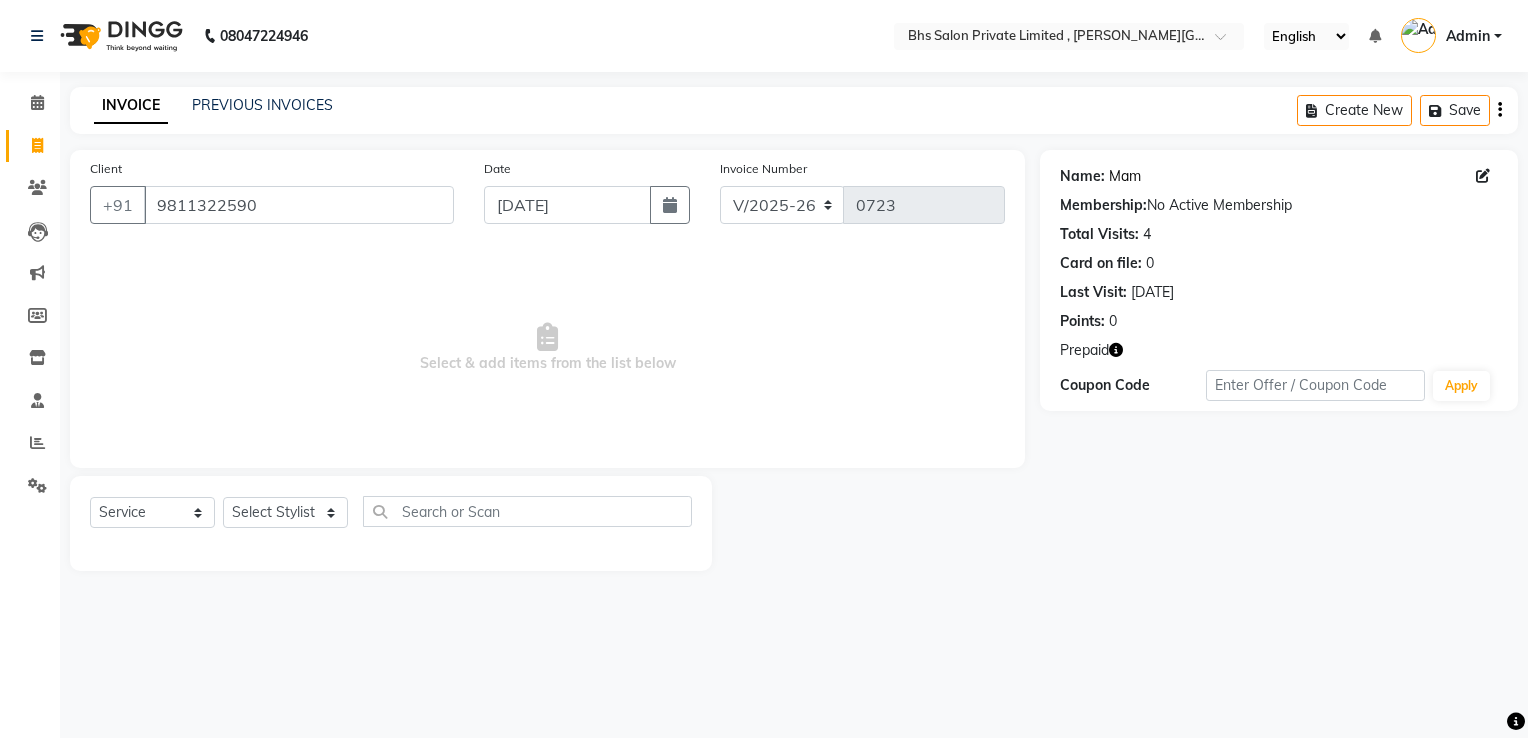 click on "Mam" 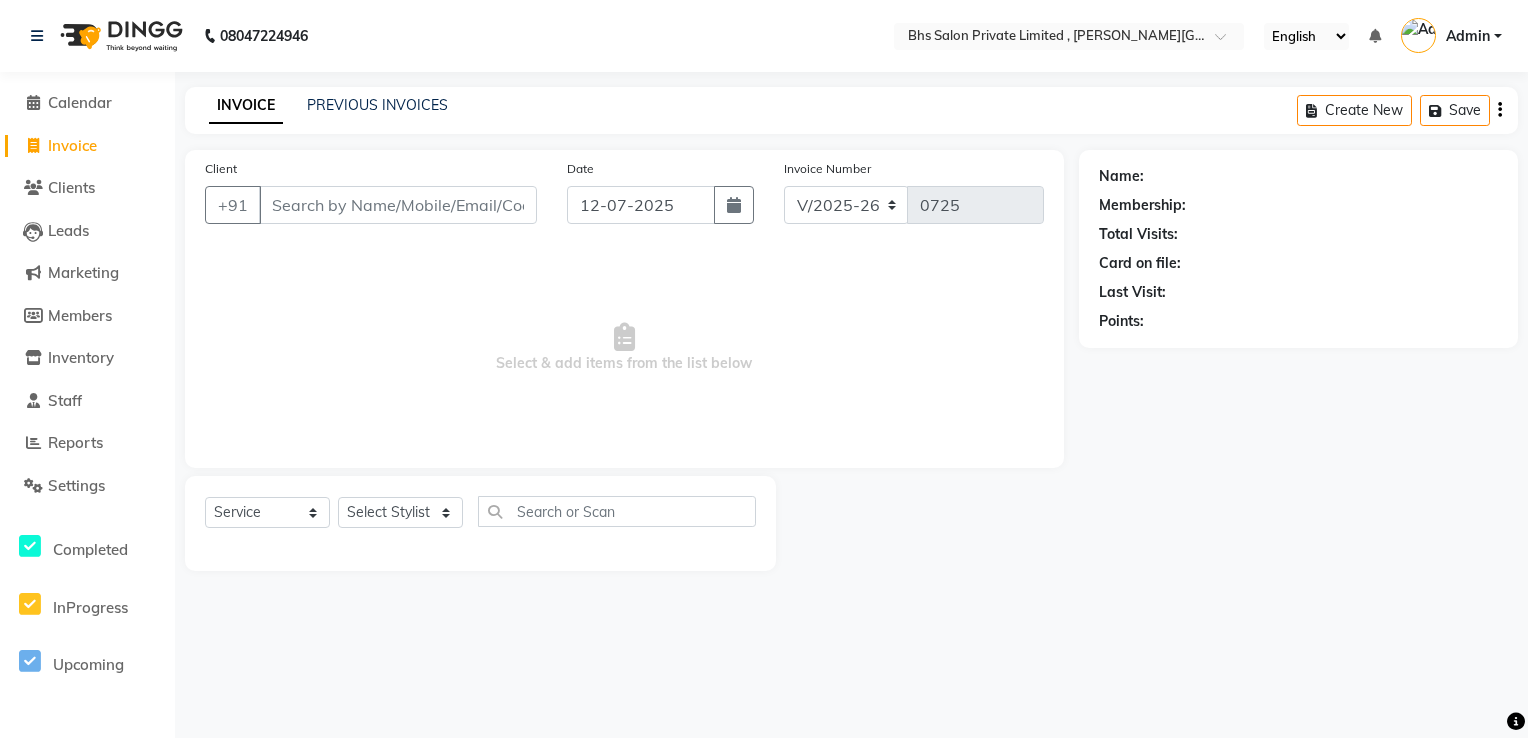 select on "4224" 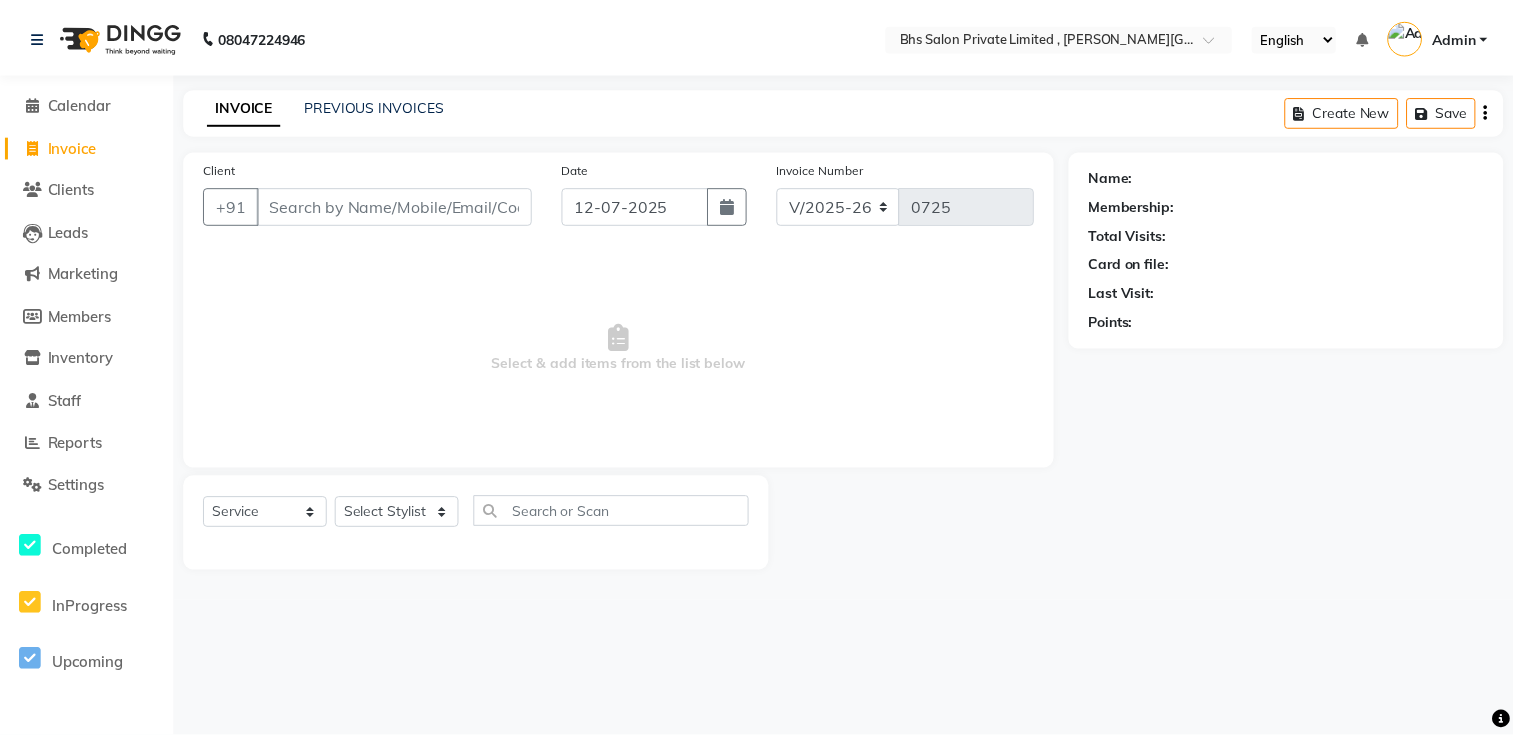 scroll, scrollTop: 0, scrollLeft: 0, axis: both 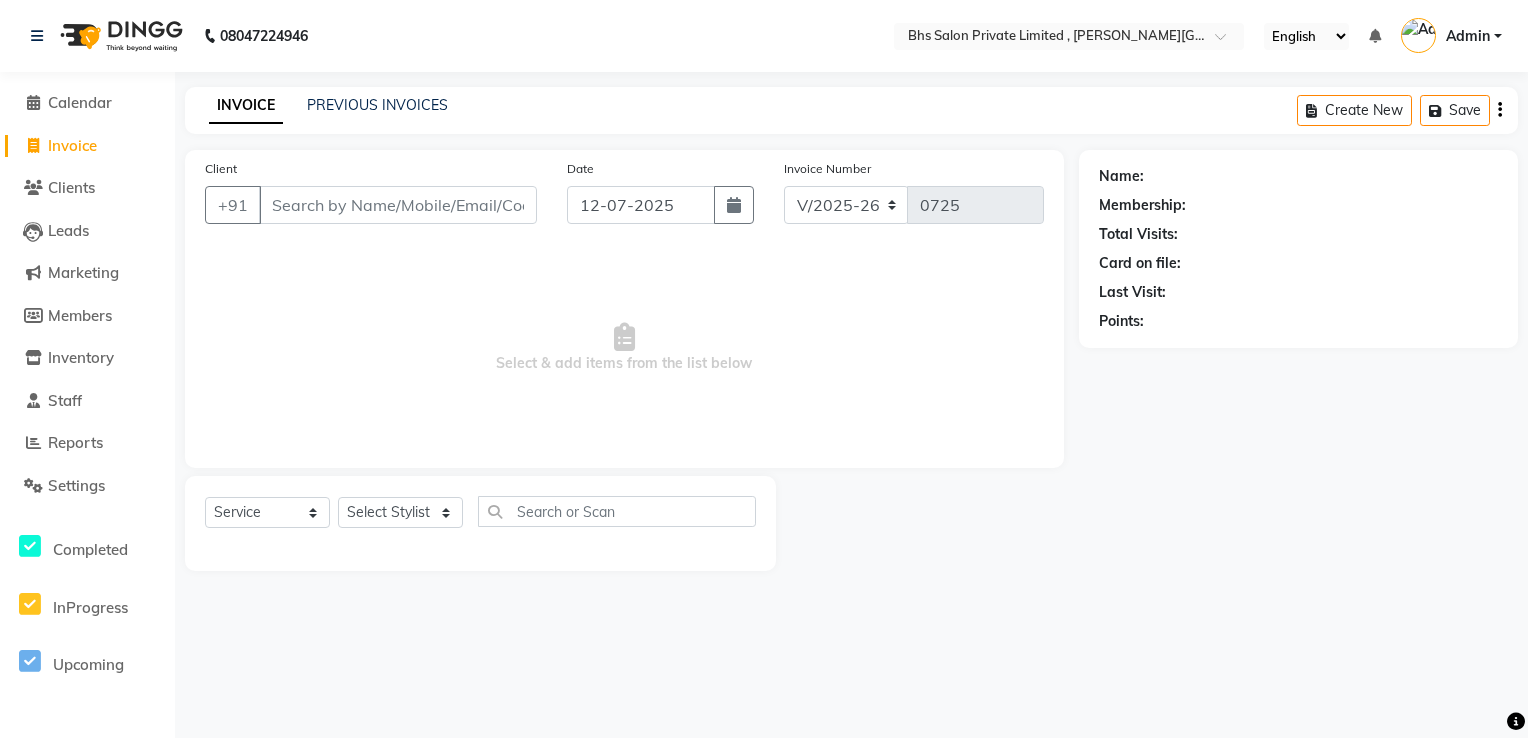 click on "Select & add items from the list below" at bounding box center [624, 348] 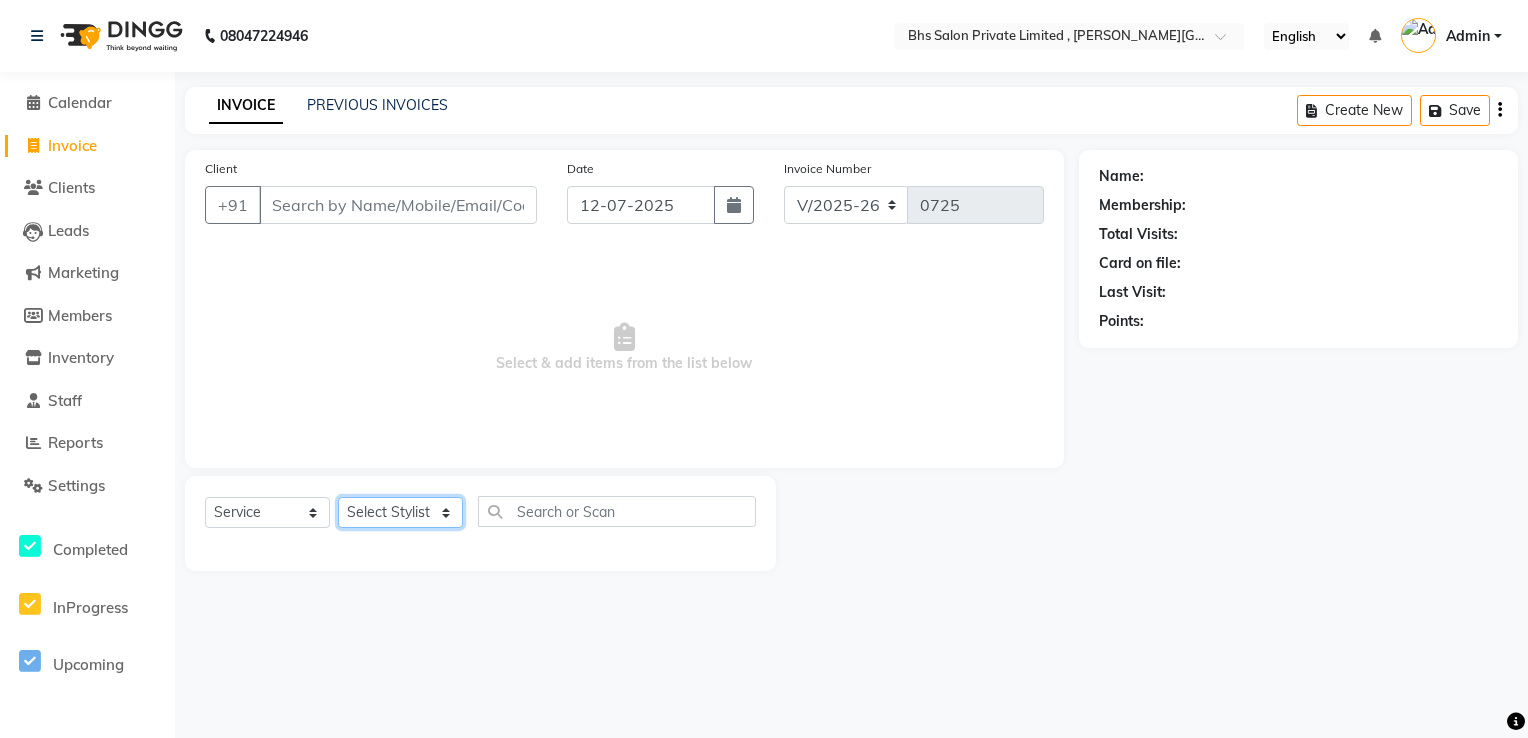 click on "Select Stylist [PERSON_NAME] uni [PERSON_NAME]  [PERSON_NAME] [PERSON_NAME]" 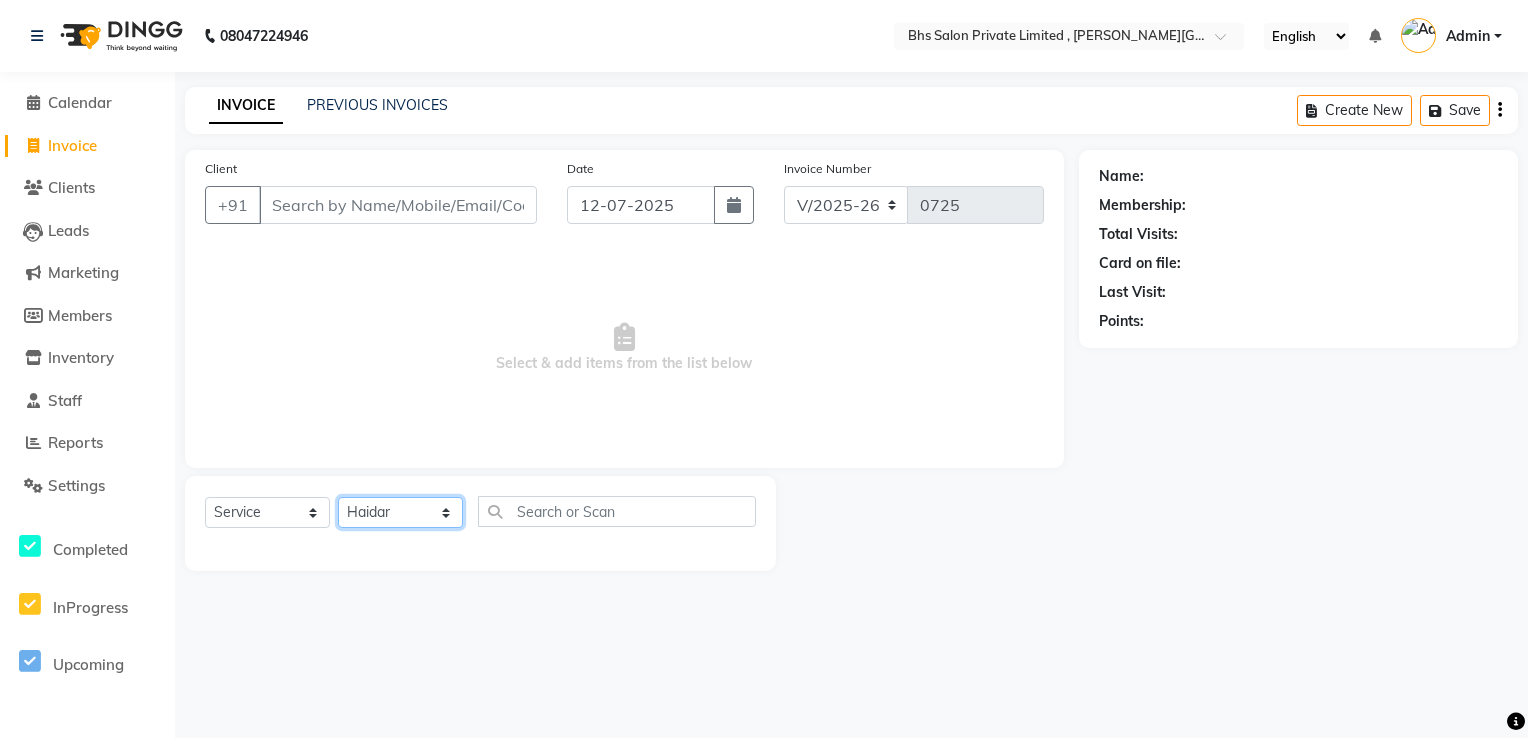 click on "Select Stylist [PERSON_NAME] uni [PERSON_NAME]  [PERSON_NAME] [PERSON_NAME]" 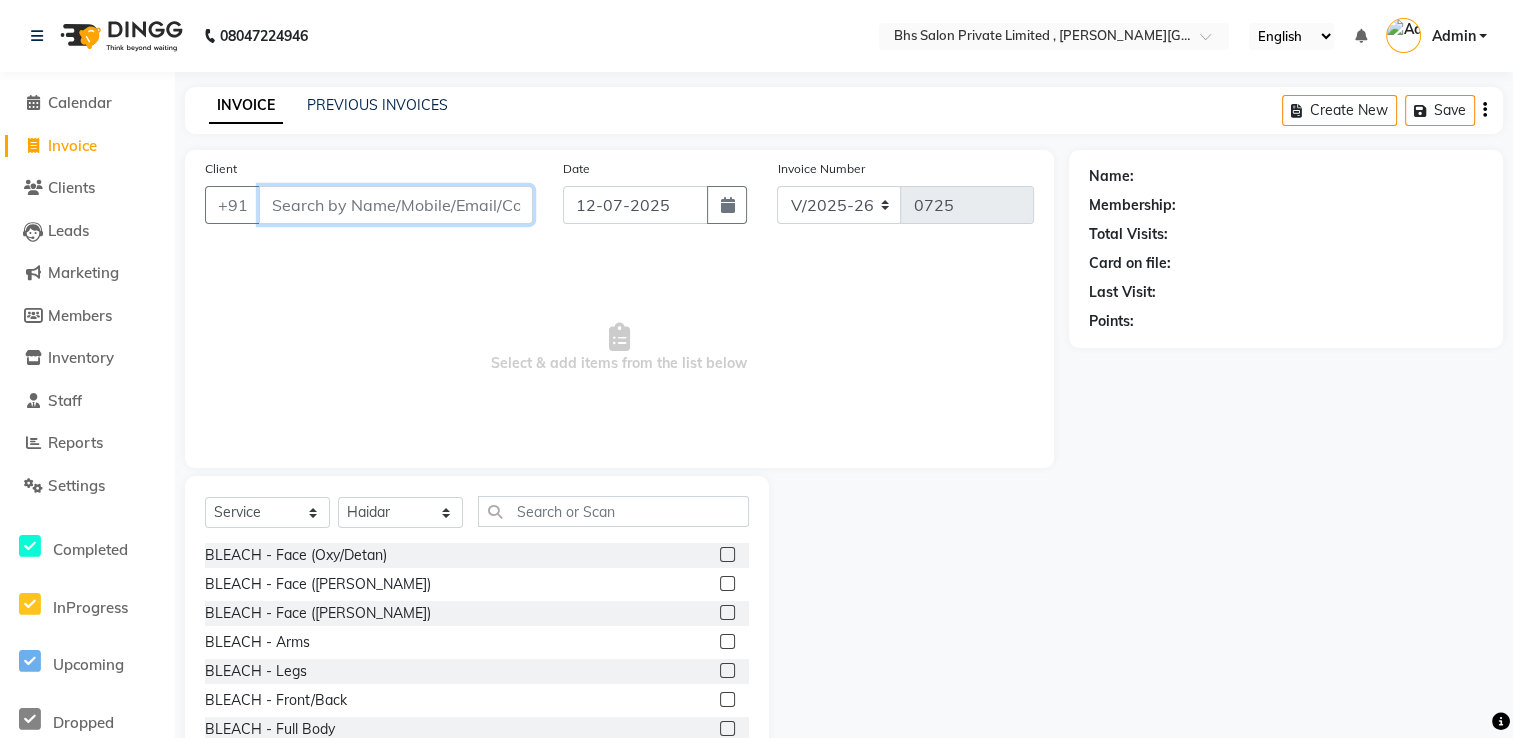 click on "Client" at bounding box center [396, 205] 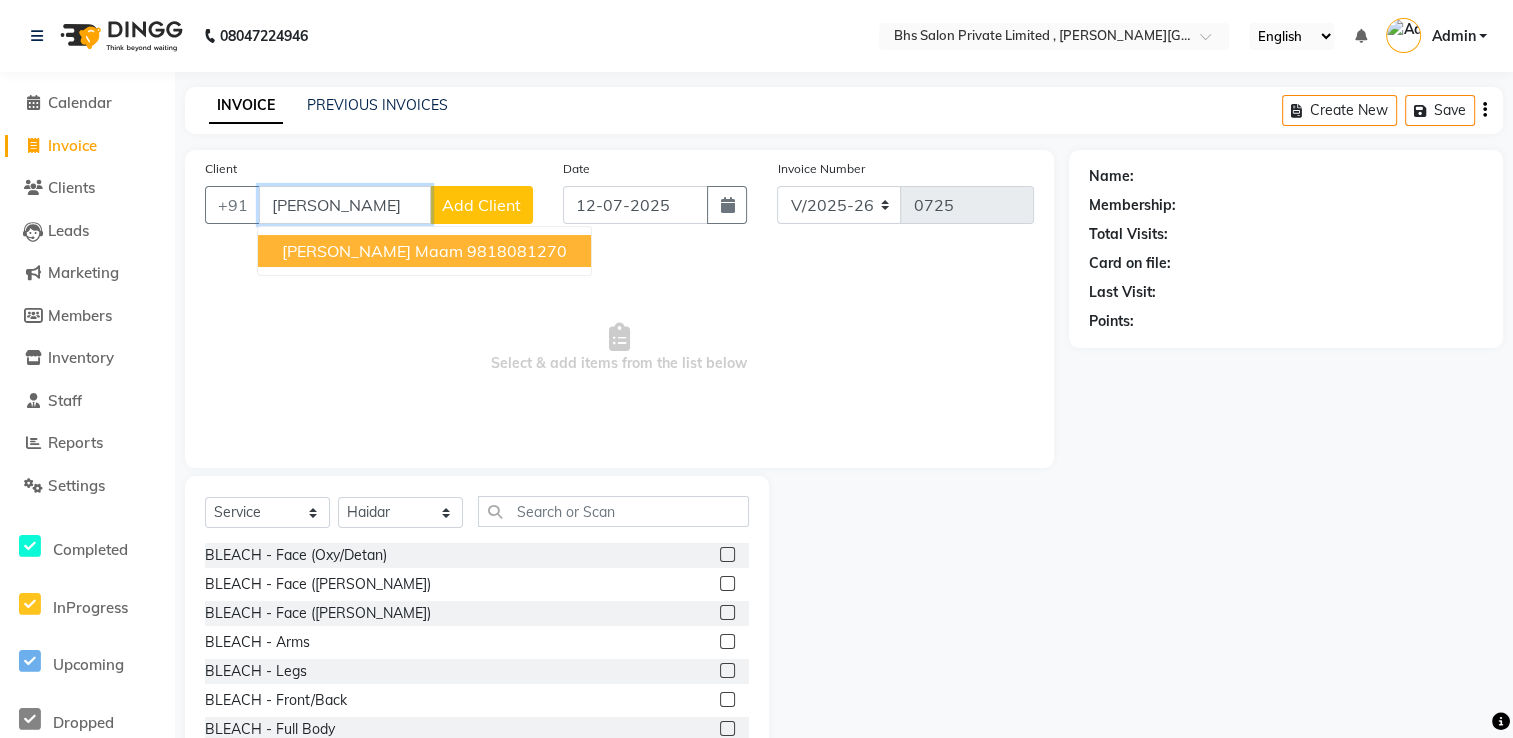 click on "[PERSON_NAME] maam" at bounding box center [372, 251] 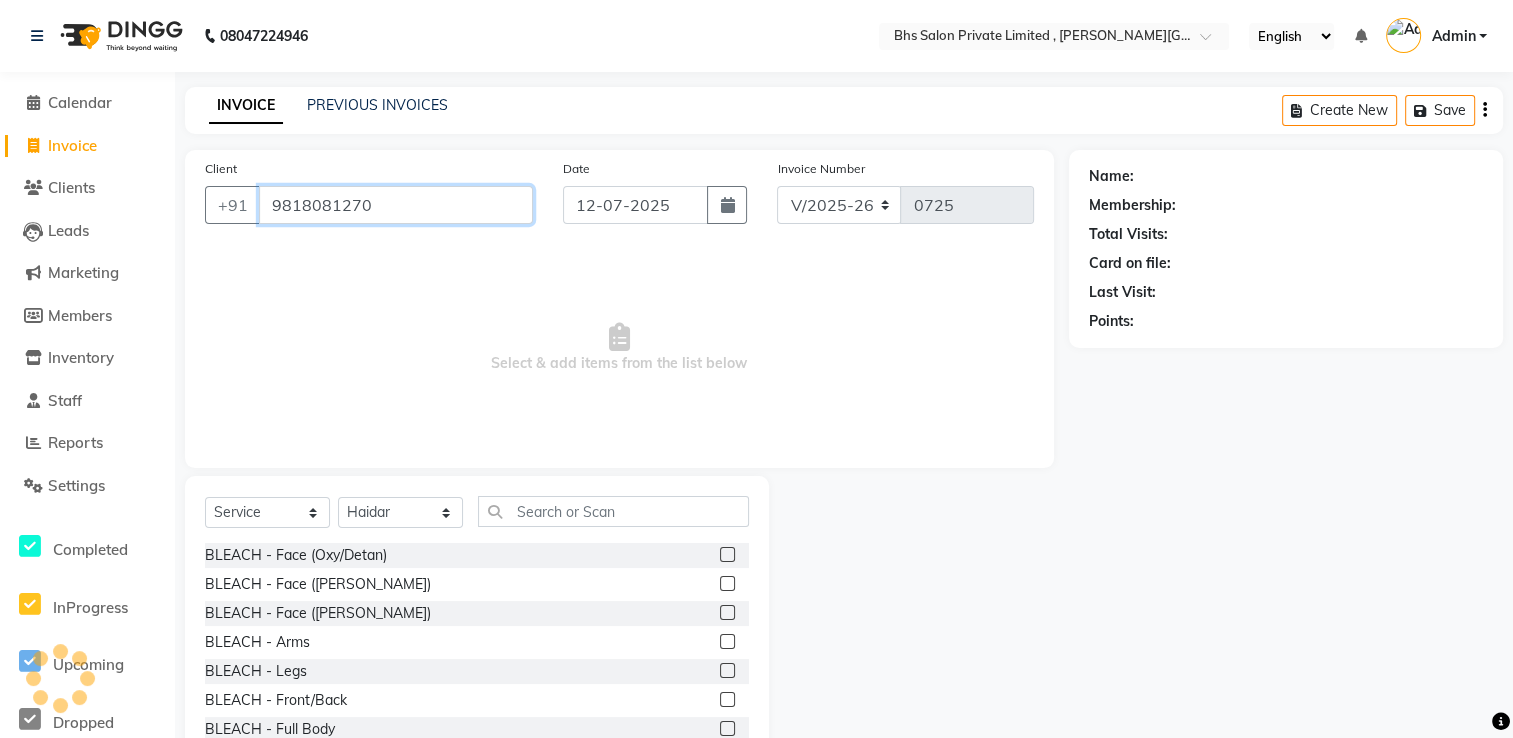 type on "9818081270" 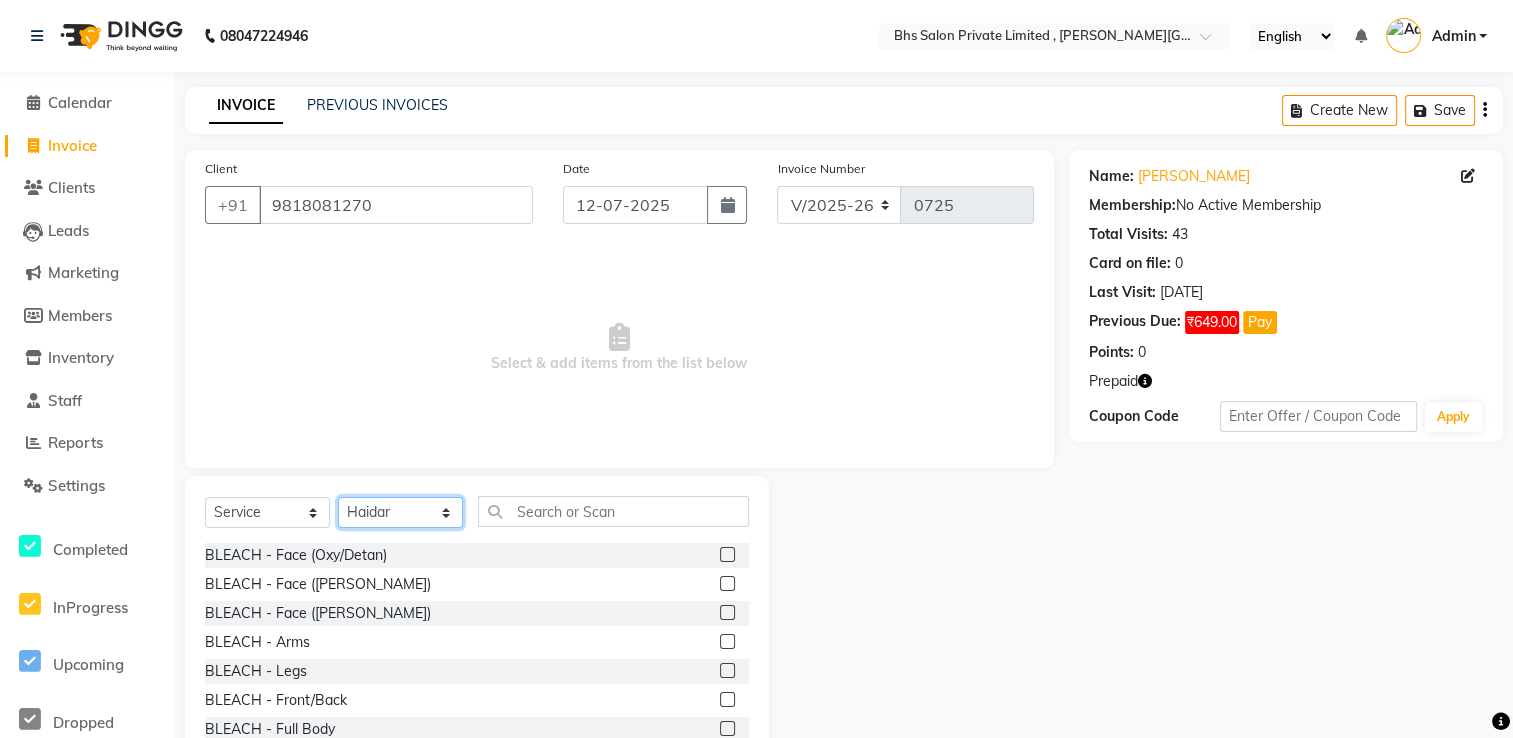 click on "Select Stylist [PERSON_NAME] uni [PERSON_NAME]  [PERSON_NAME] [PERSON_NAME]" 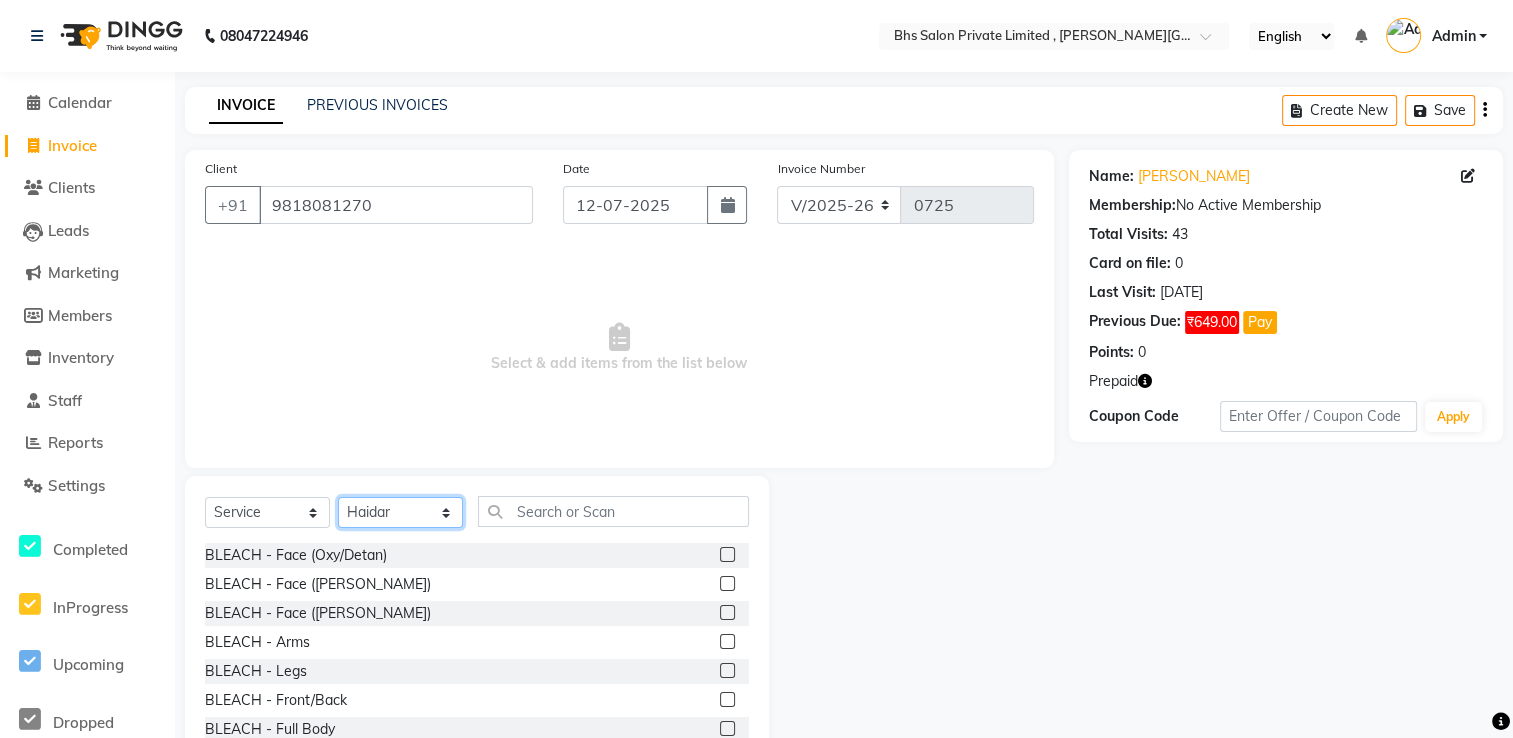 click on "Select Stylist [PERSON_NAME] uni [PERSON_NAME]  [PERSON_NAME] [PERSON_NAME]" 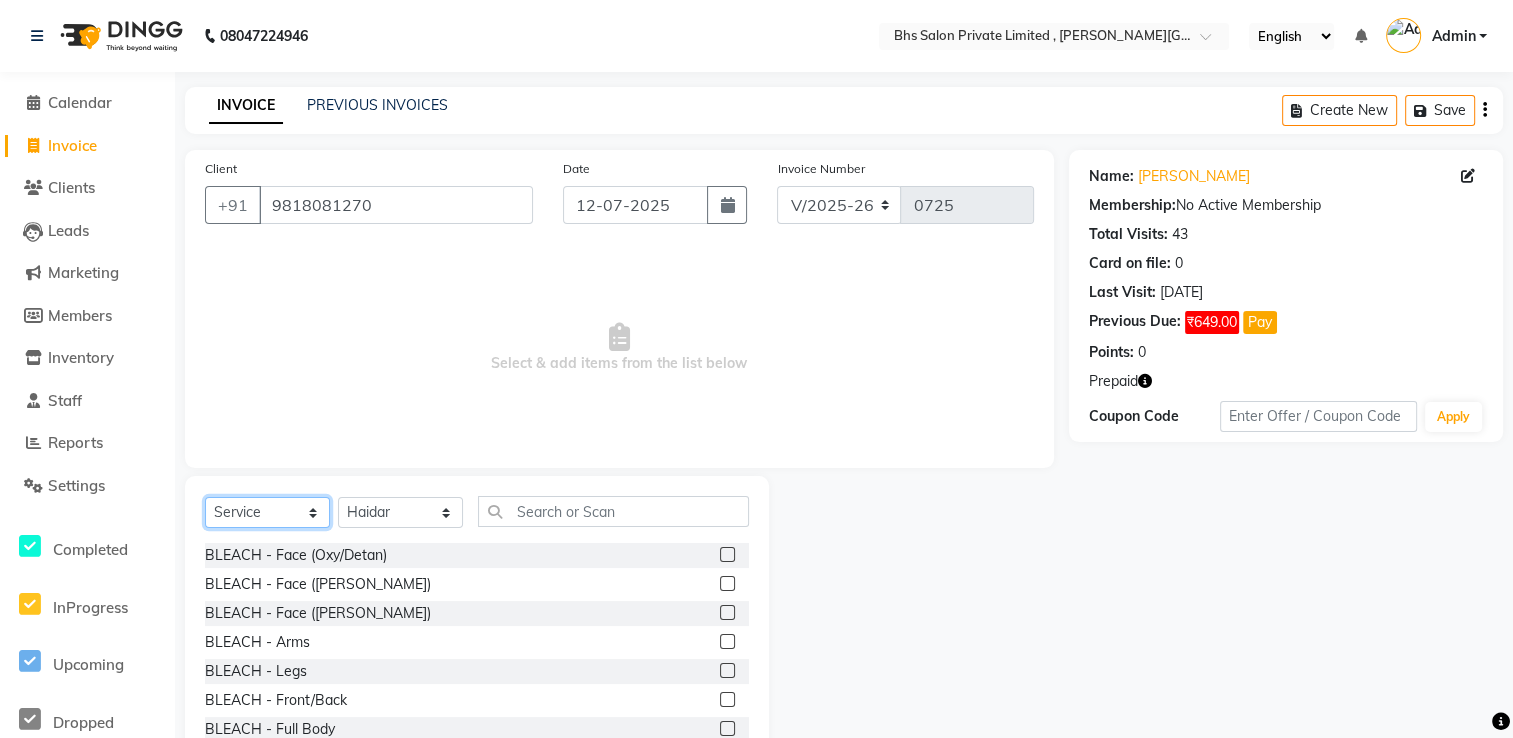 click on "Select  Service  Product  Membership  Package Voucher Prepaid Gift Card" 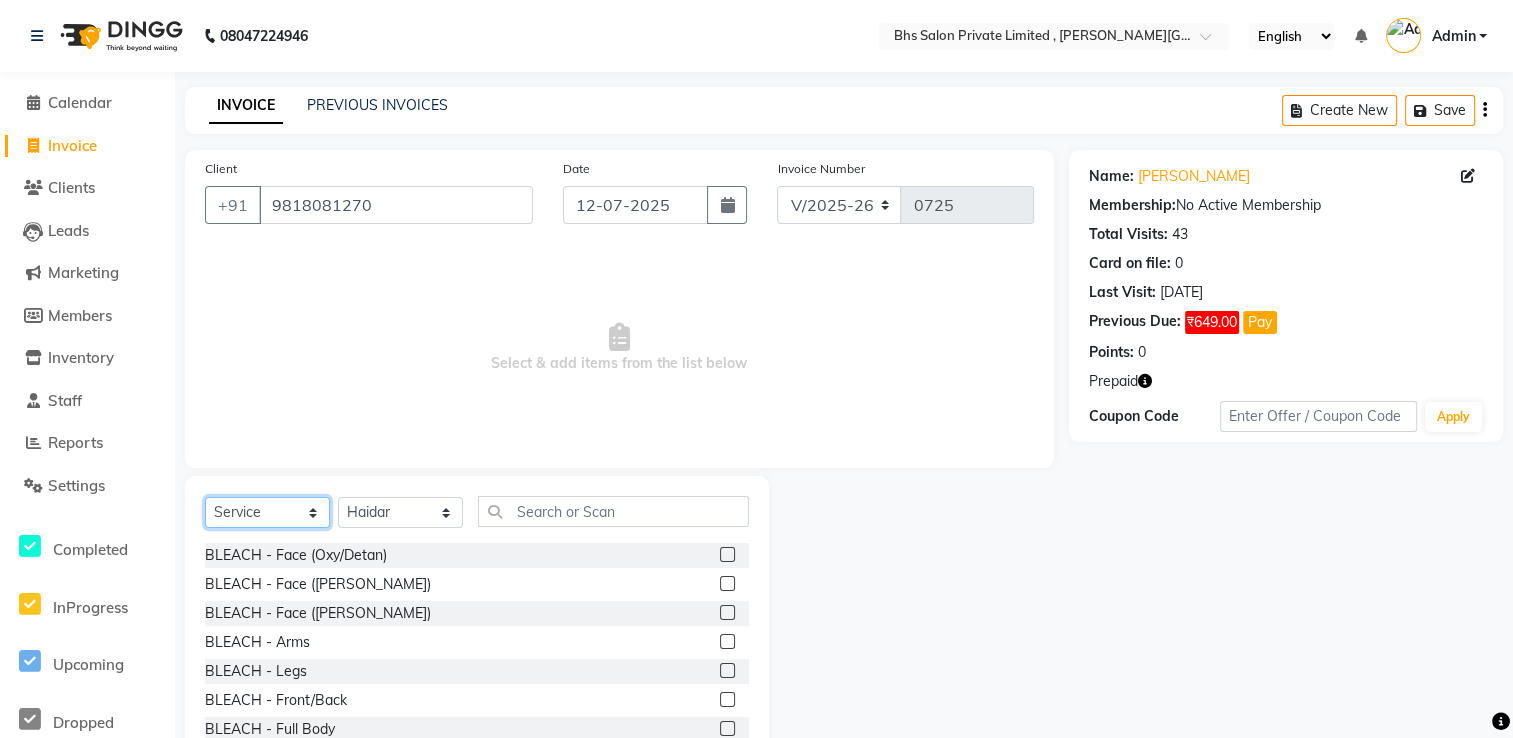 select on "P" 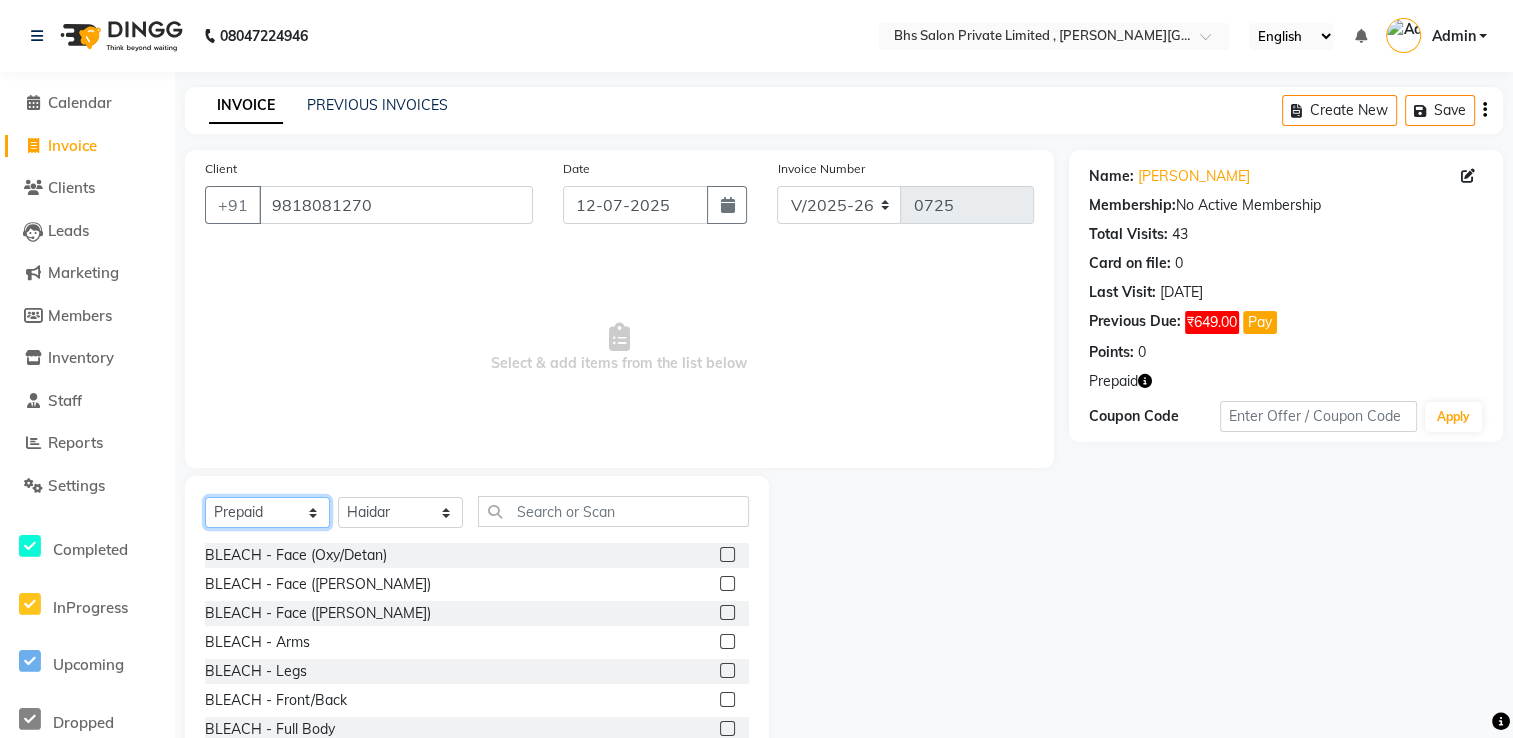 click on "Select  Service  Product  Membership  Package Voucher Prepaid Gift Card" 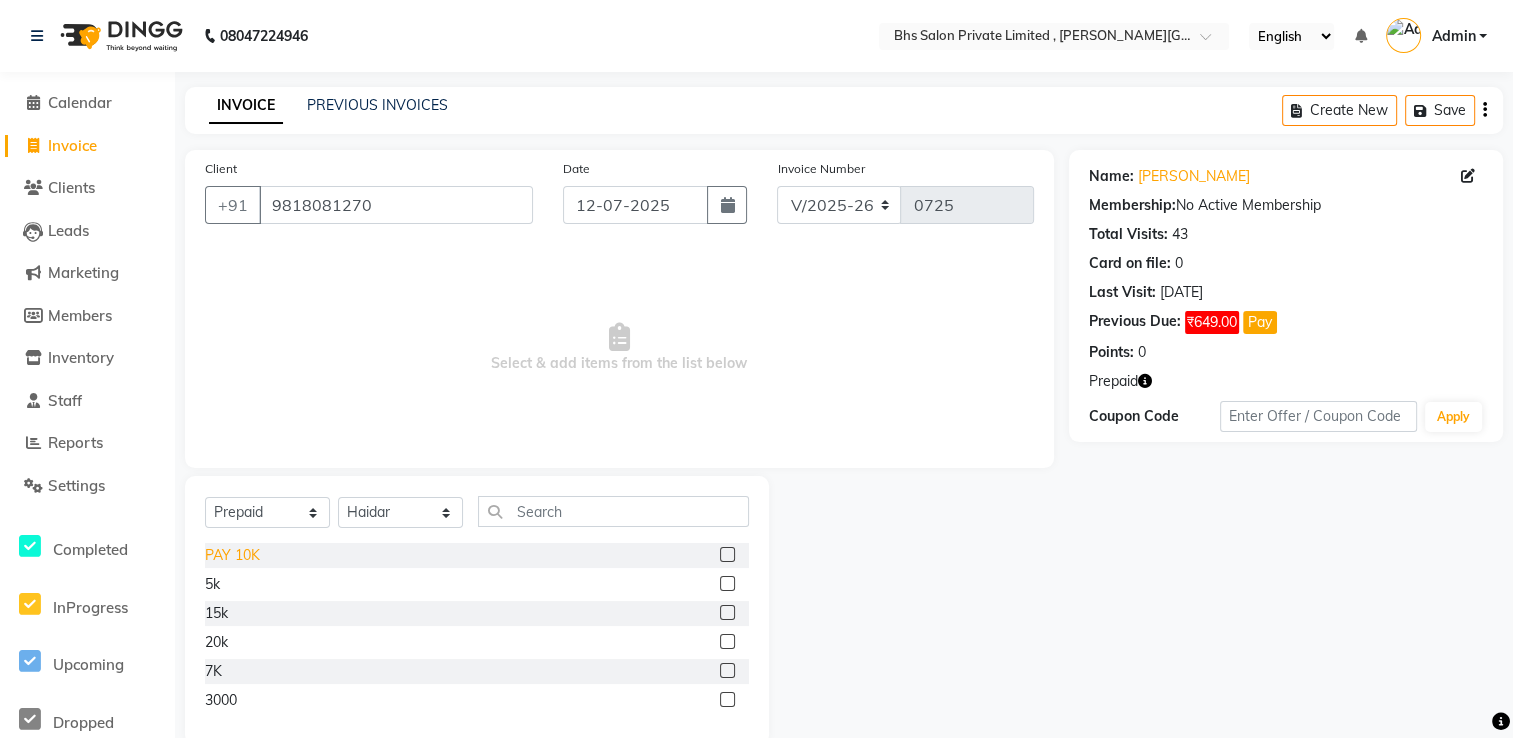 click on "PAY 10K" 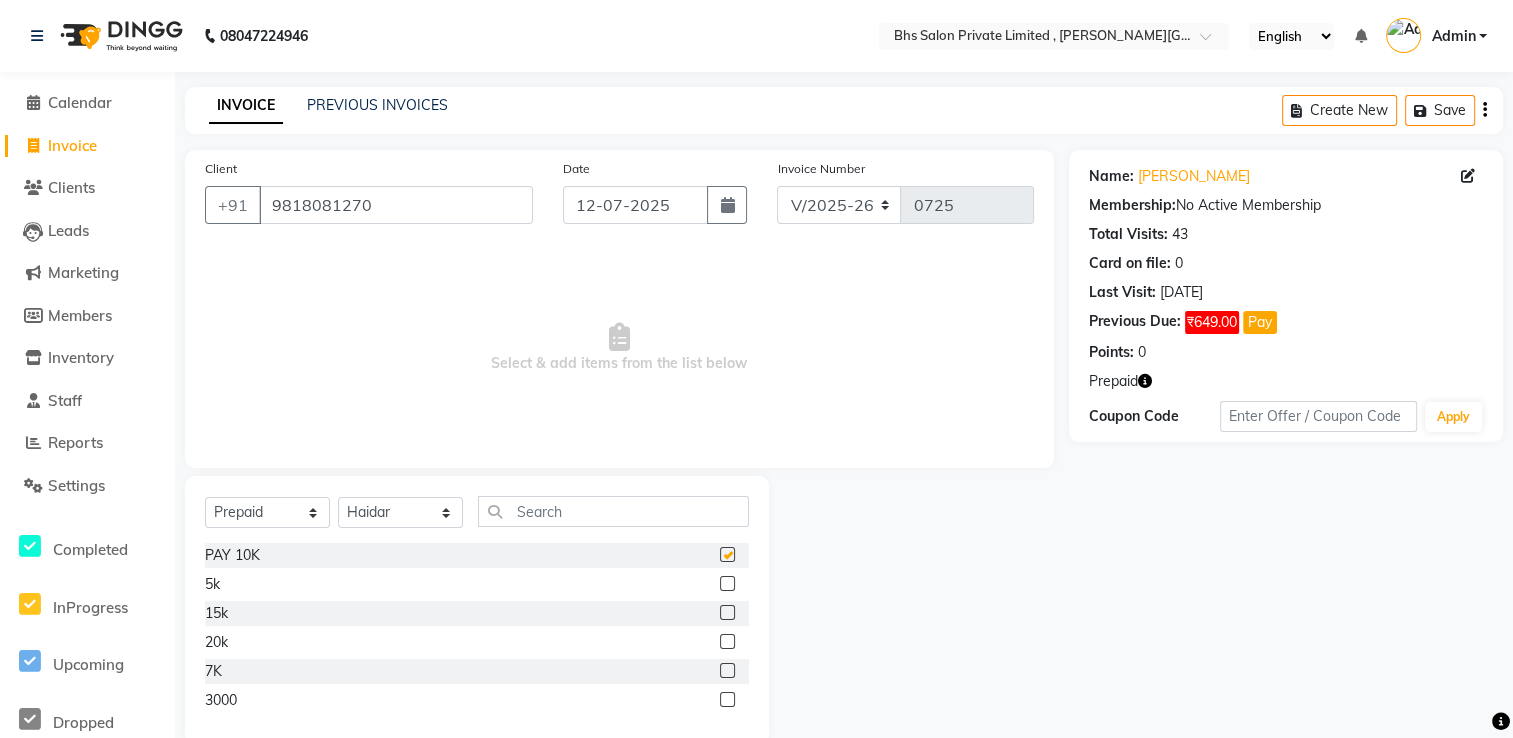 checkbox on "false" 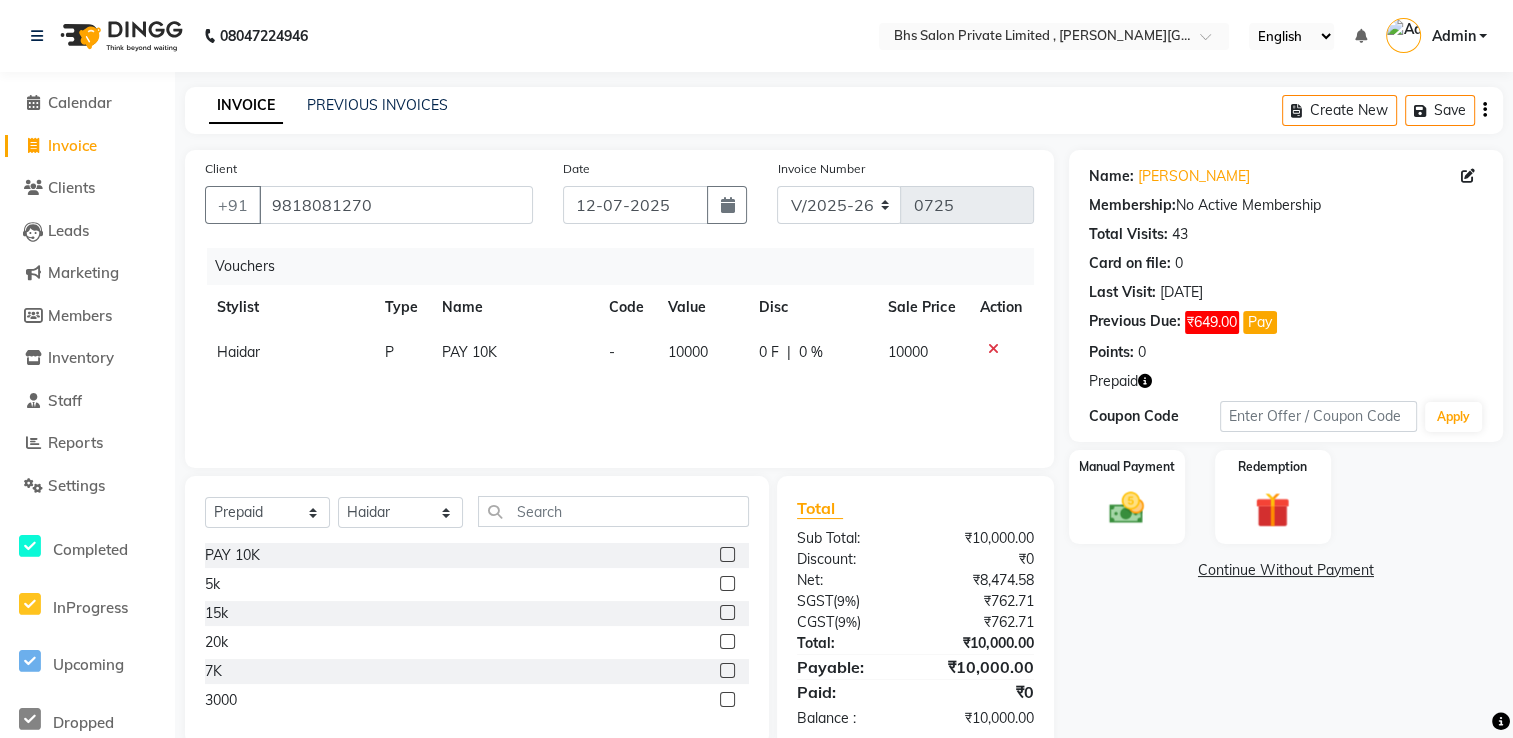 click on "Vouchers" 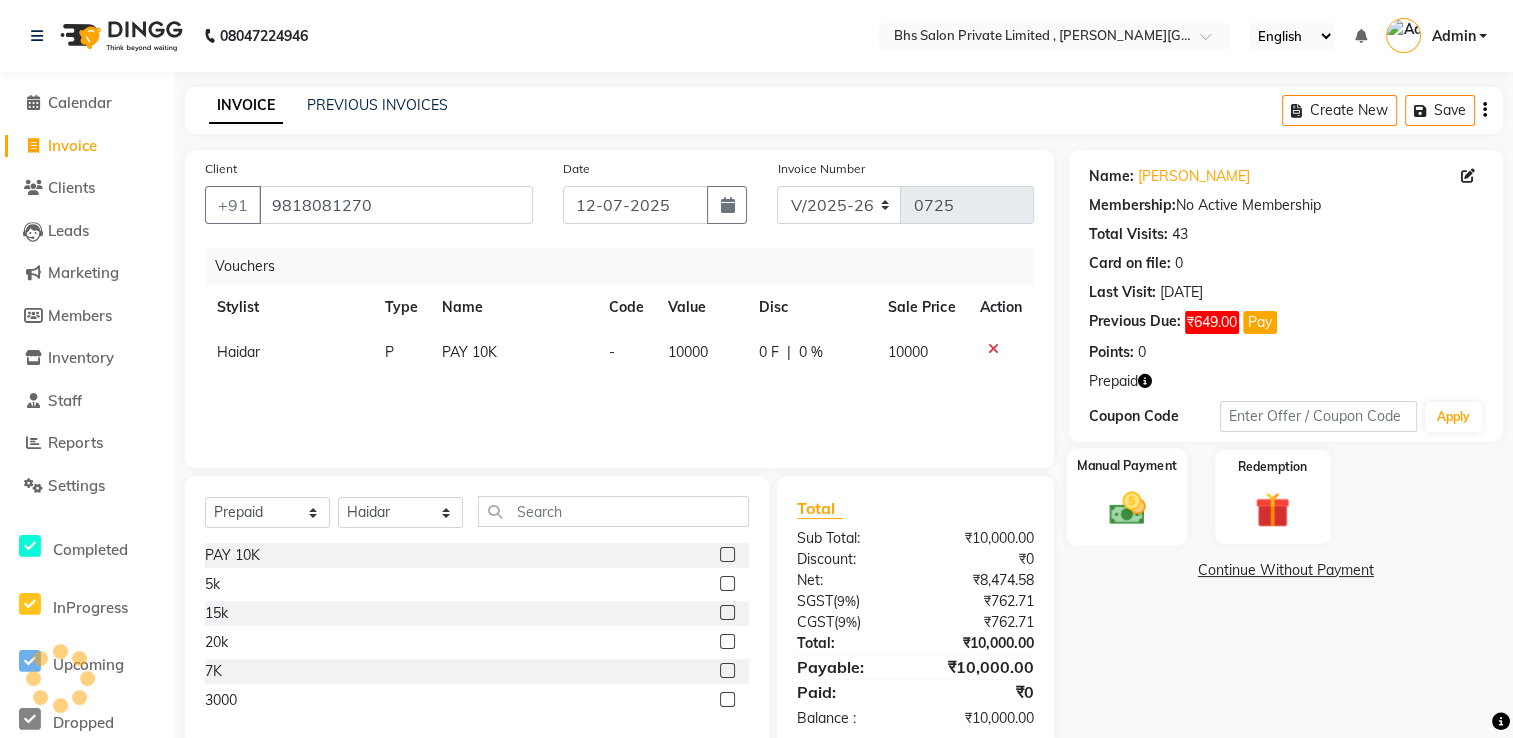 click 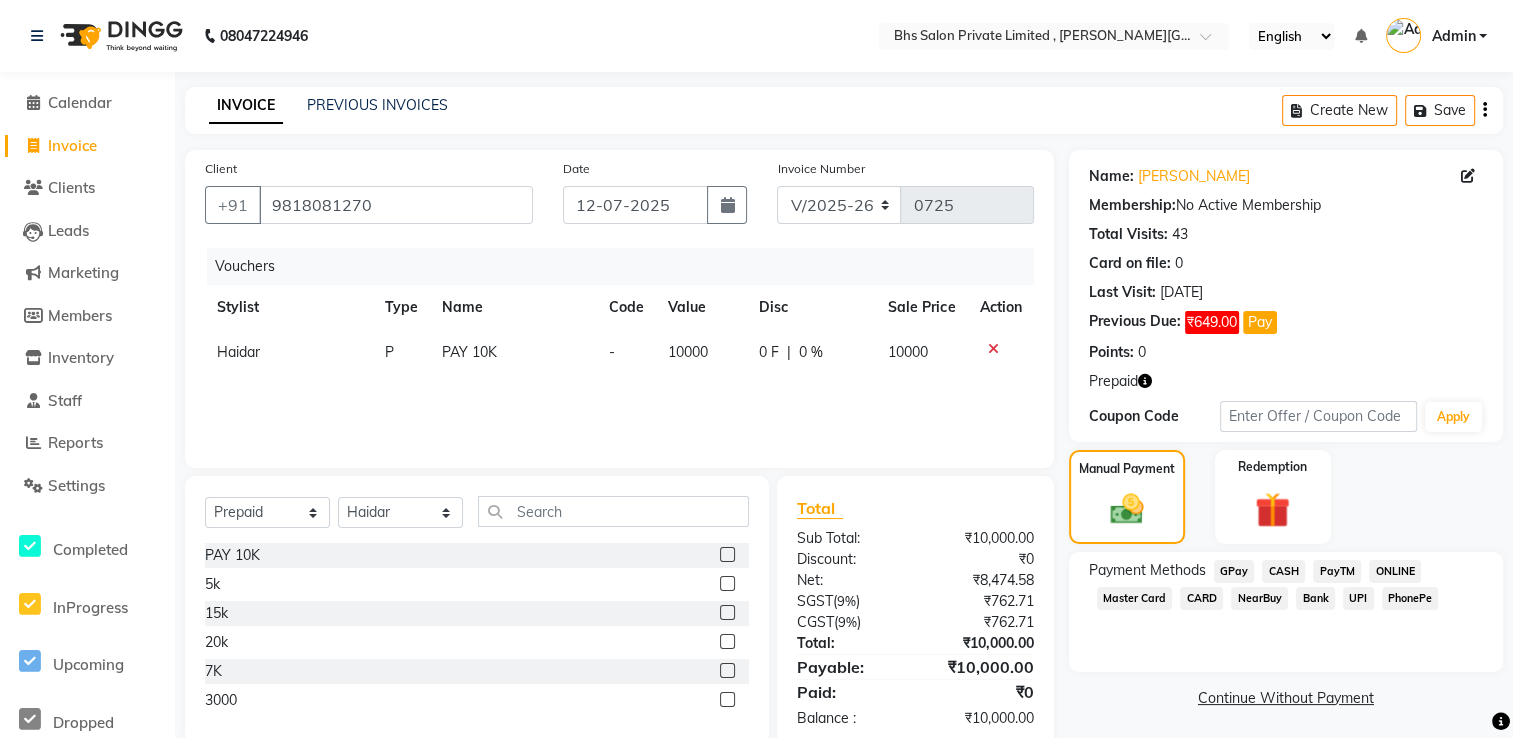 click on "PayTM" 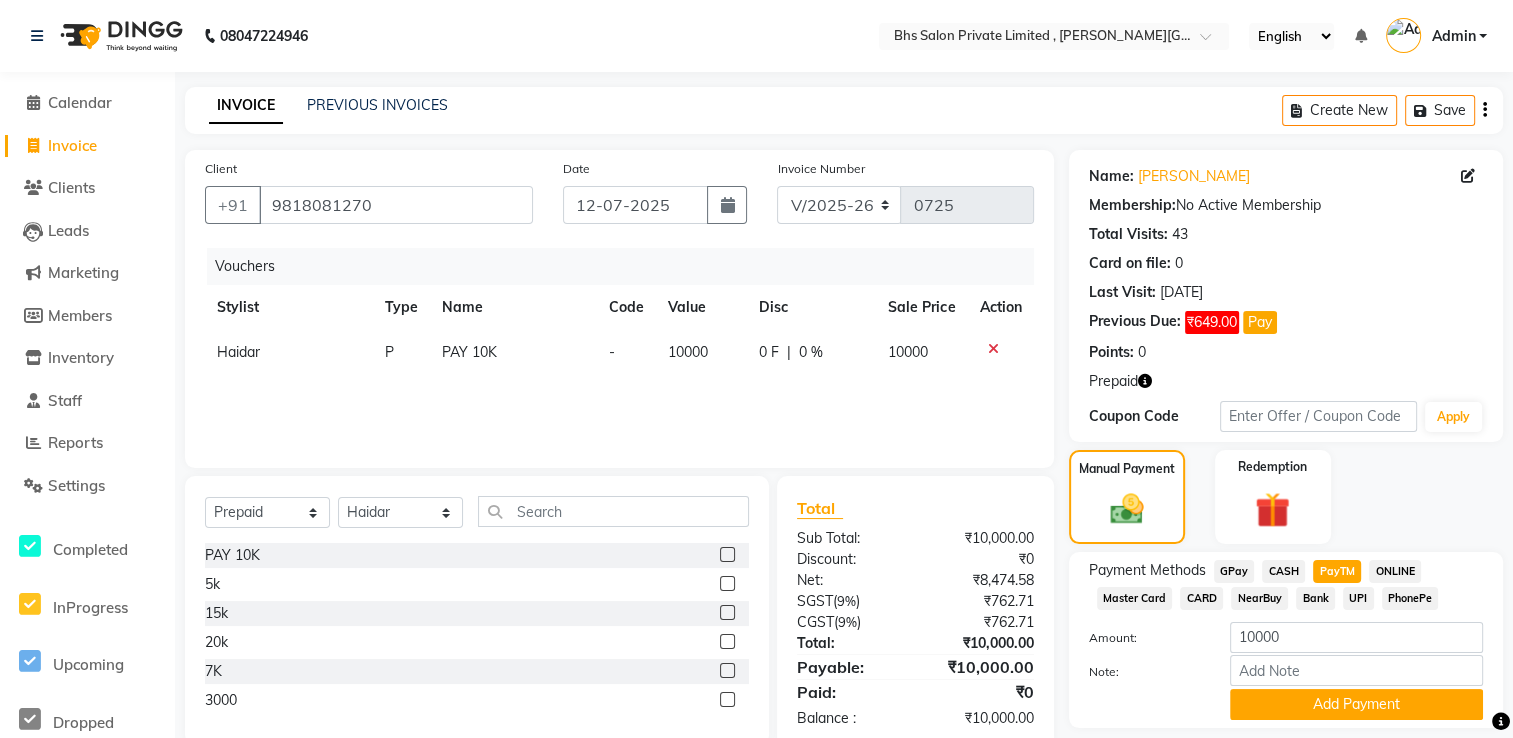 scroll, scrollTop: 63, scrollLeft: 0, axis: vertical 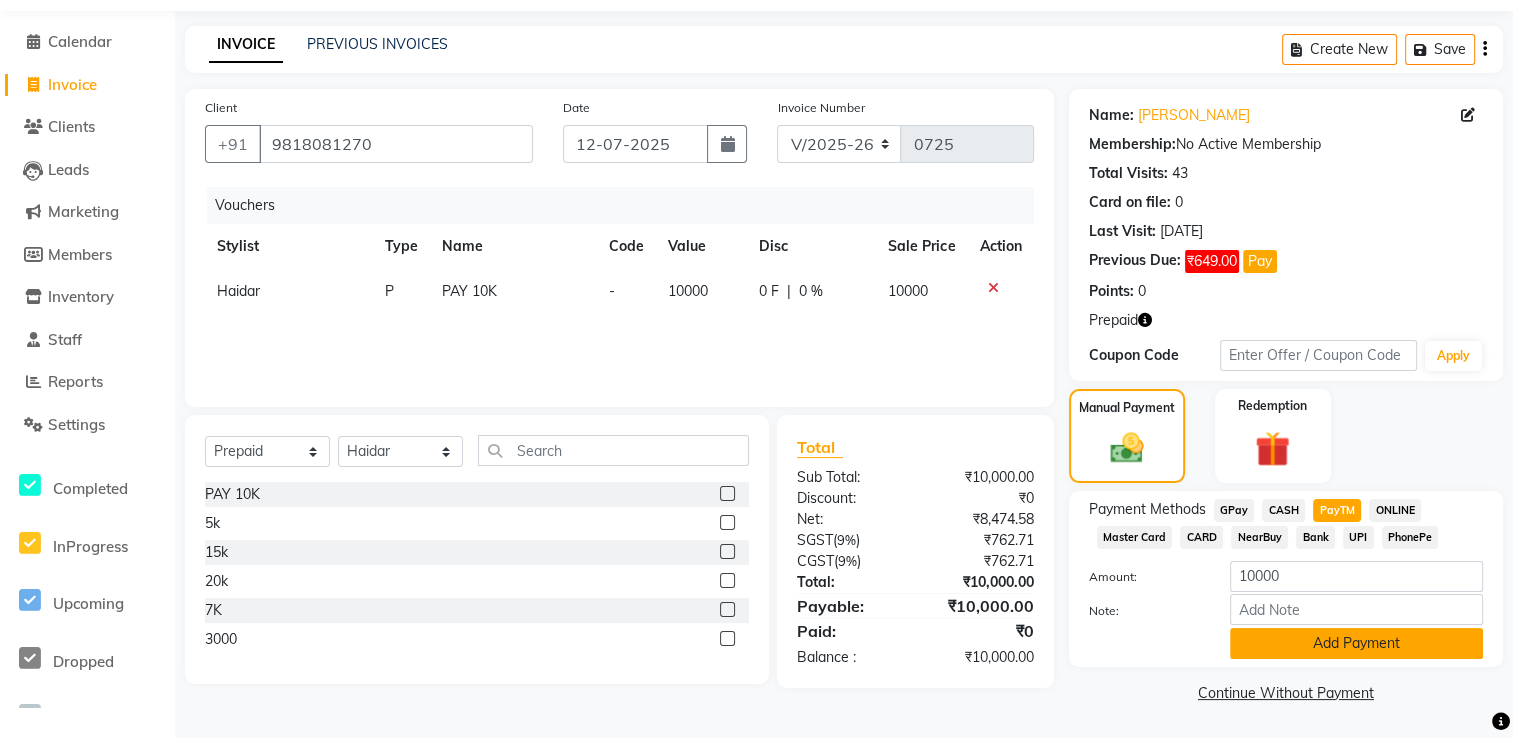 click on "Add Payment" 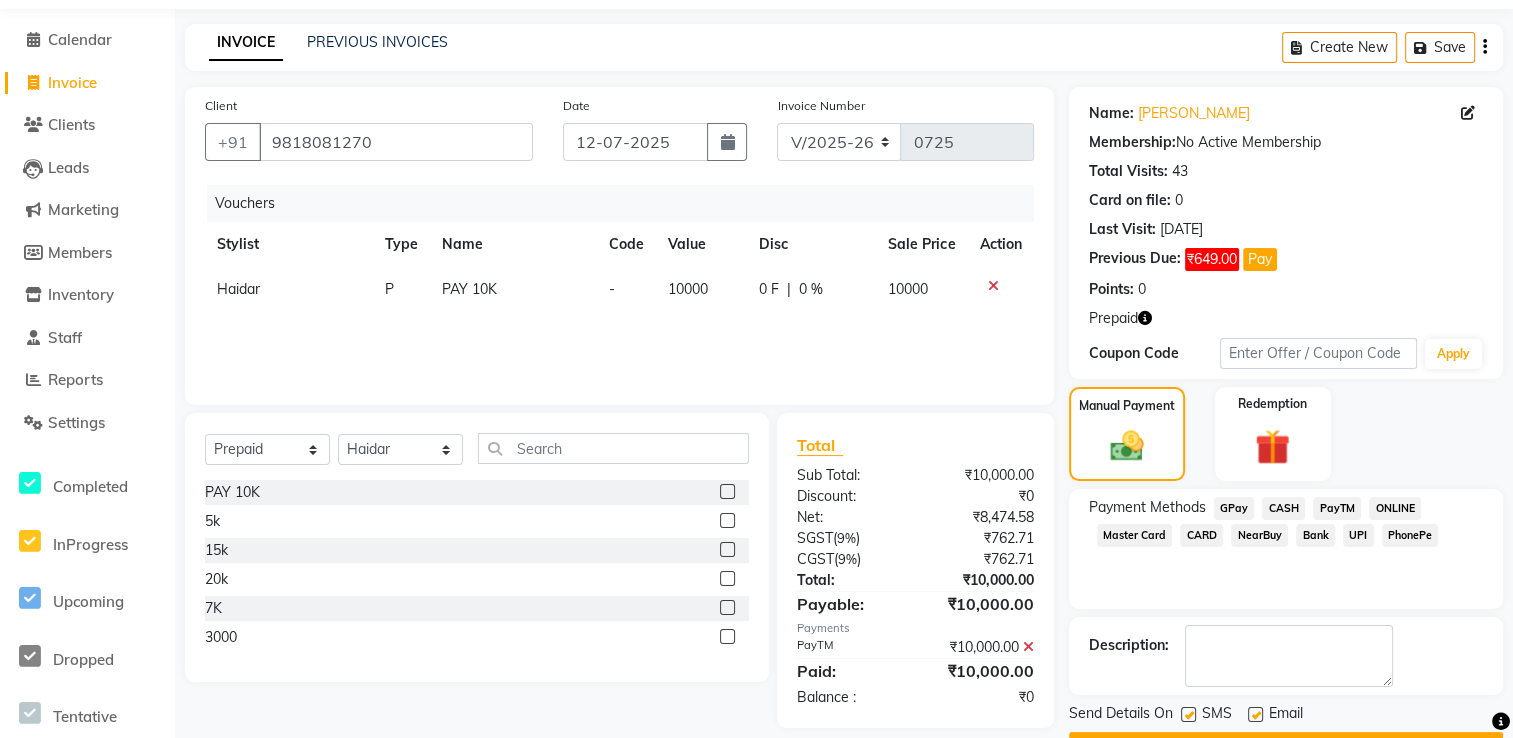 click on "CASH" 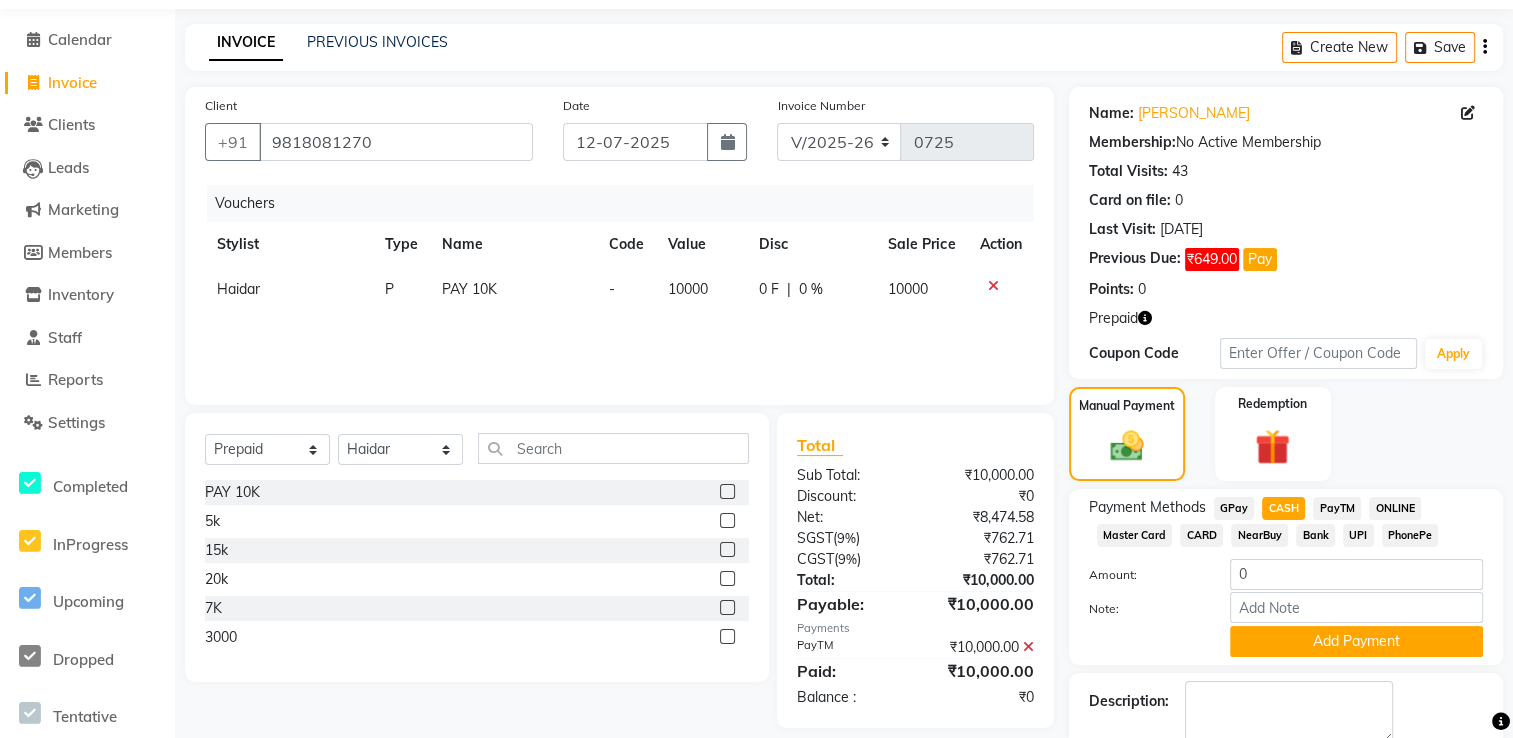 click 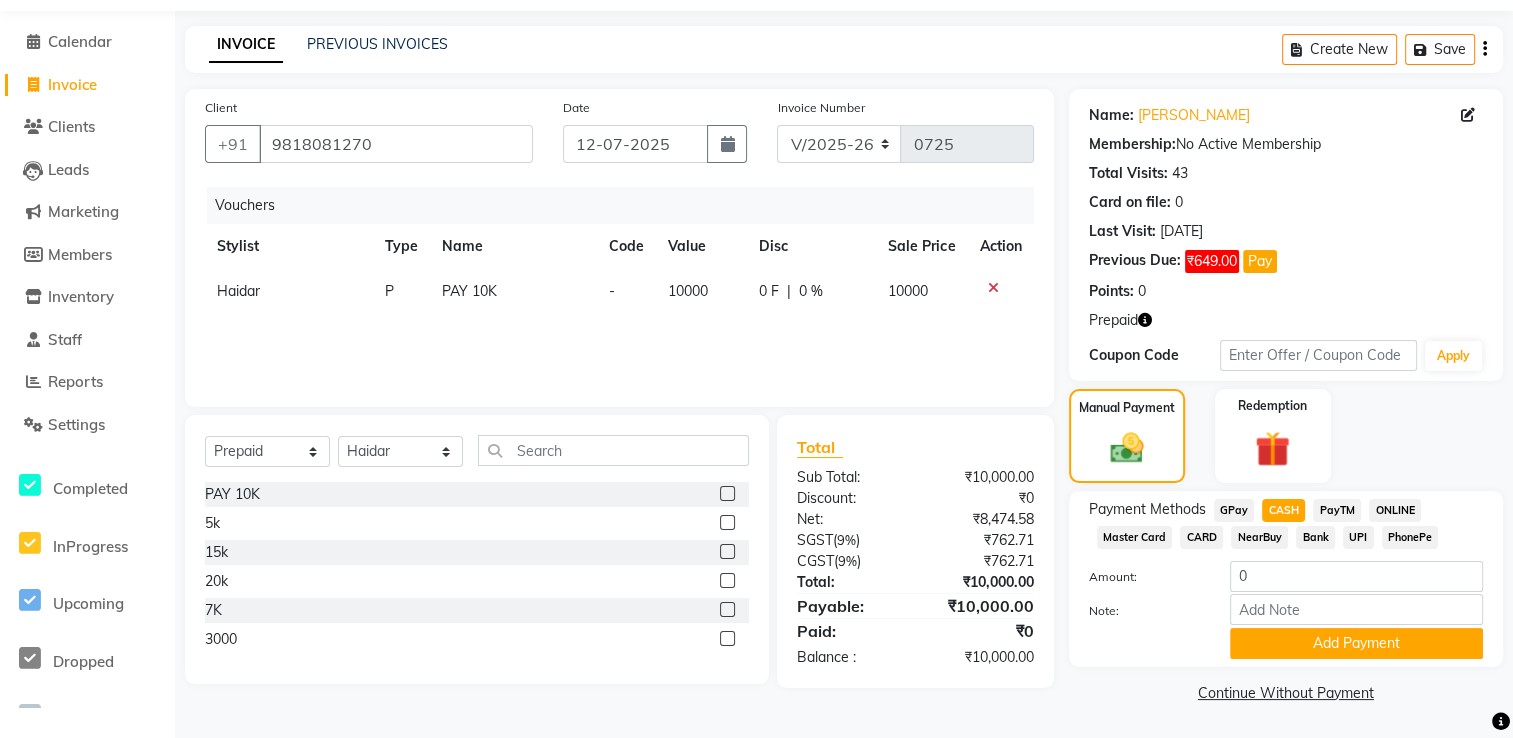 click on "CASH" 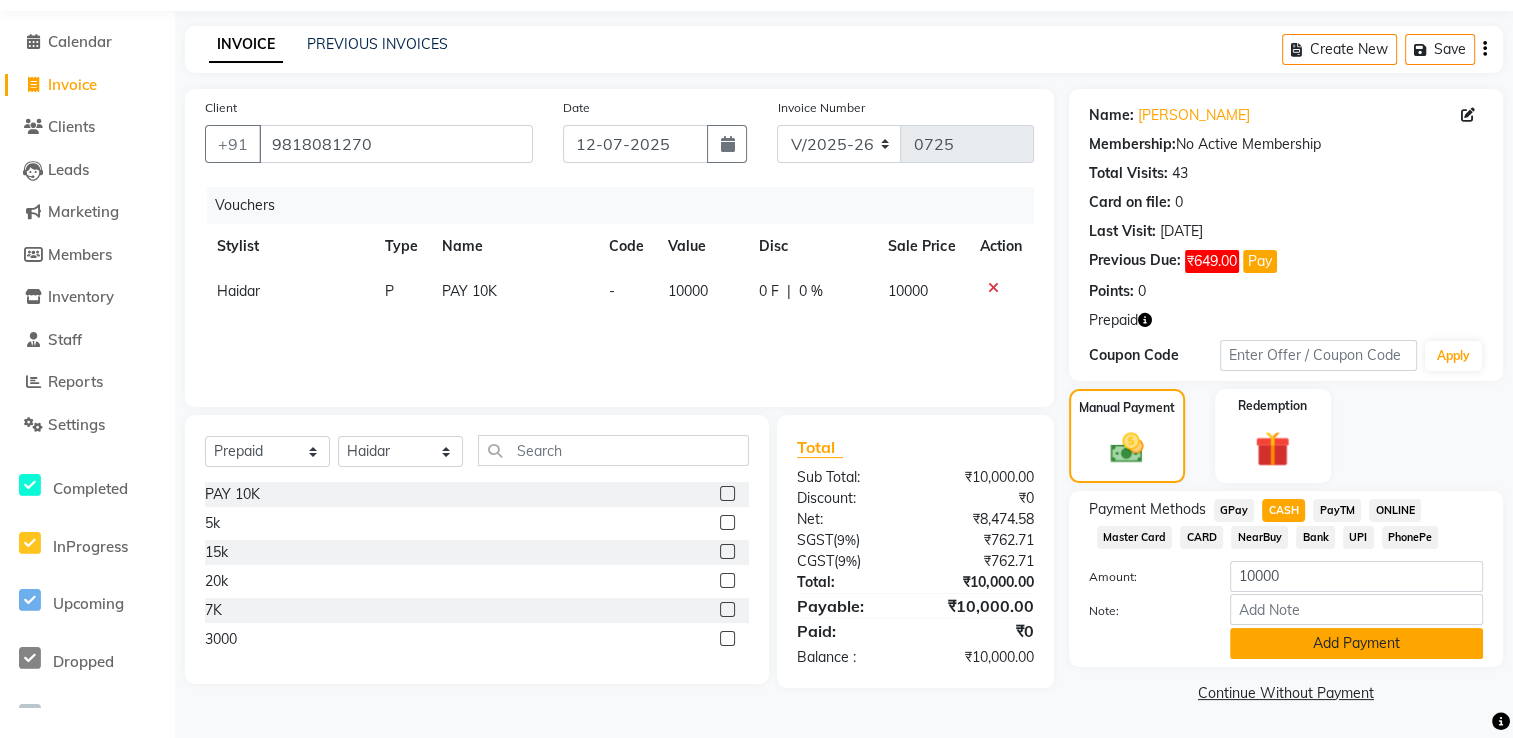 click on "Add Payment" 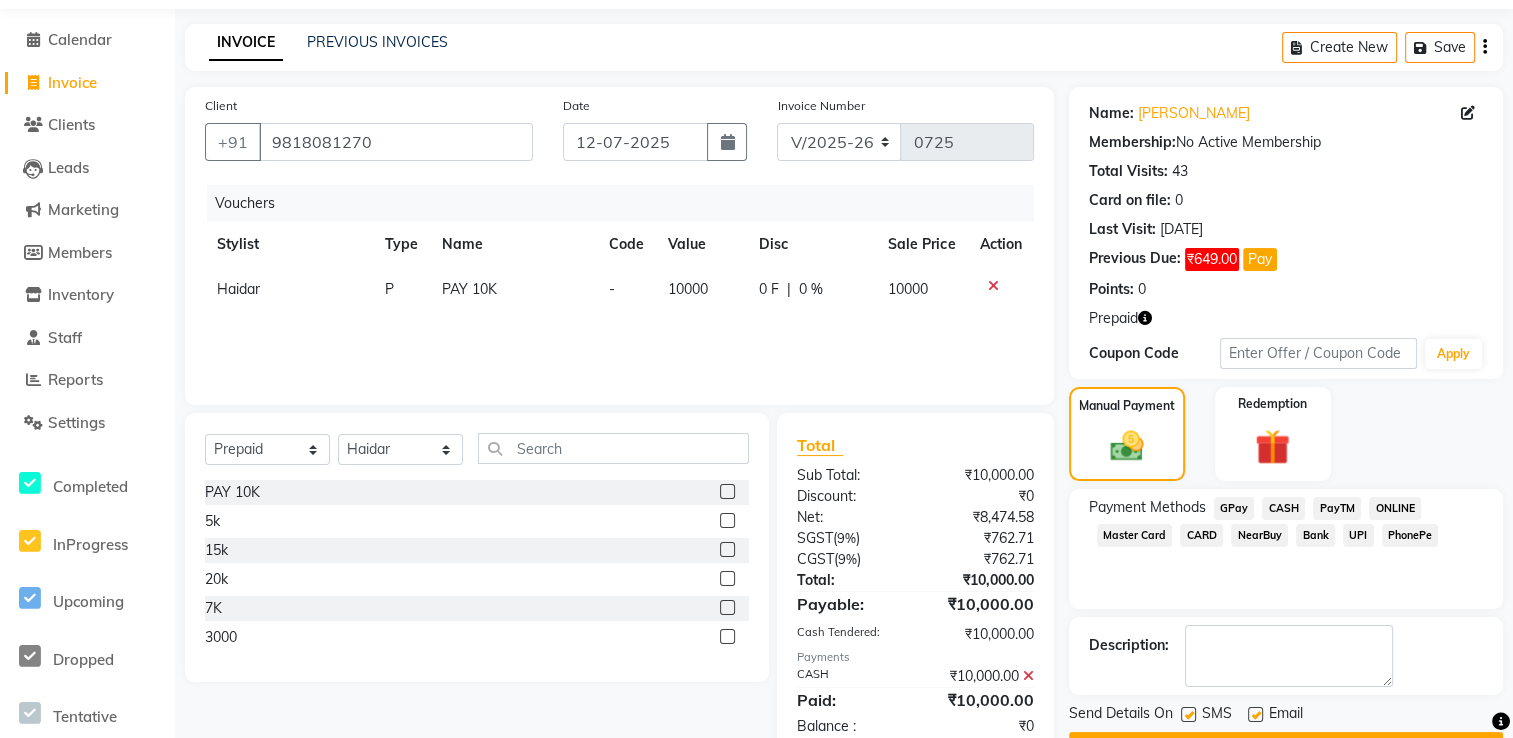click 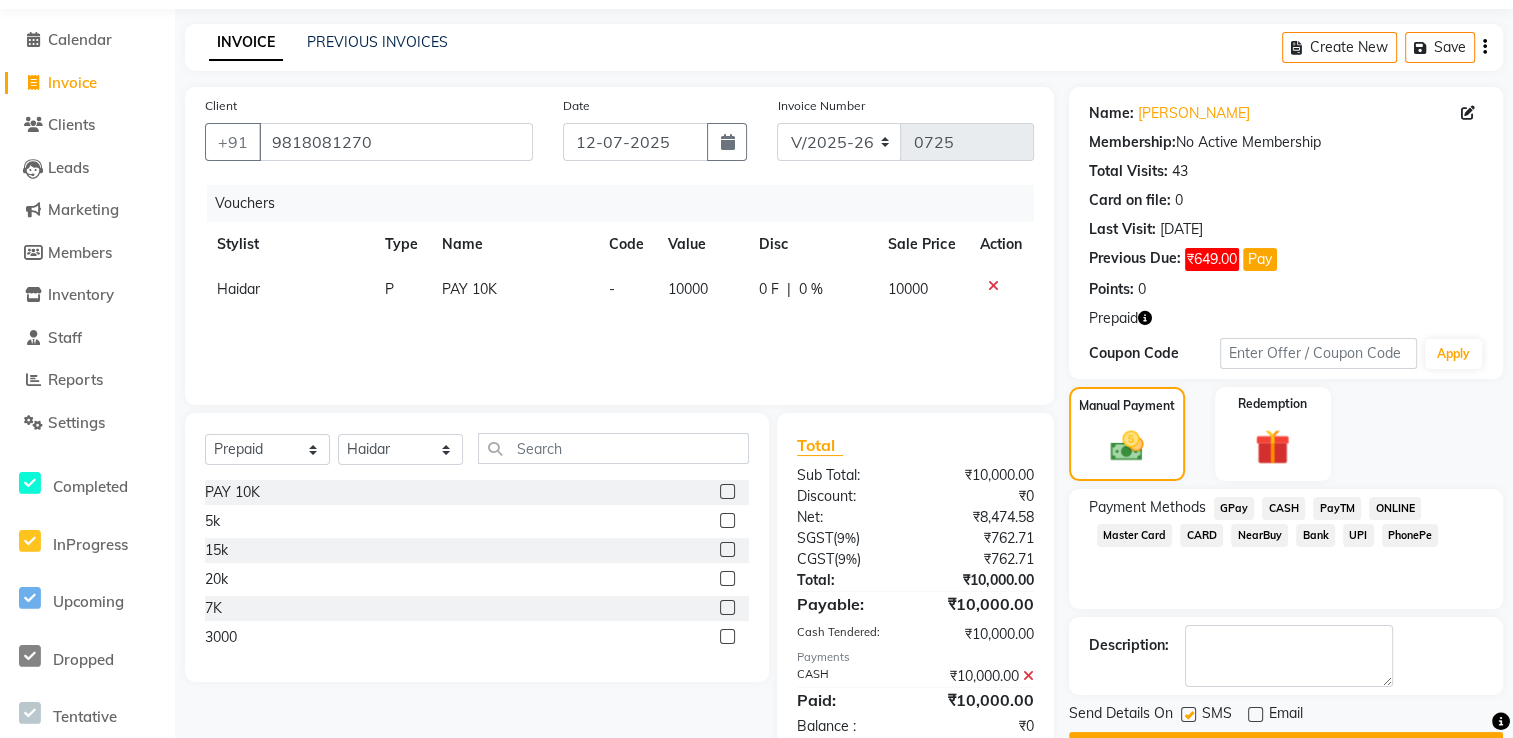click 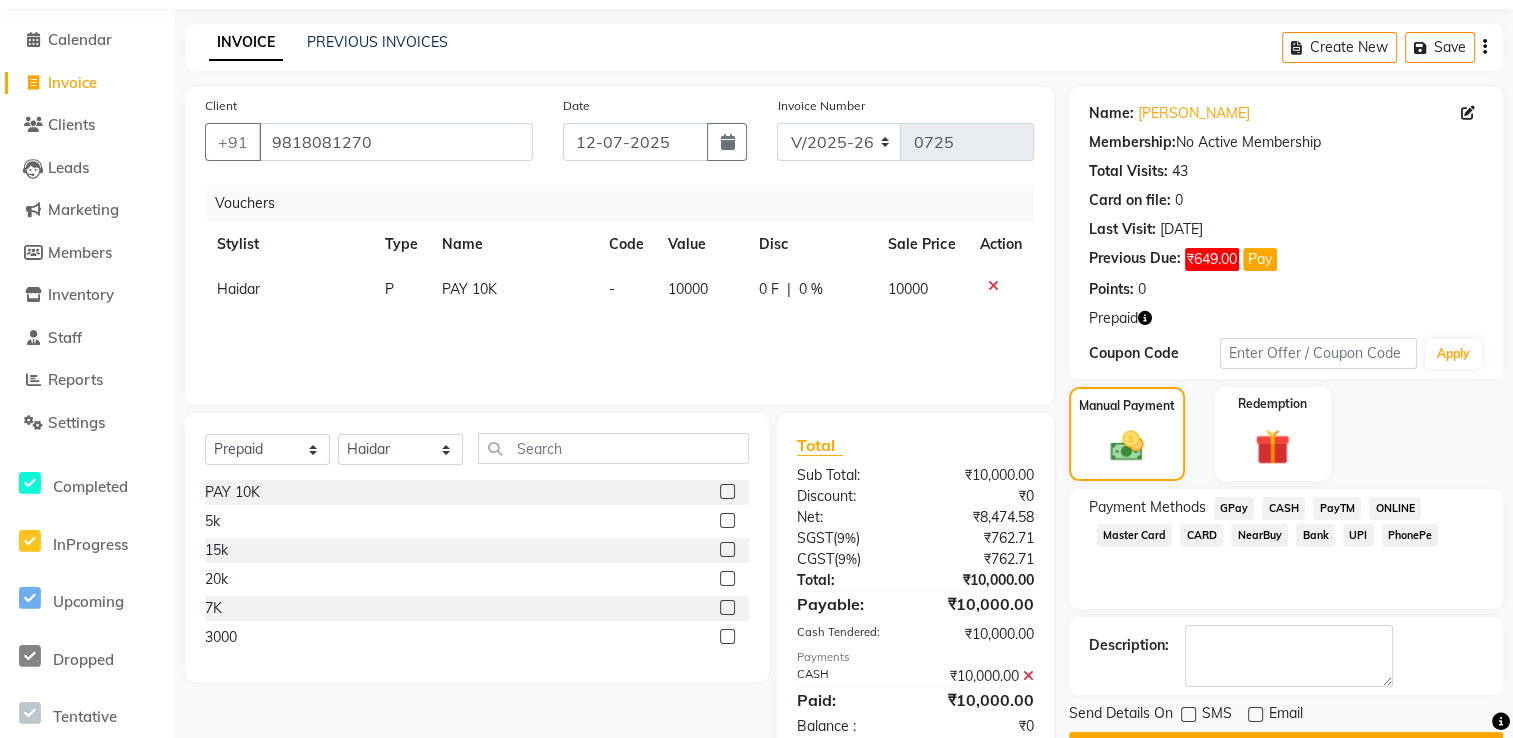 scroll, scrollTop: 116, scrollLeft: 0, axis: vertical 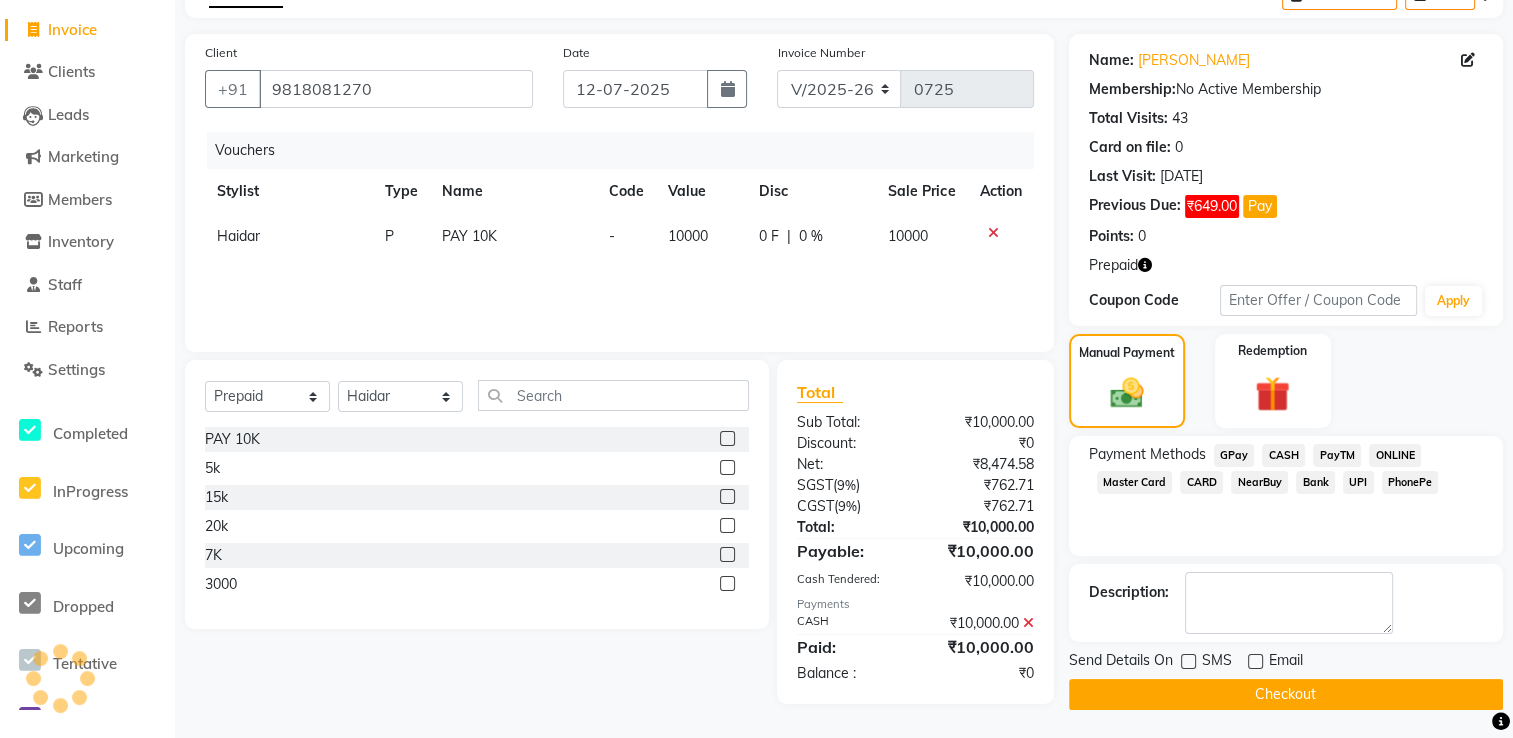 click on "Checkout" 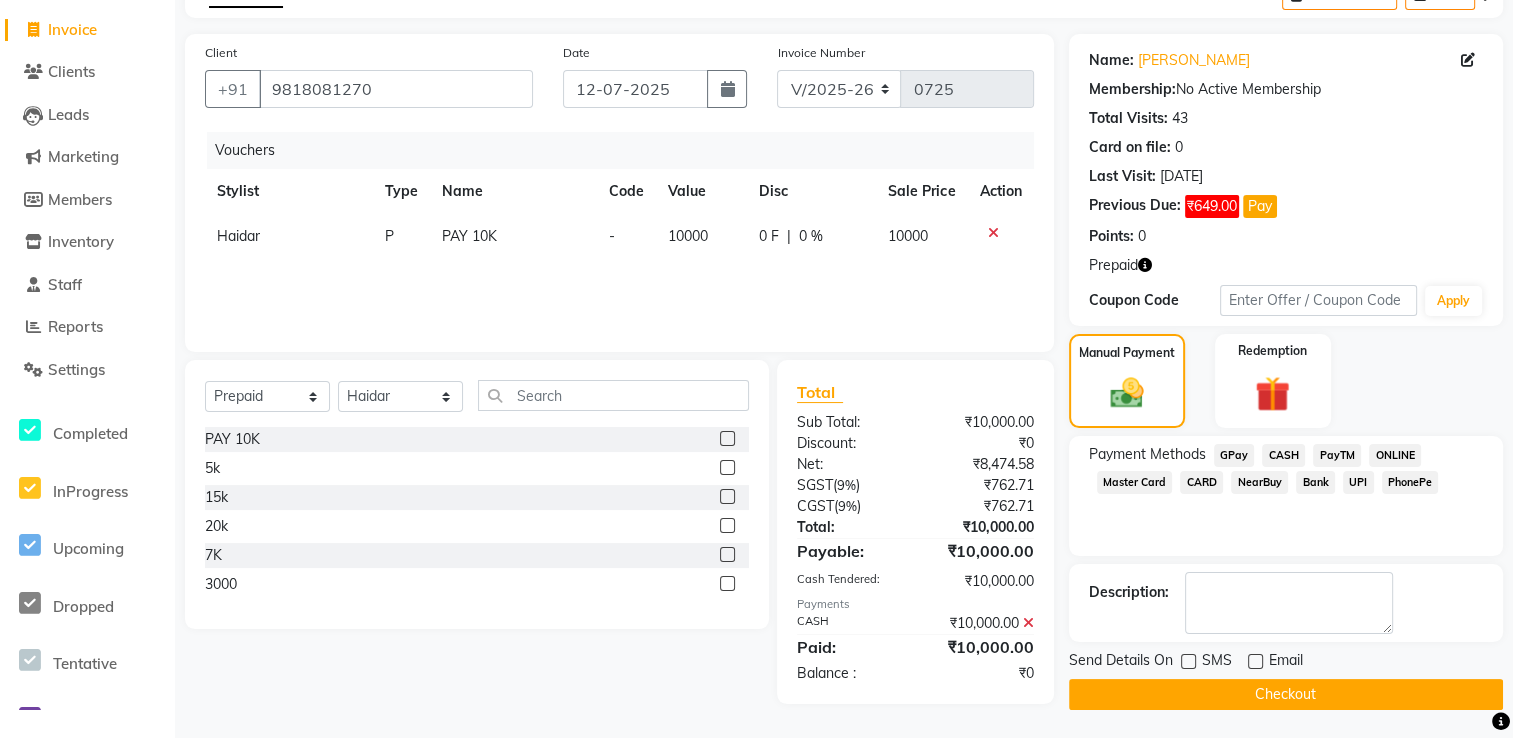 click on "Checkout" 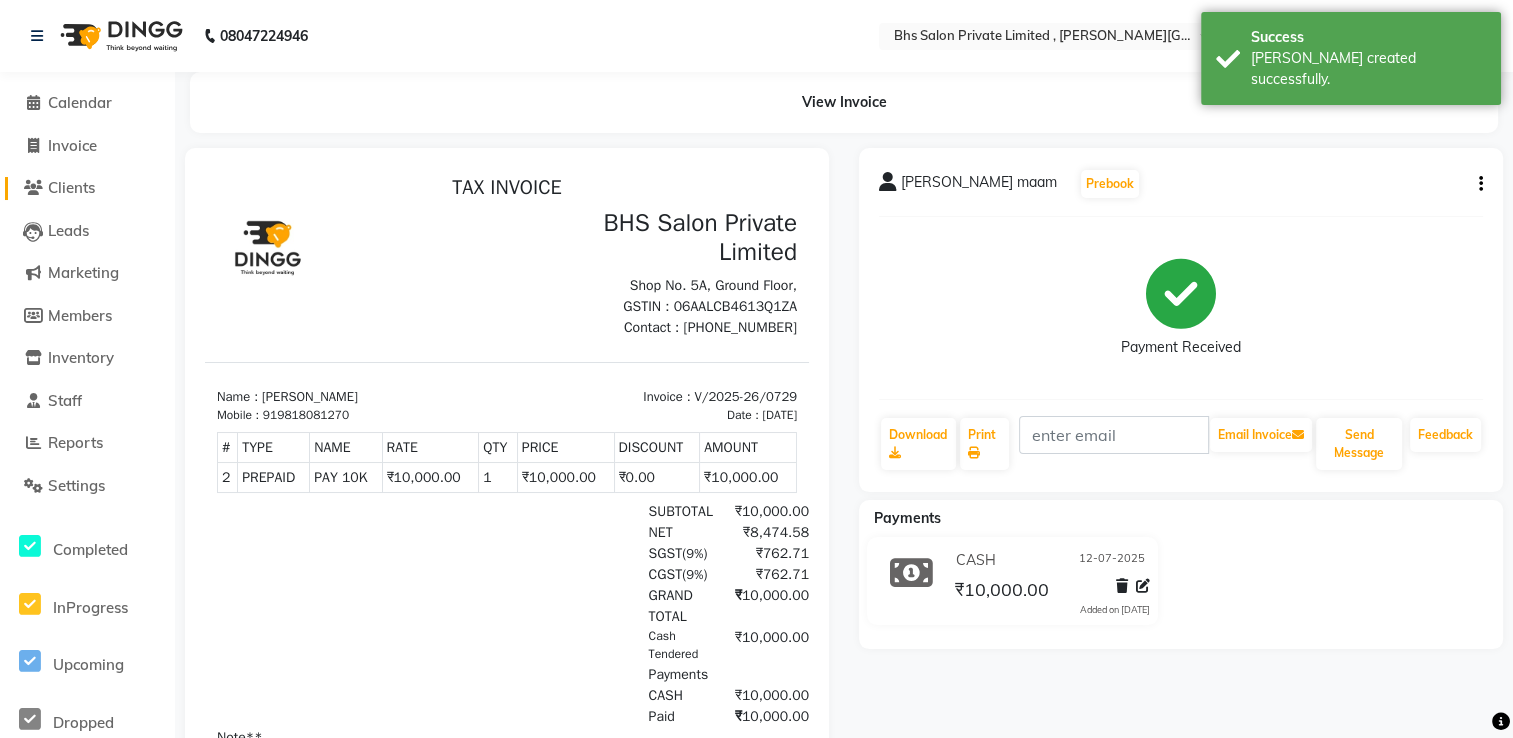 scroll, scrollTop: 0, scrollLeft: 0, axis: both 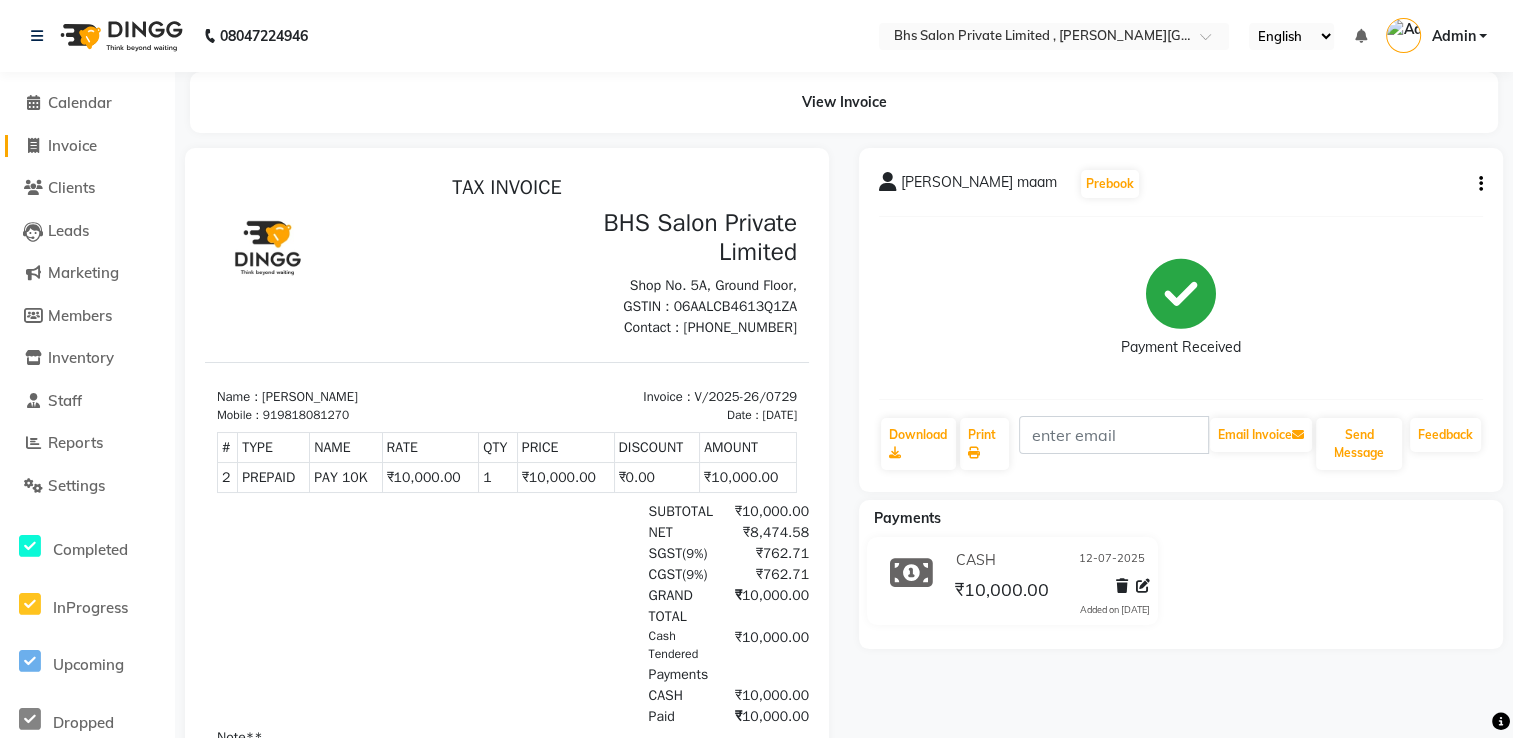 click on "Invoice" 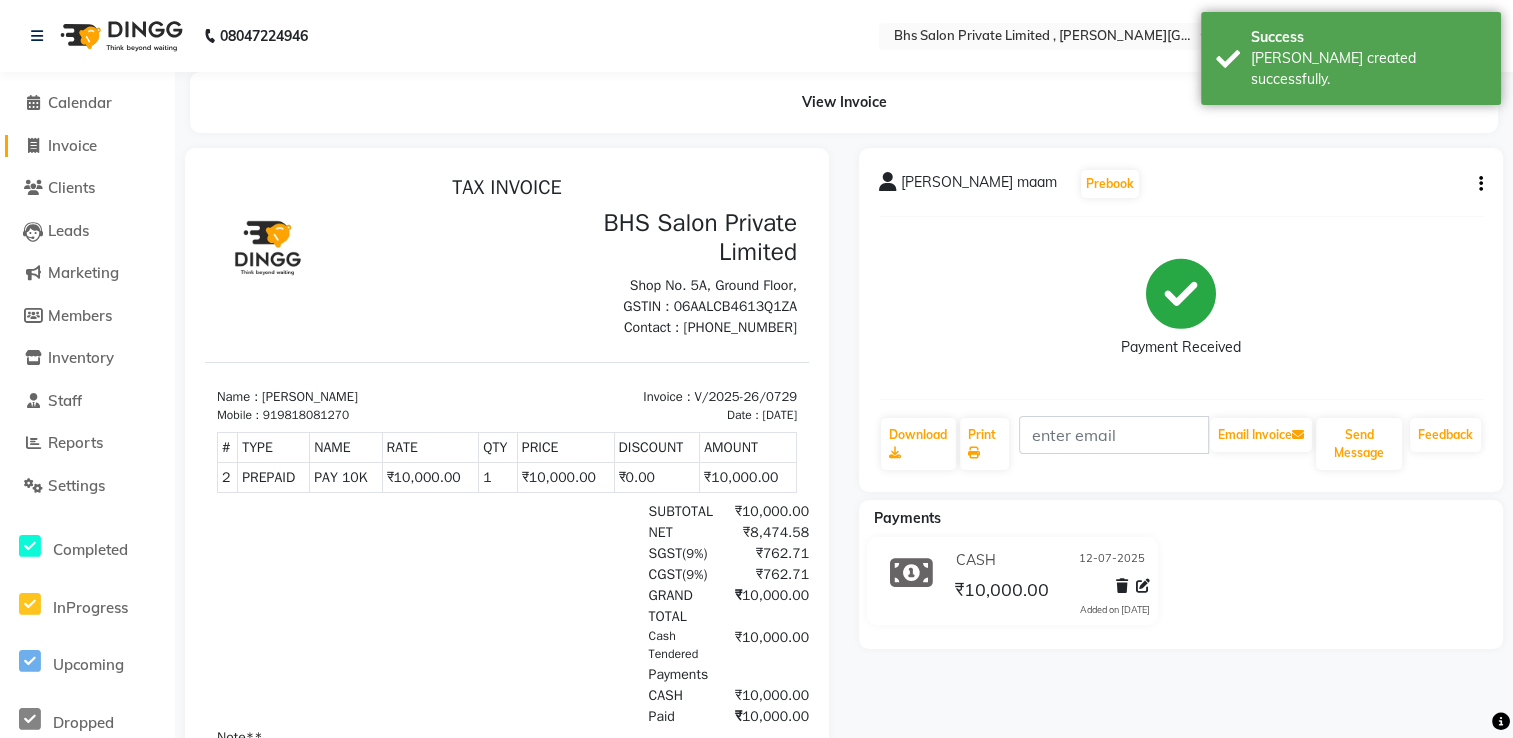 select on "service" 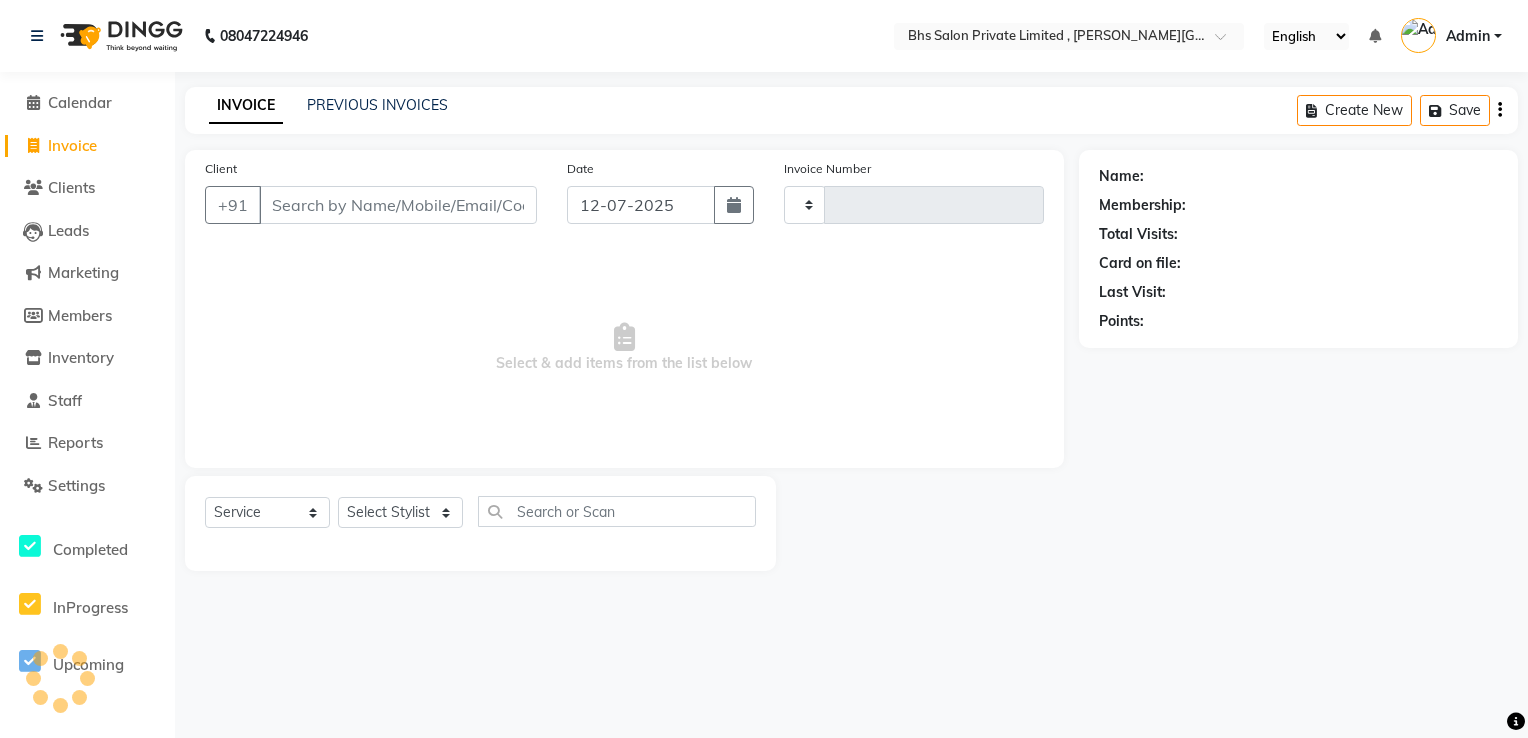 type on "0730" 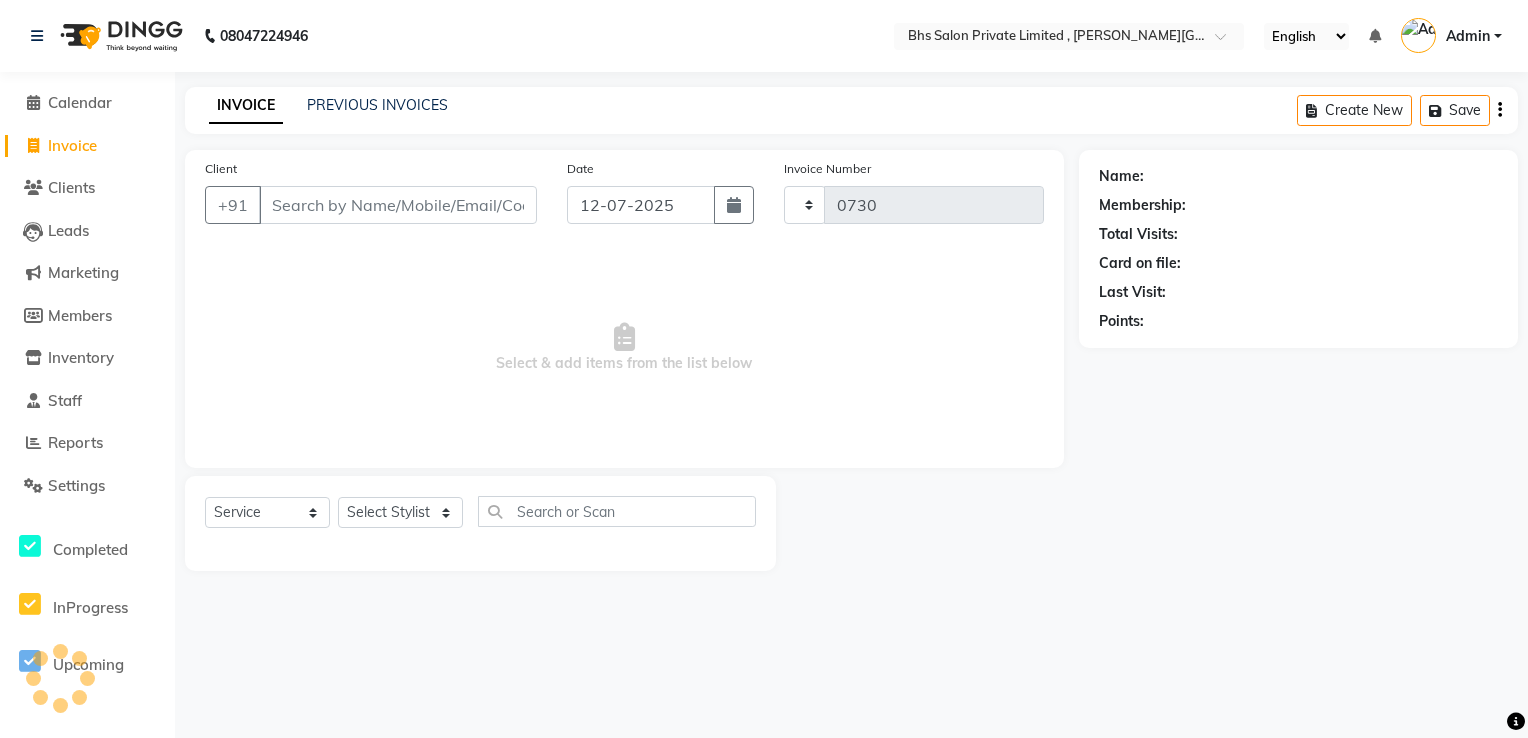 select on "4224" 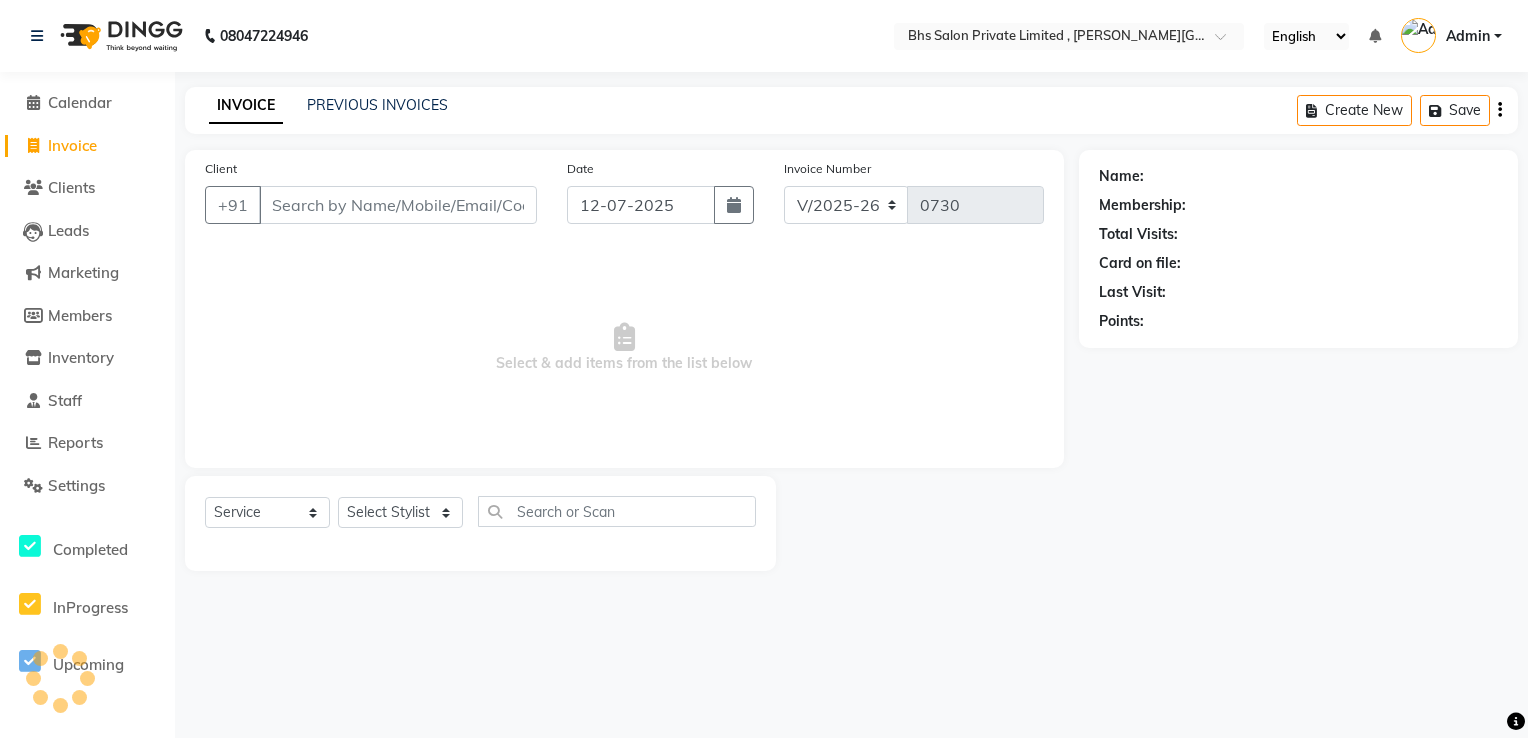 click on "Client" at bounding box center (398, 205) 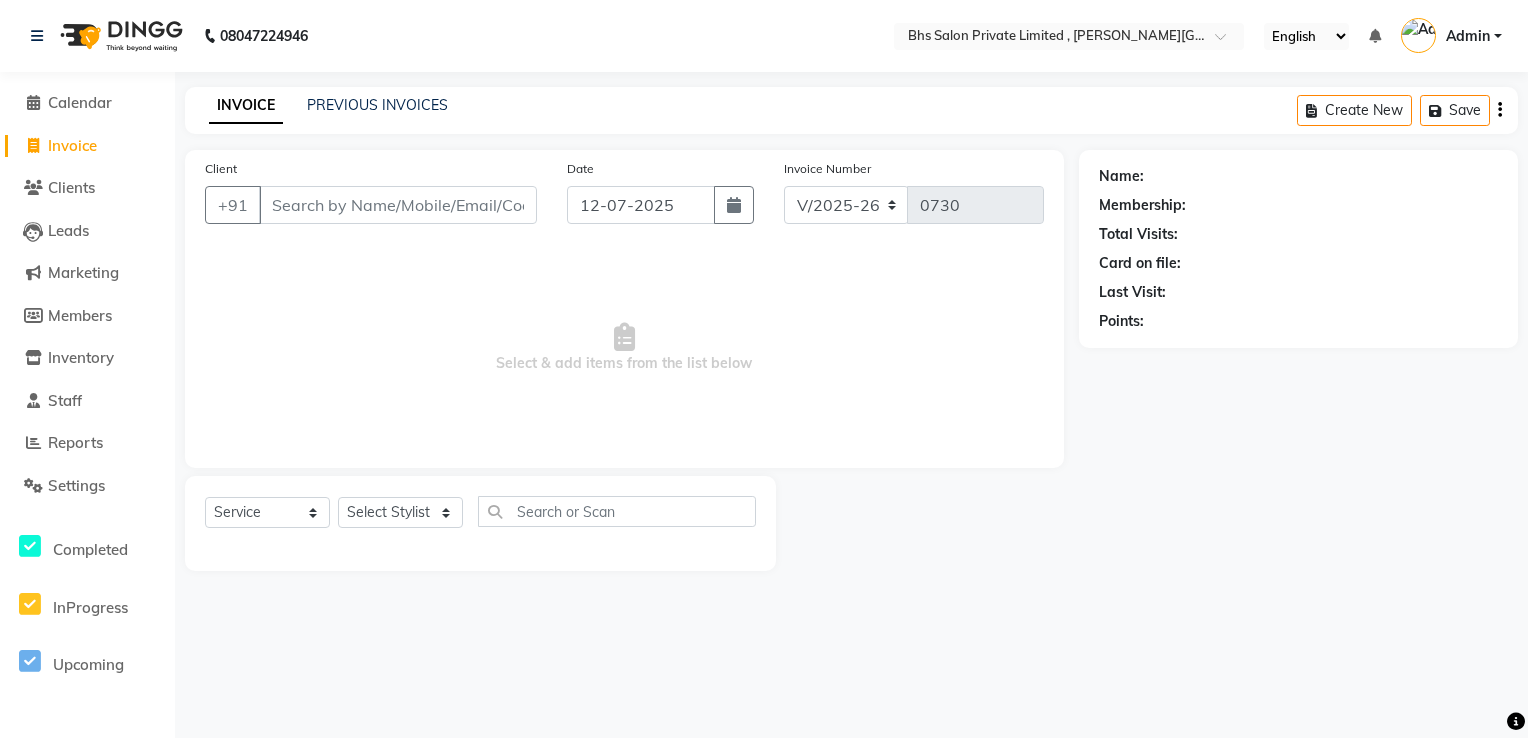 click on "Invoice" 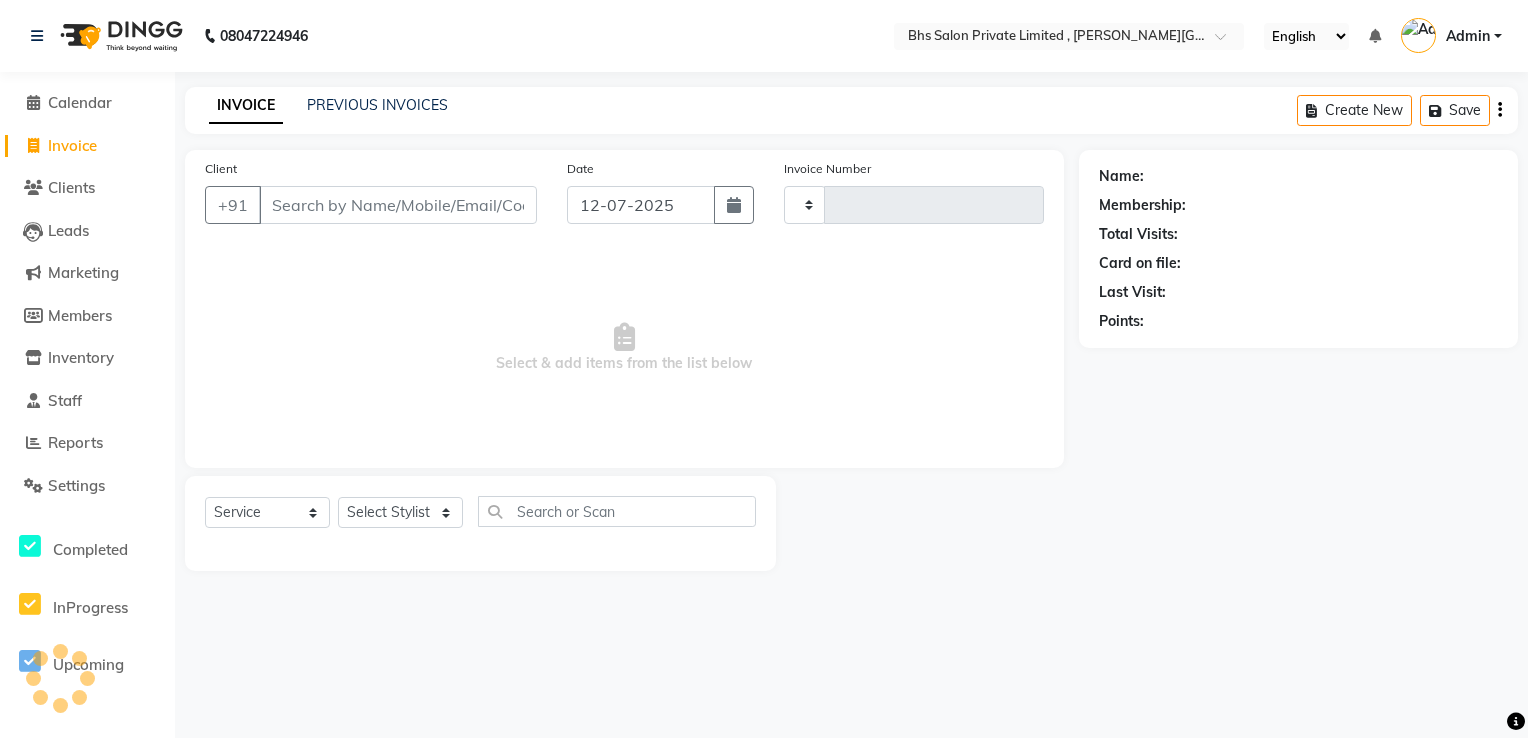 type on "0730" 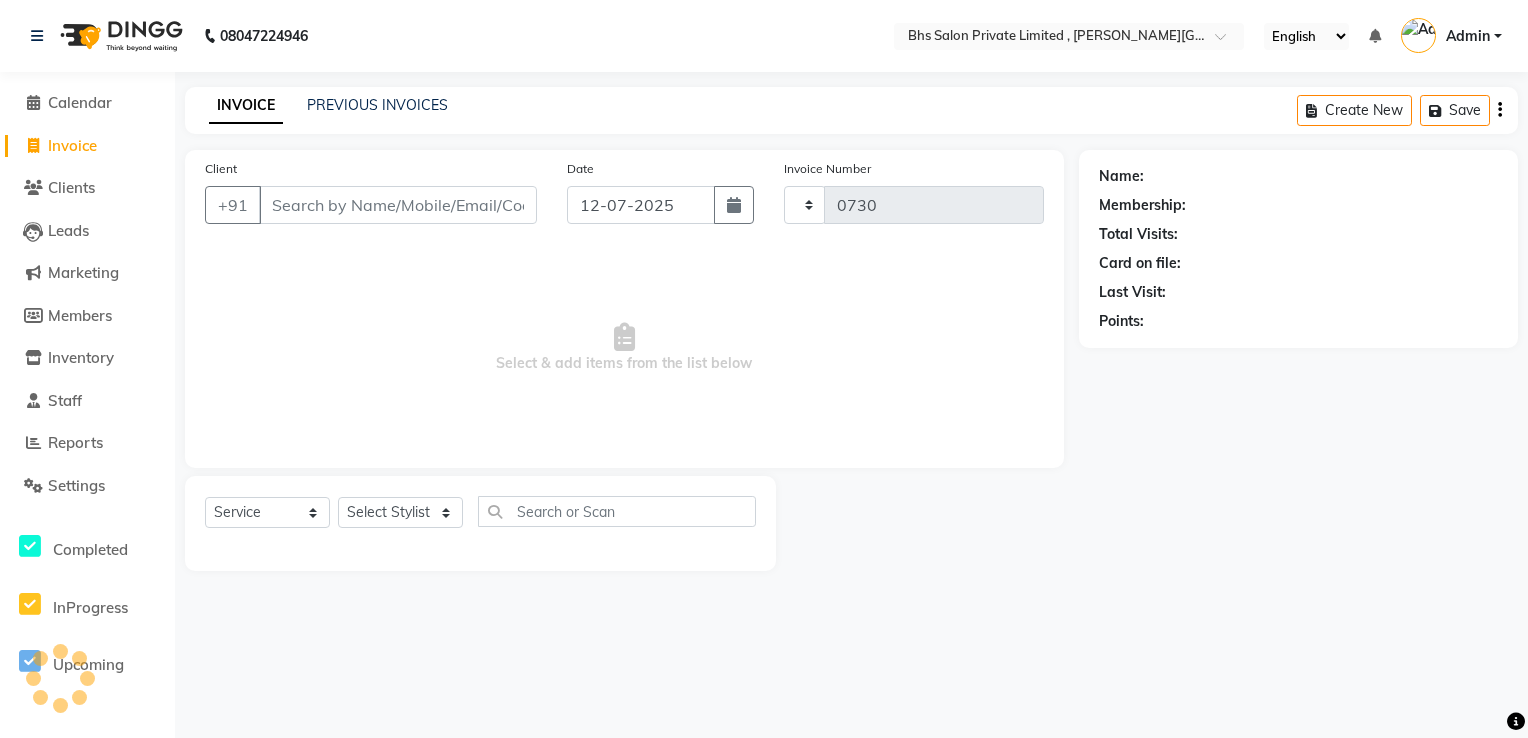select on "4224" 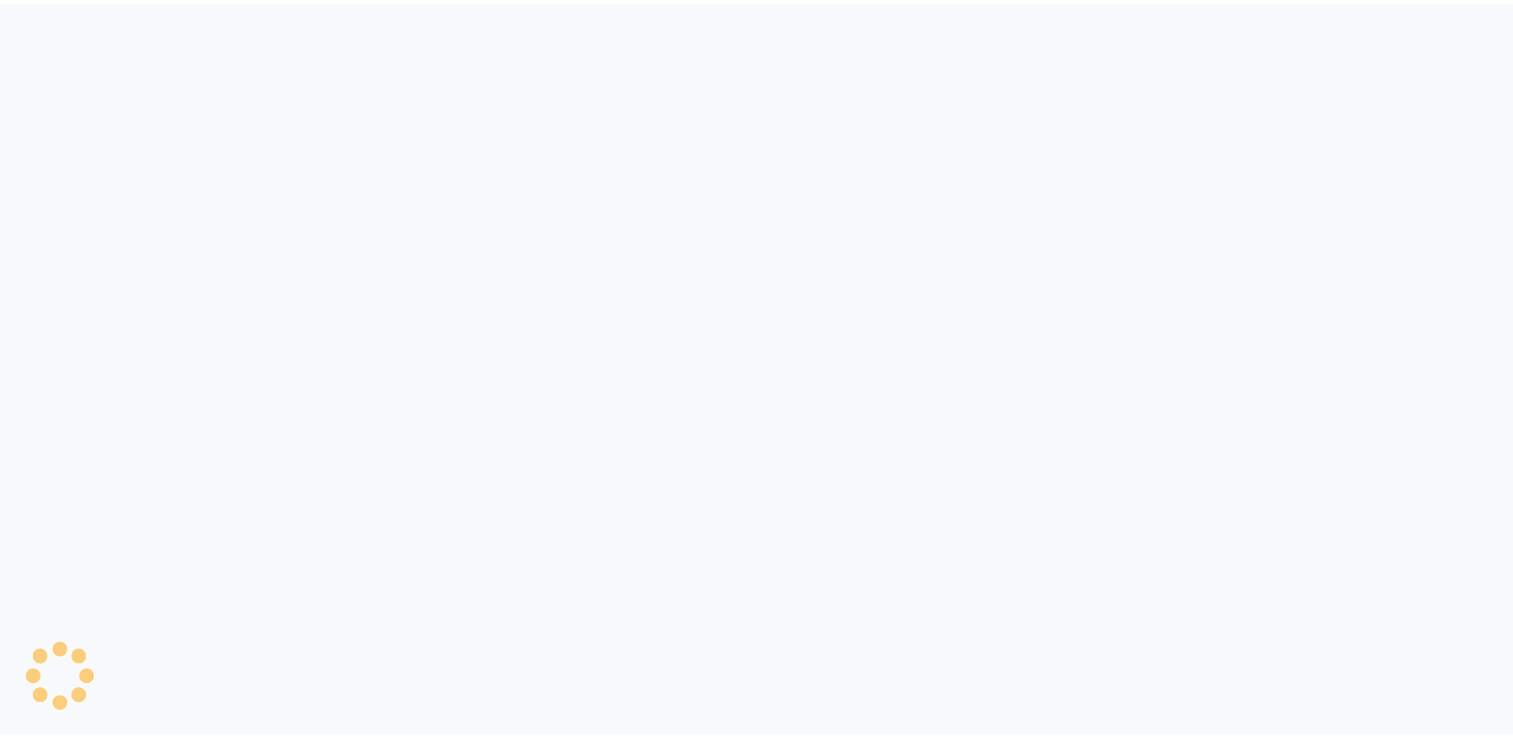 scroll, scrollTop: 0, scrollLeft: 0, axis: both 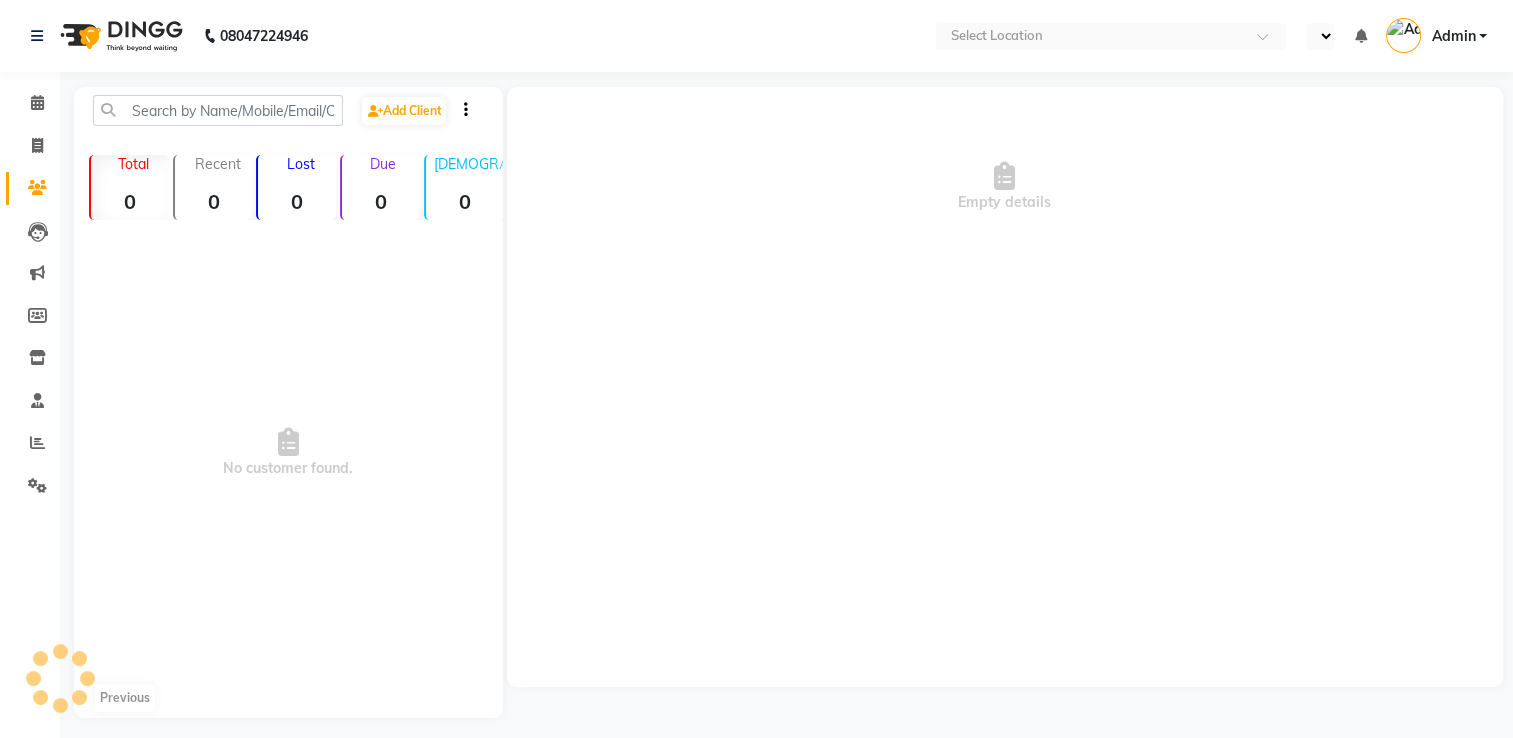 select on "en" 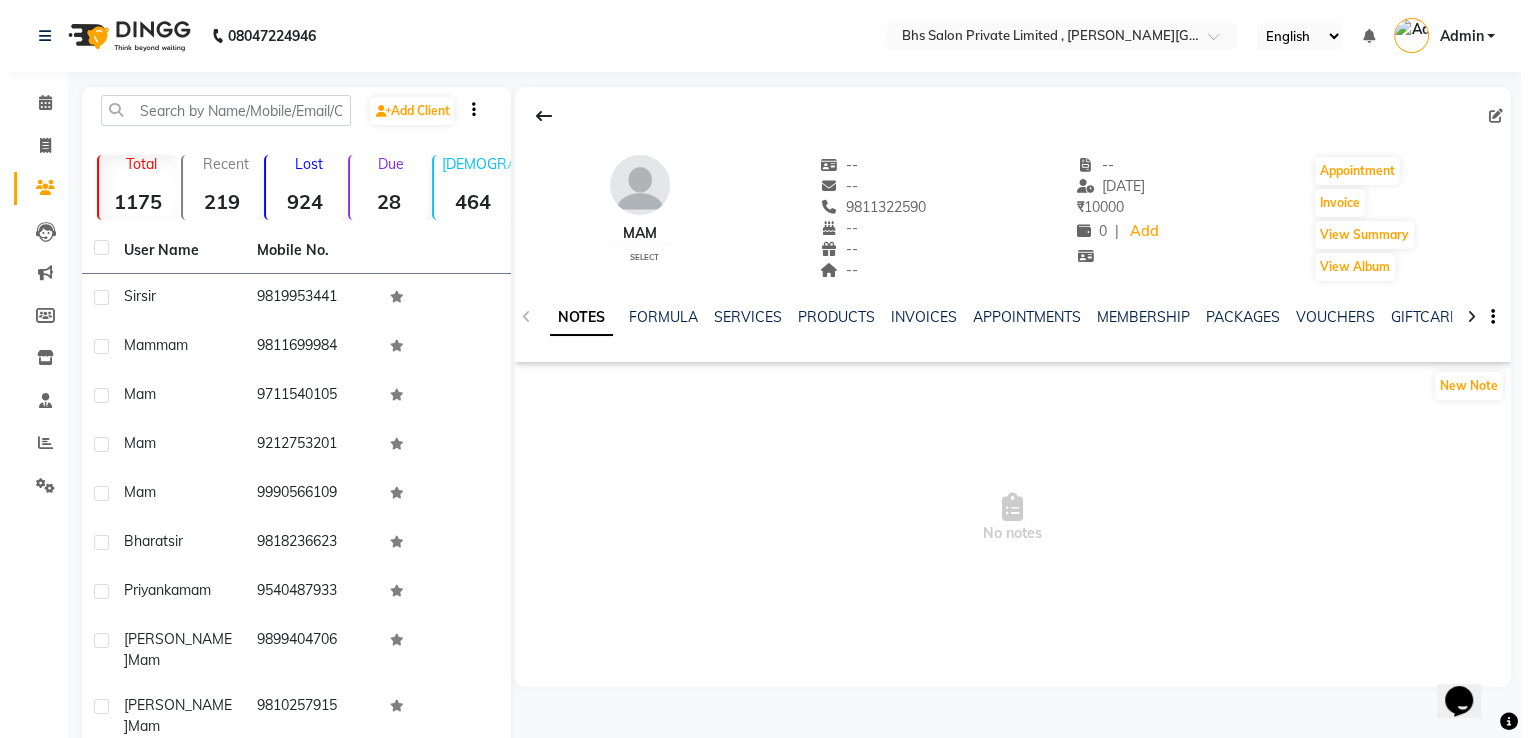 scroll, scrollTop: 0, scrollLeft: 0, axis: both 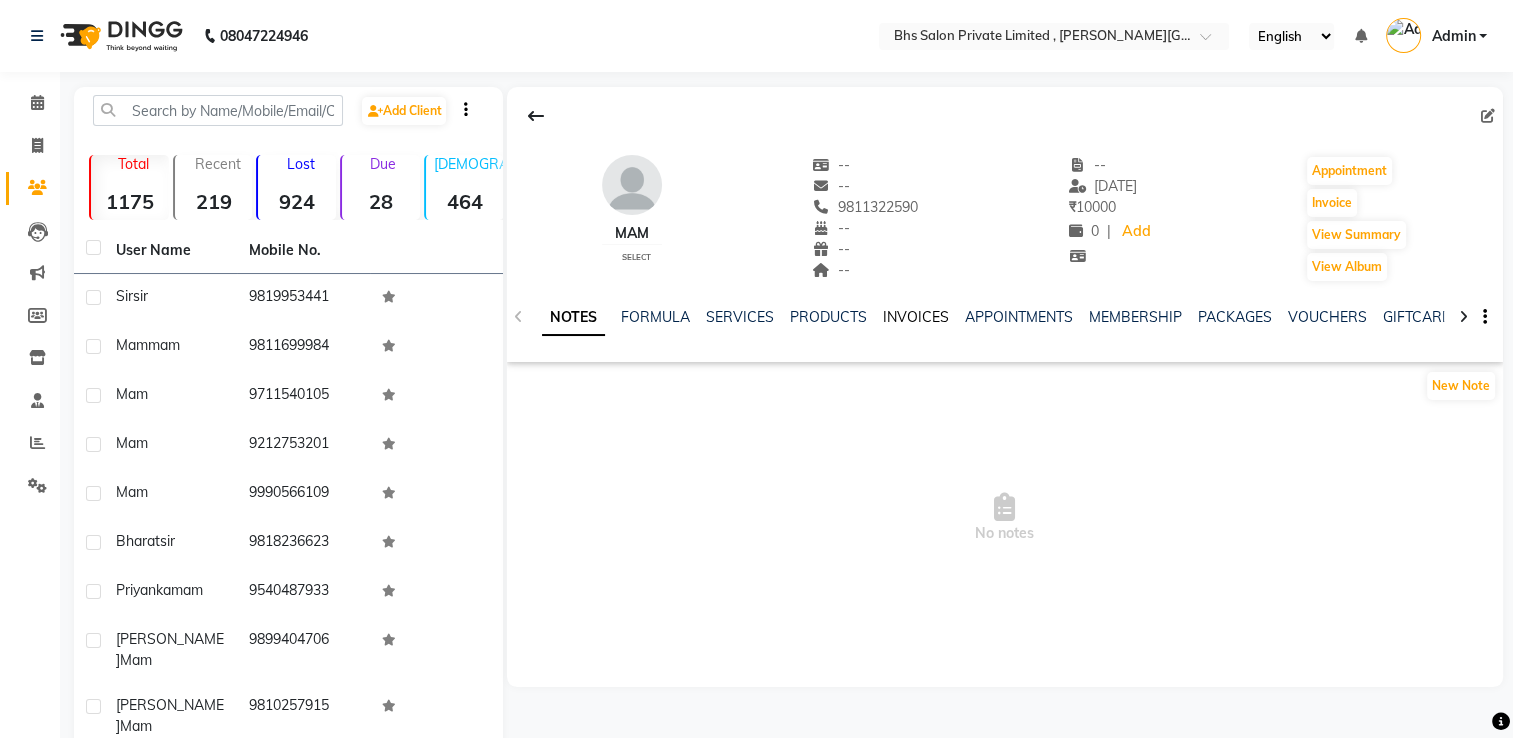 click on "INVOICES" 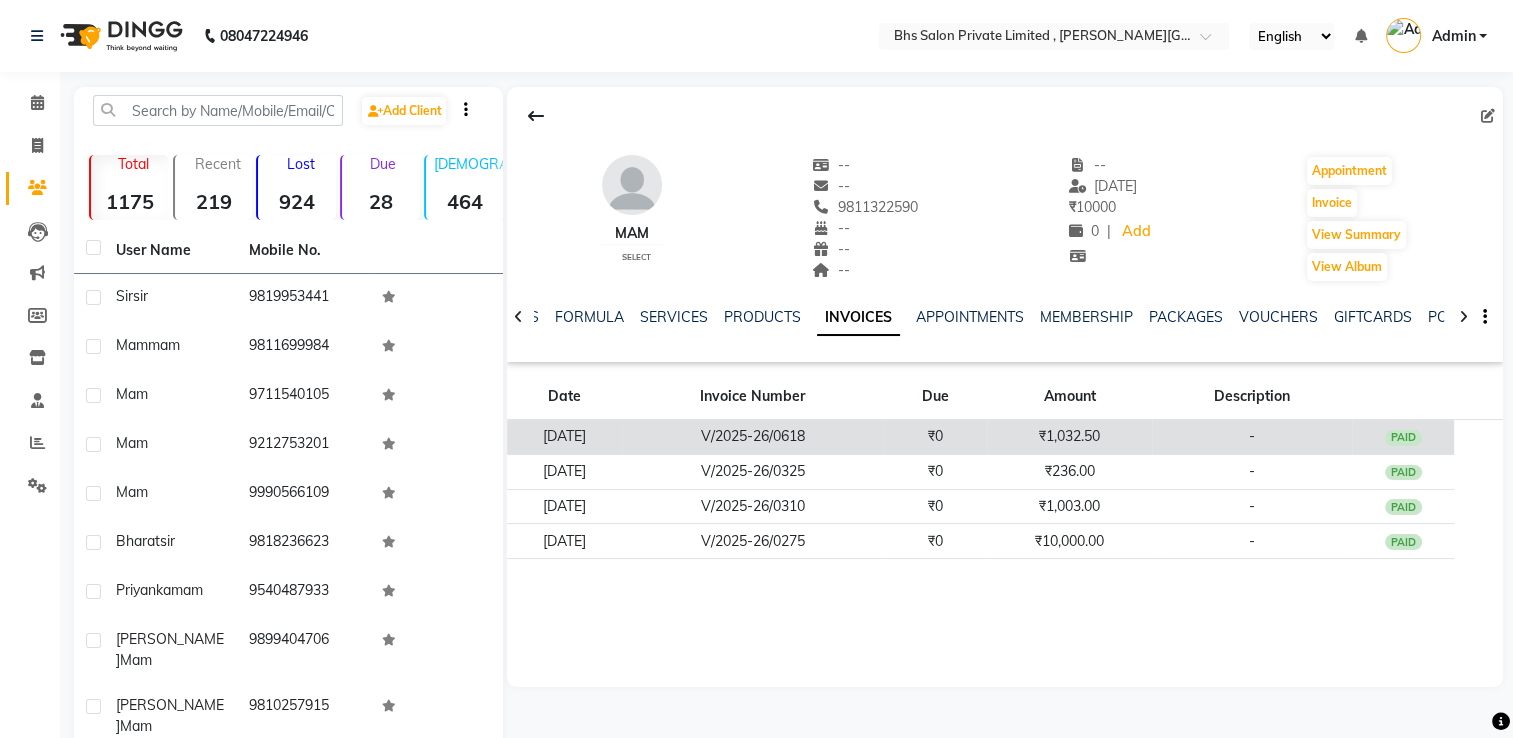 click on "₹0" 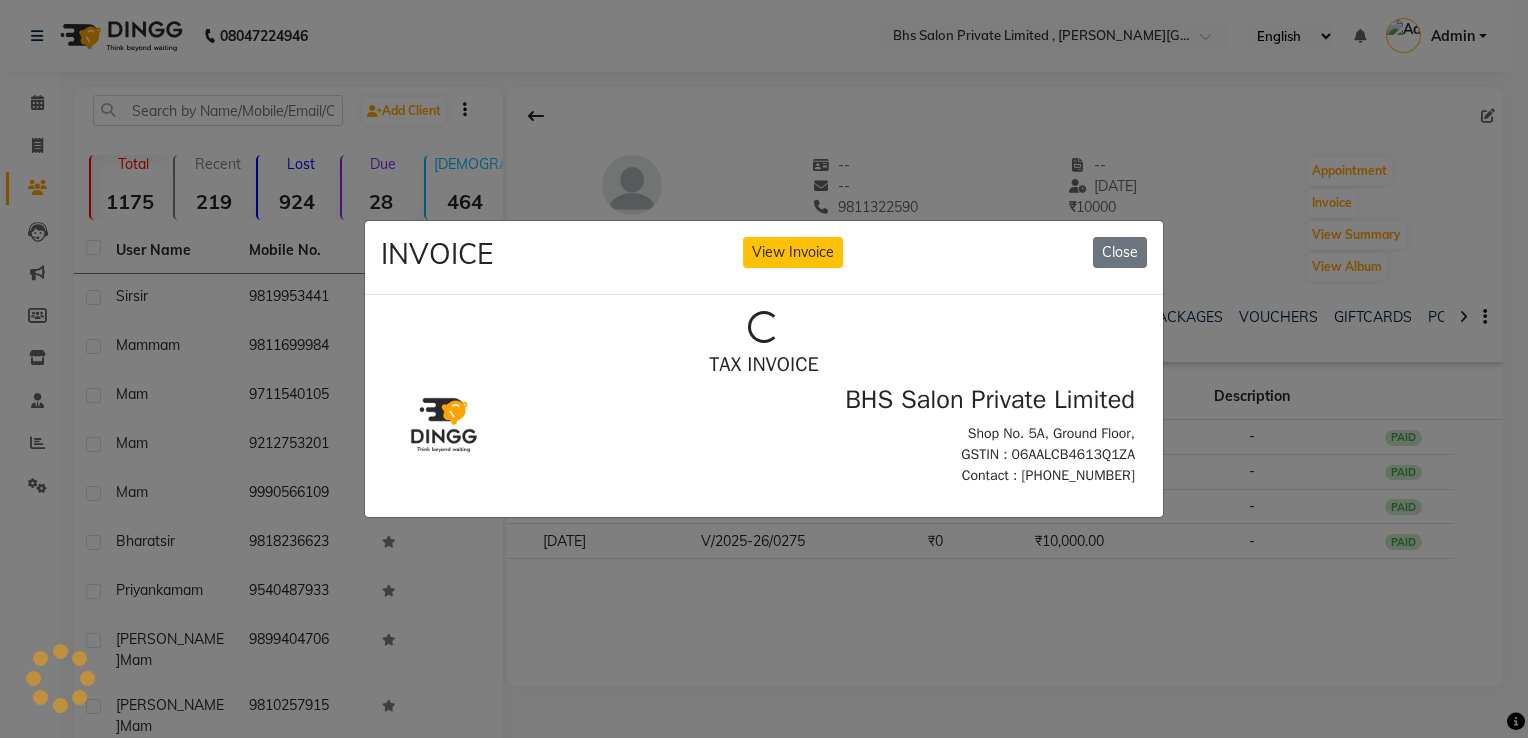 scroll, scrollTop: 0, scrollLeft: 0, axis: both 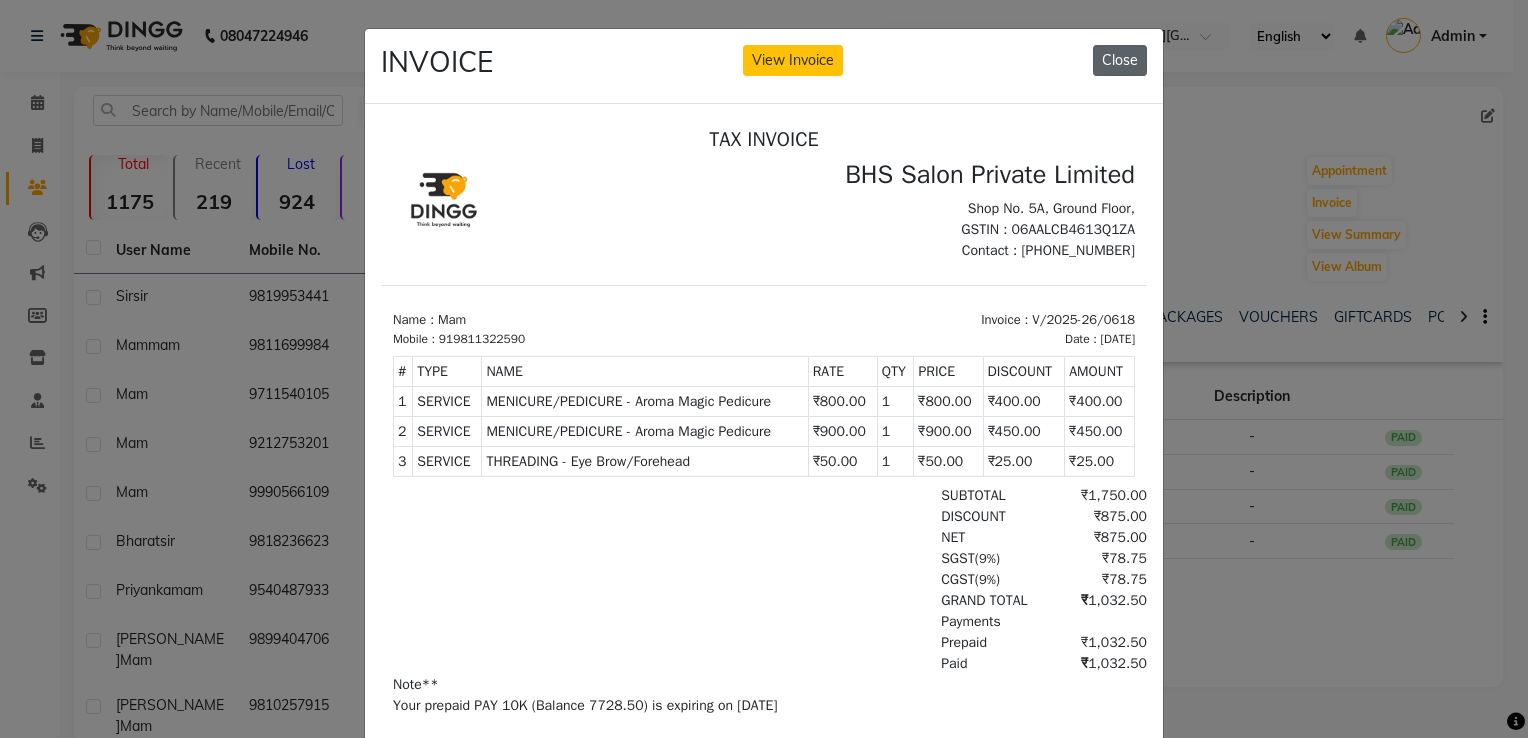 click on "Close" 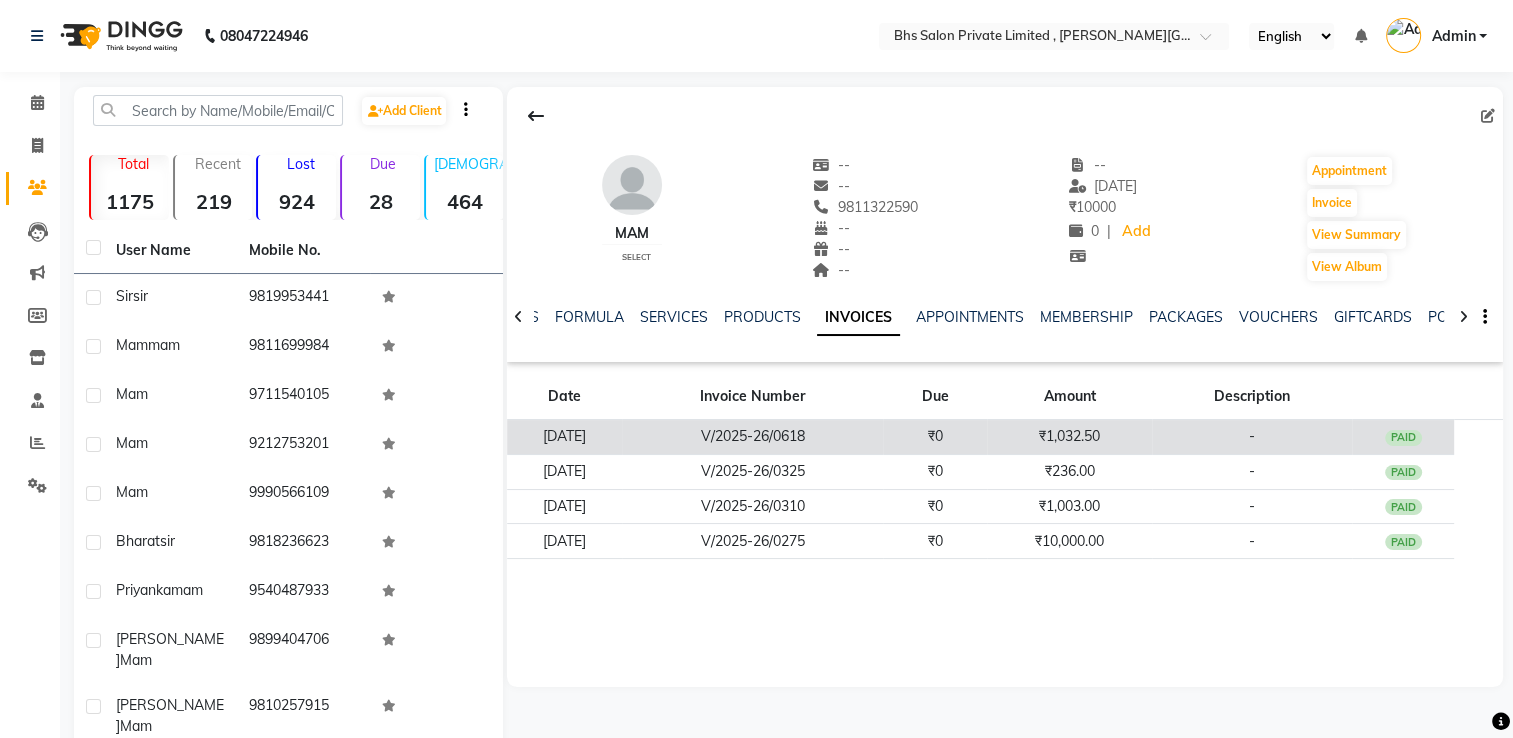 click on "₹1,032.50" 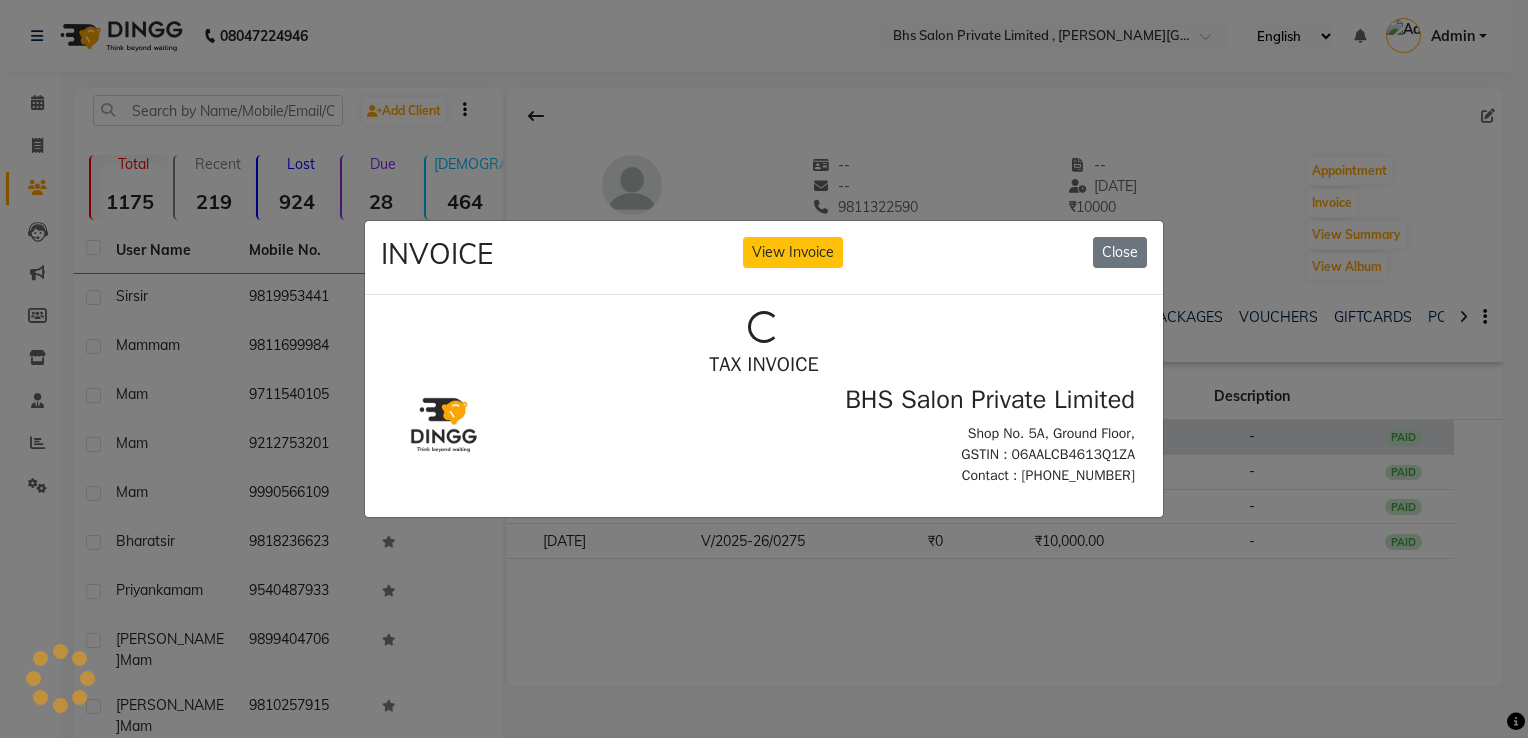 scroll, scrollTop: 0, scrollLeft: 0, axis: both 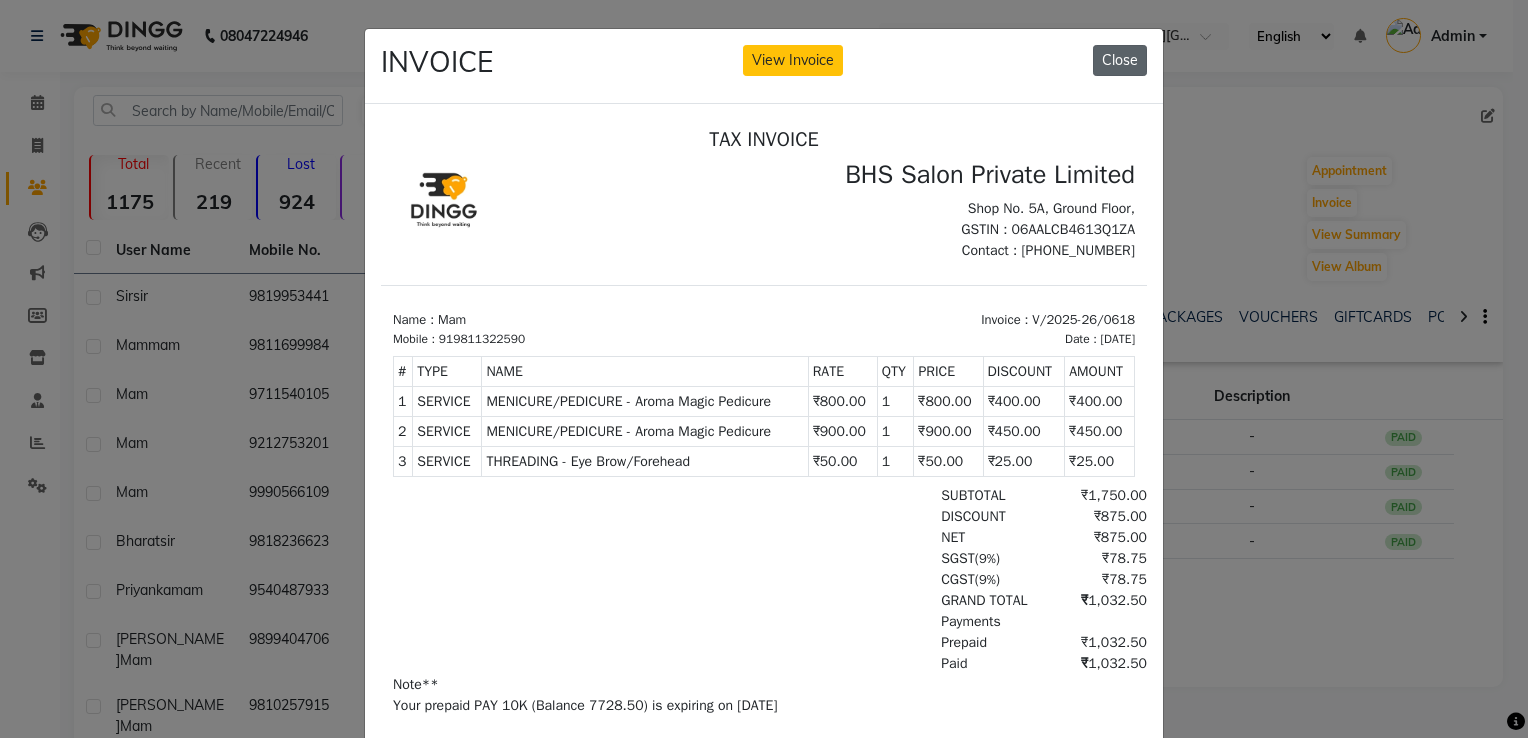 click on "Close" 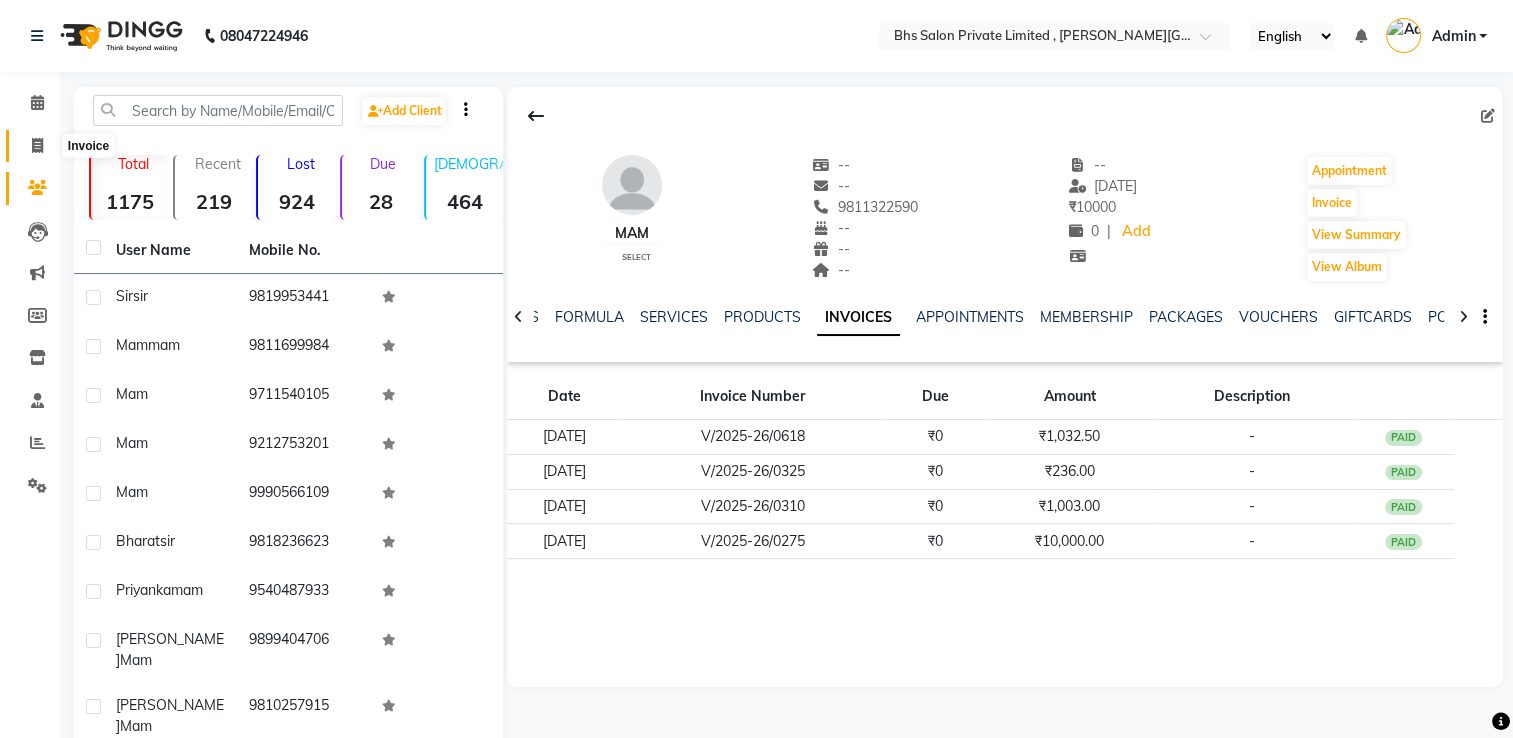 click 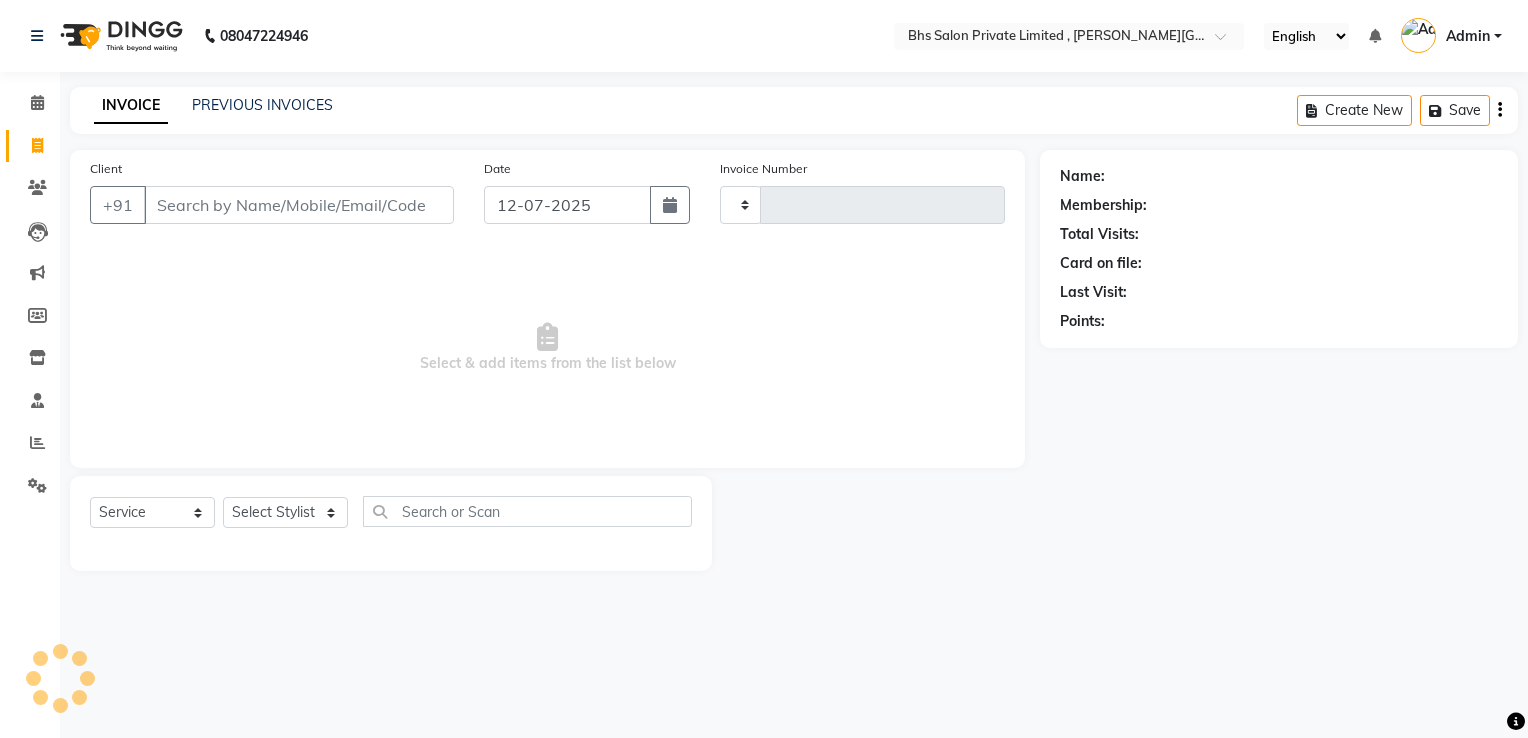 type on "0727" 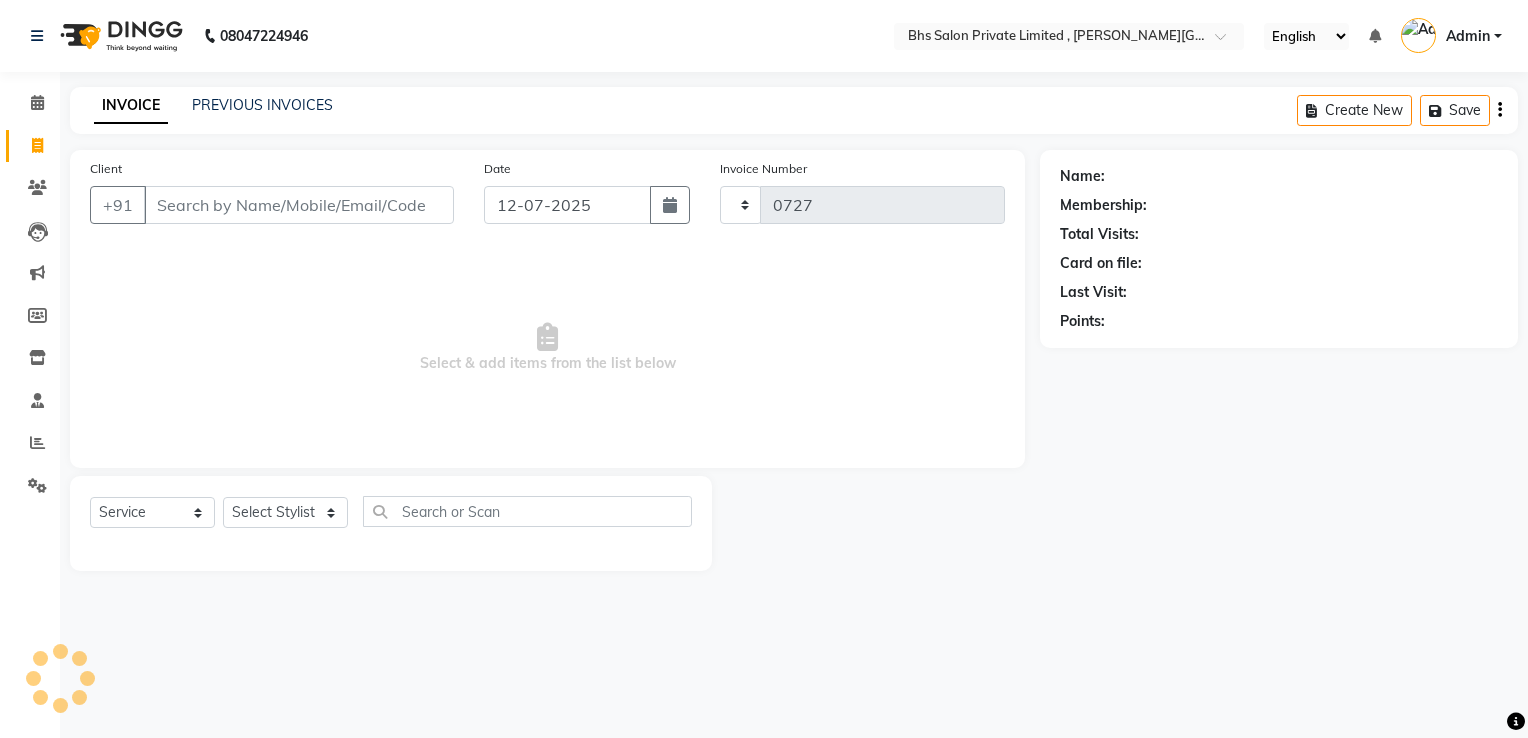 select on "4224" 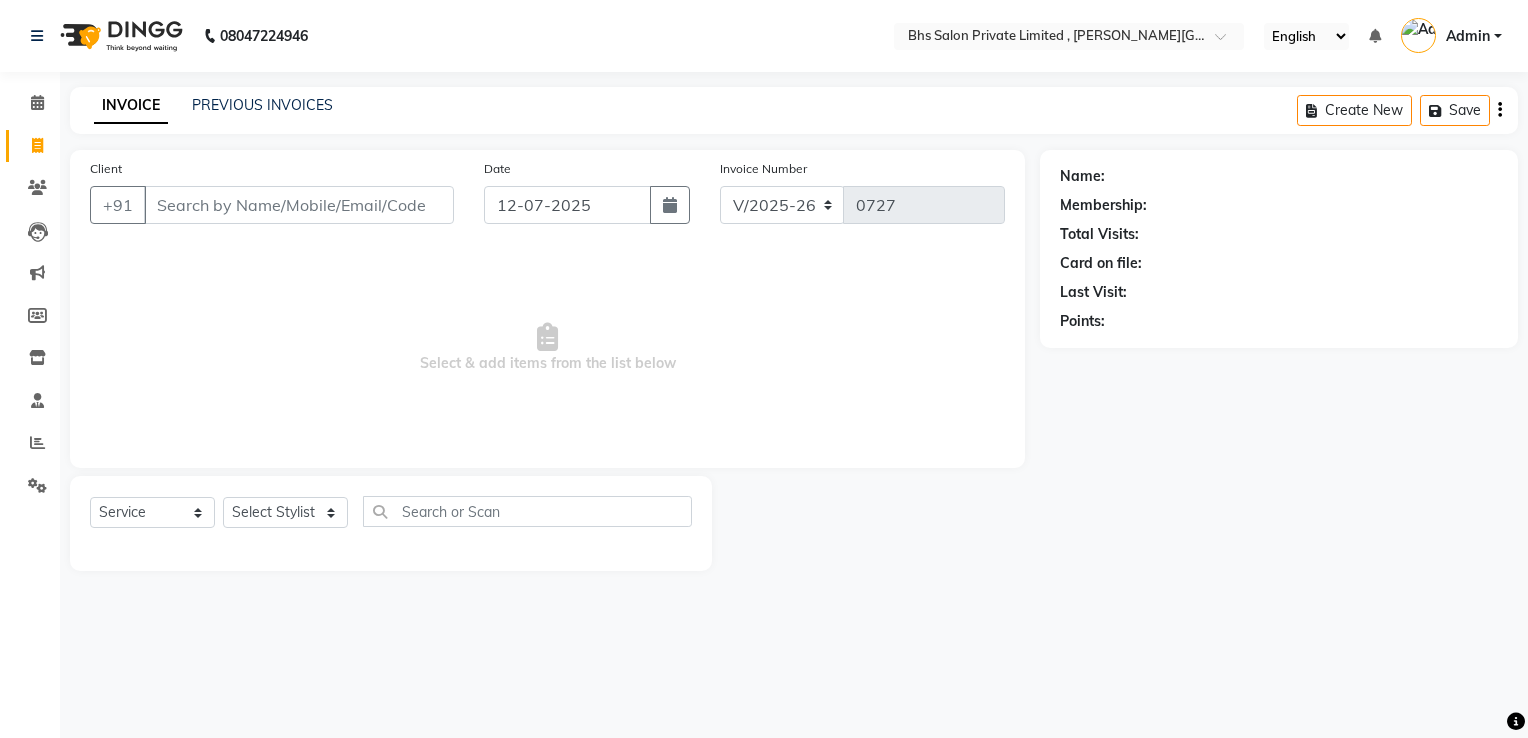 click on "Client" at bounding box center (299, 205) 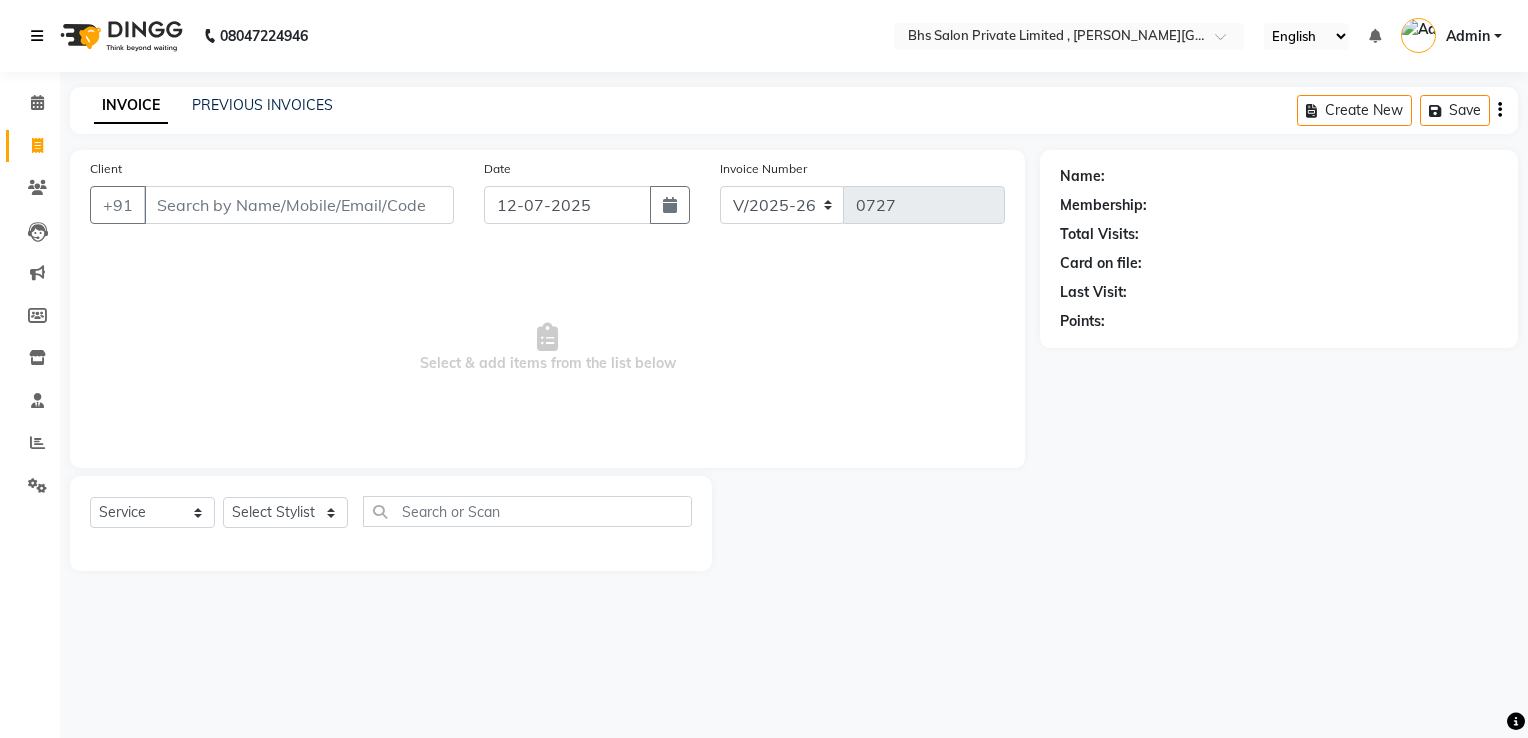 click at bounding box center [37, 36] 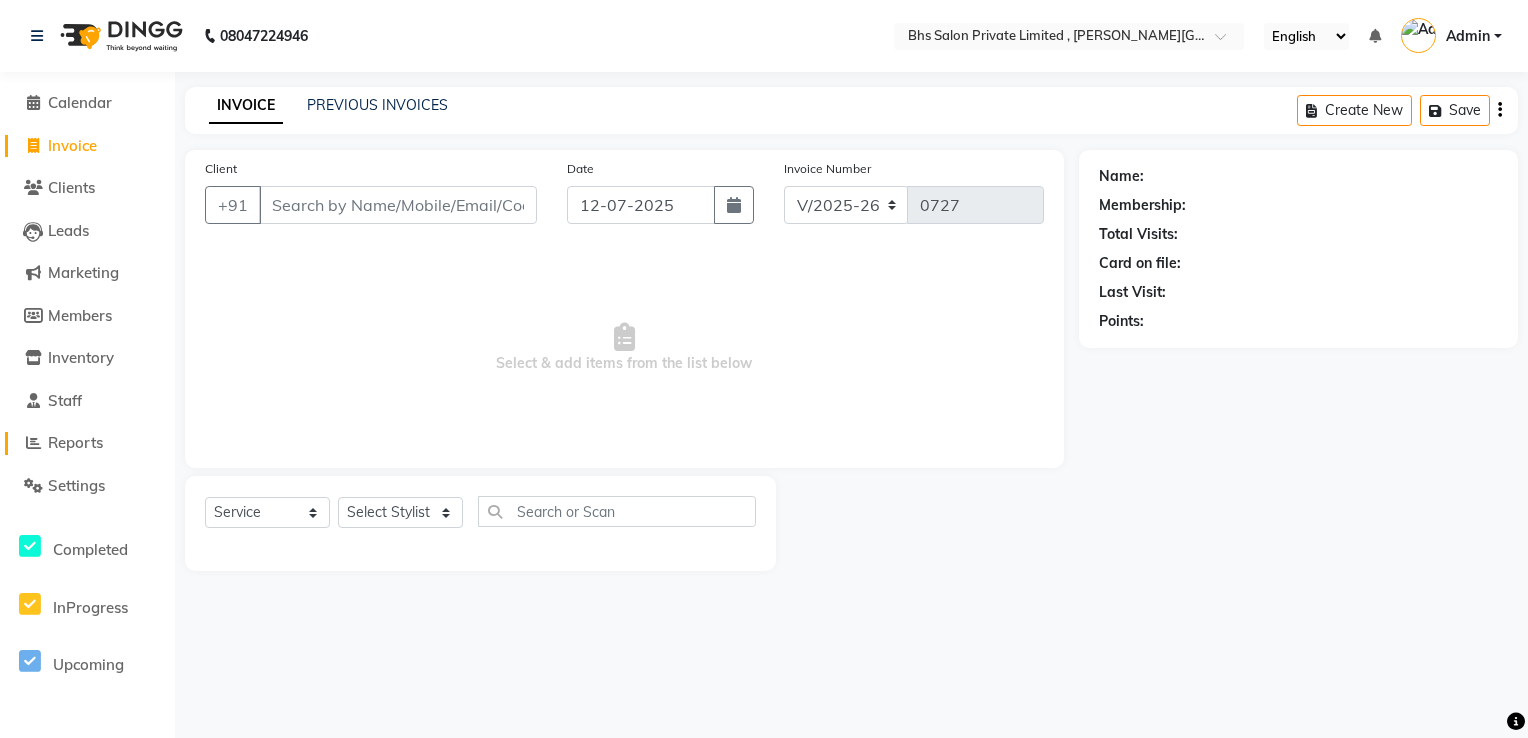 click on "Reports" 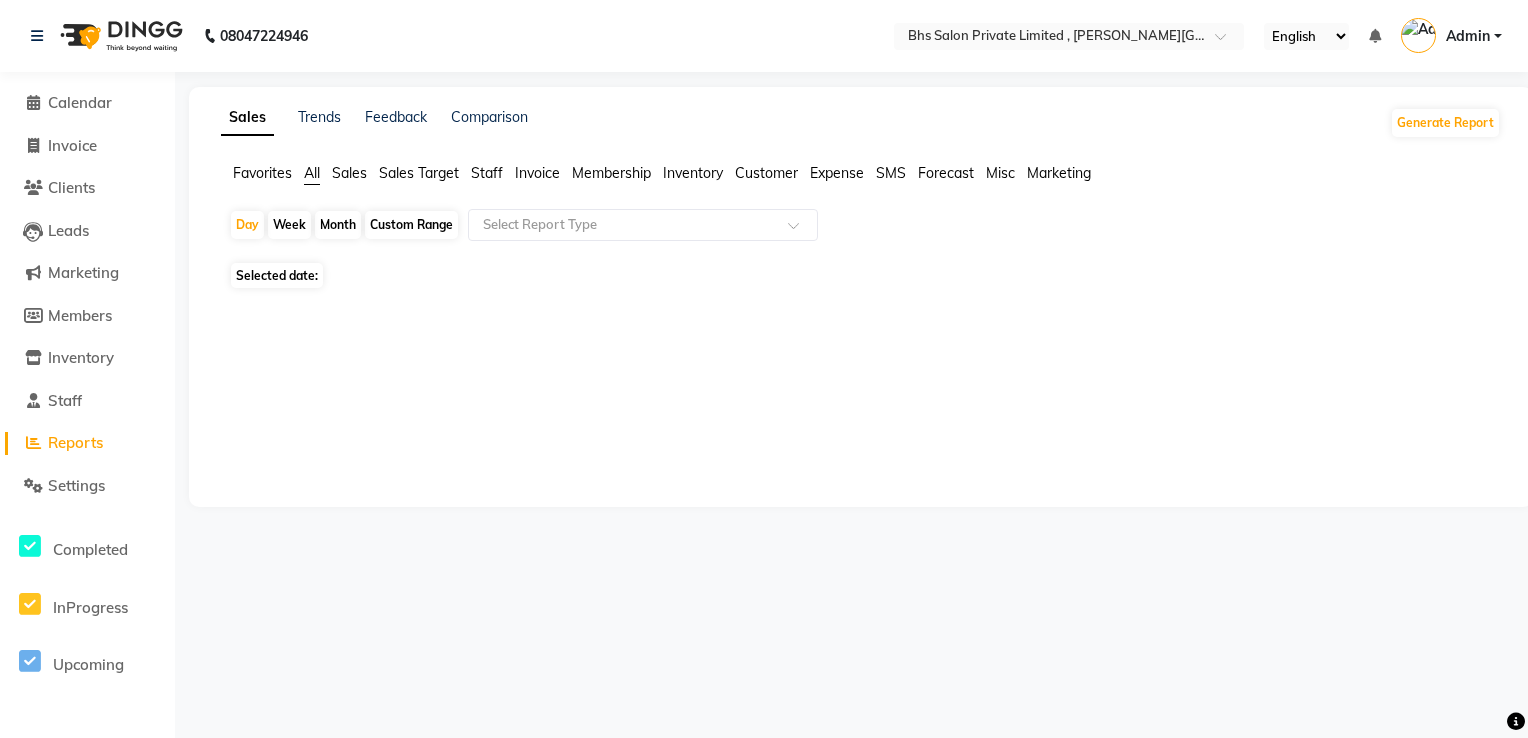 click on "Invoice" 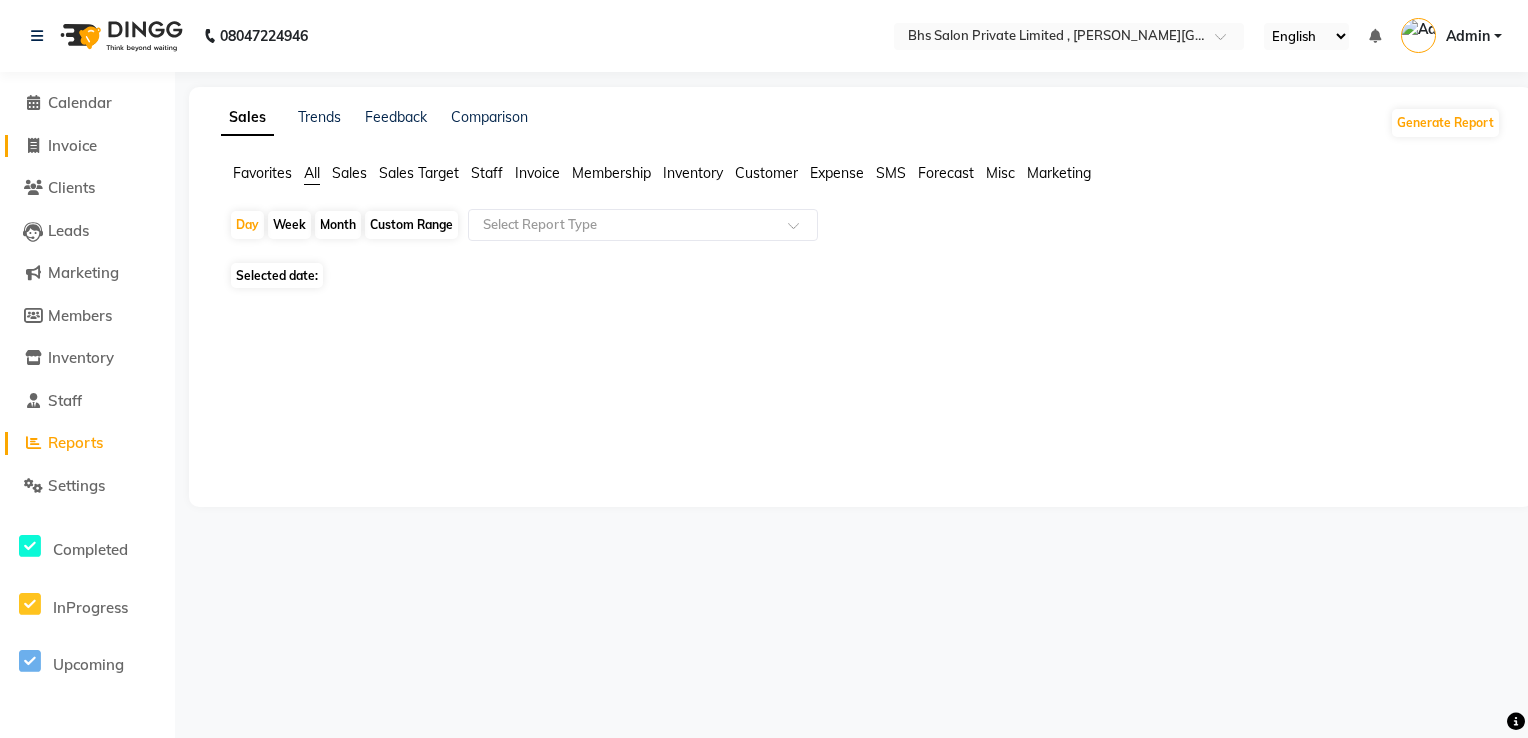 drag, startPoint x: 68, startPoint y: 146, endPoint x: 82, endPoint y: 132, distance: 19.79899 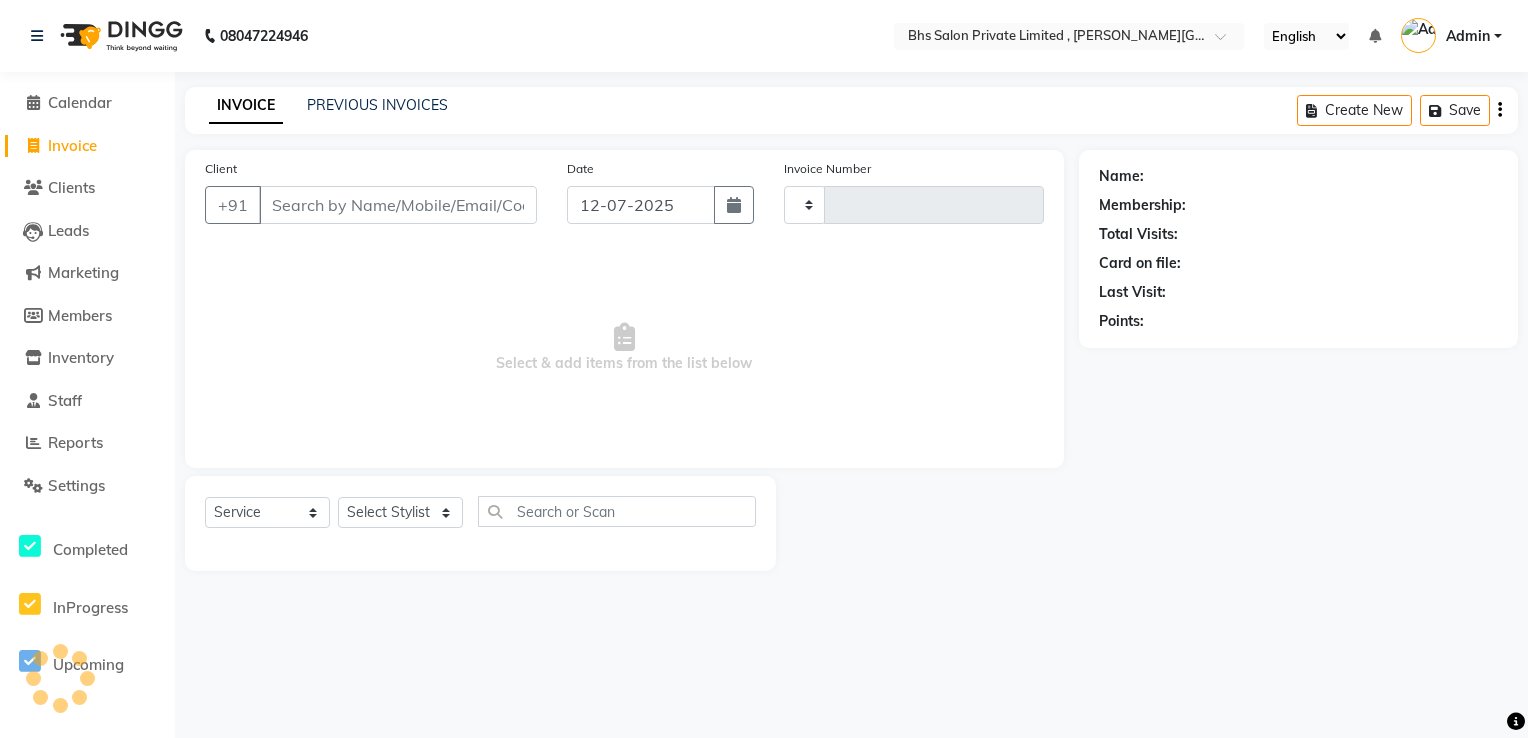 click on "Client" at bounding box center [398, 205] 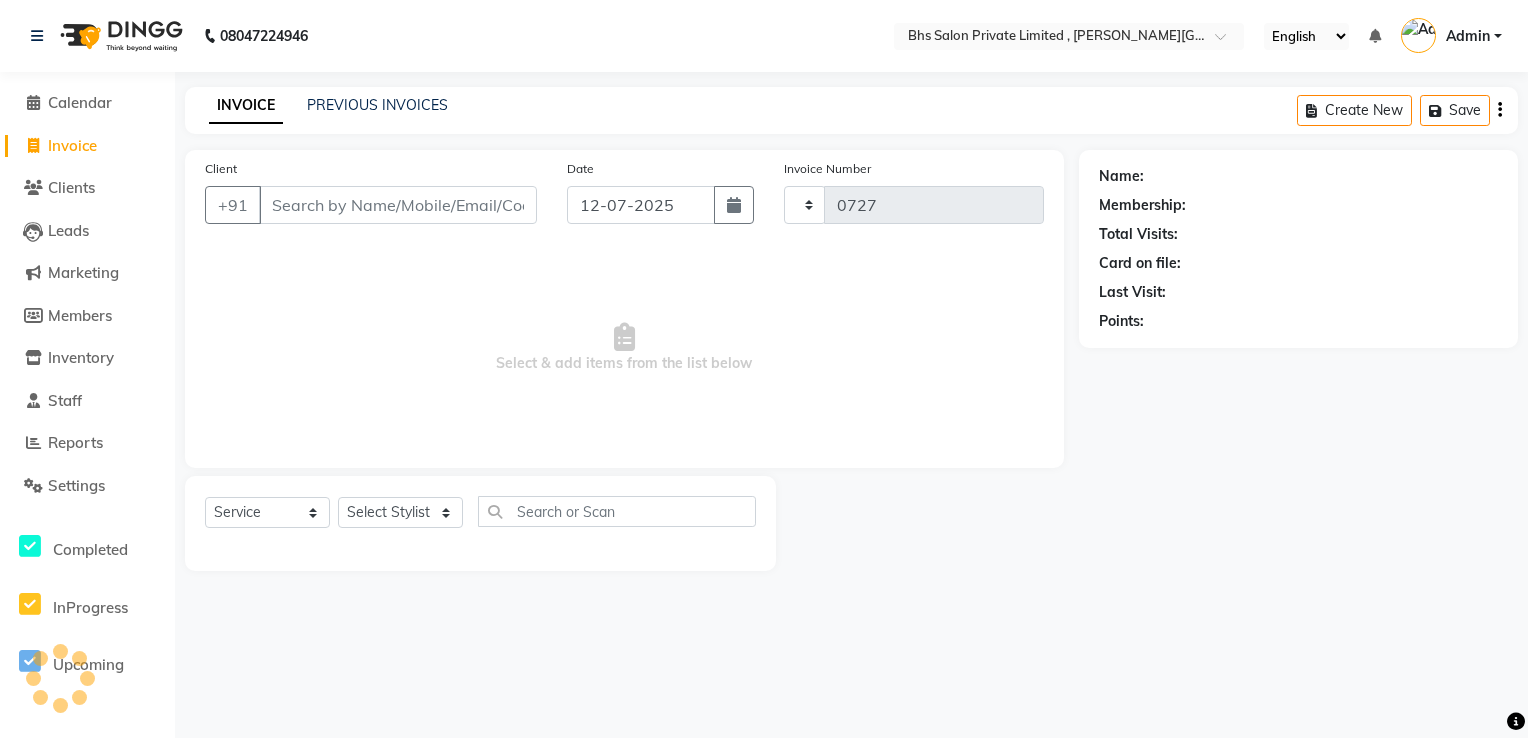 select on "4224" 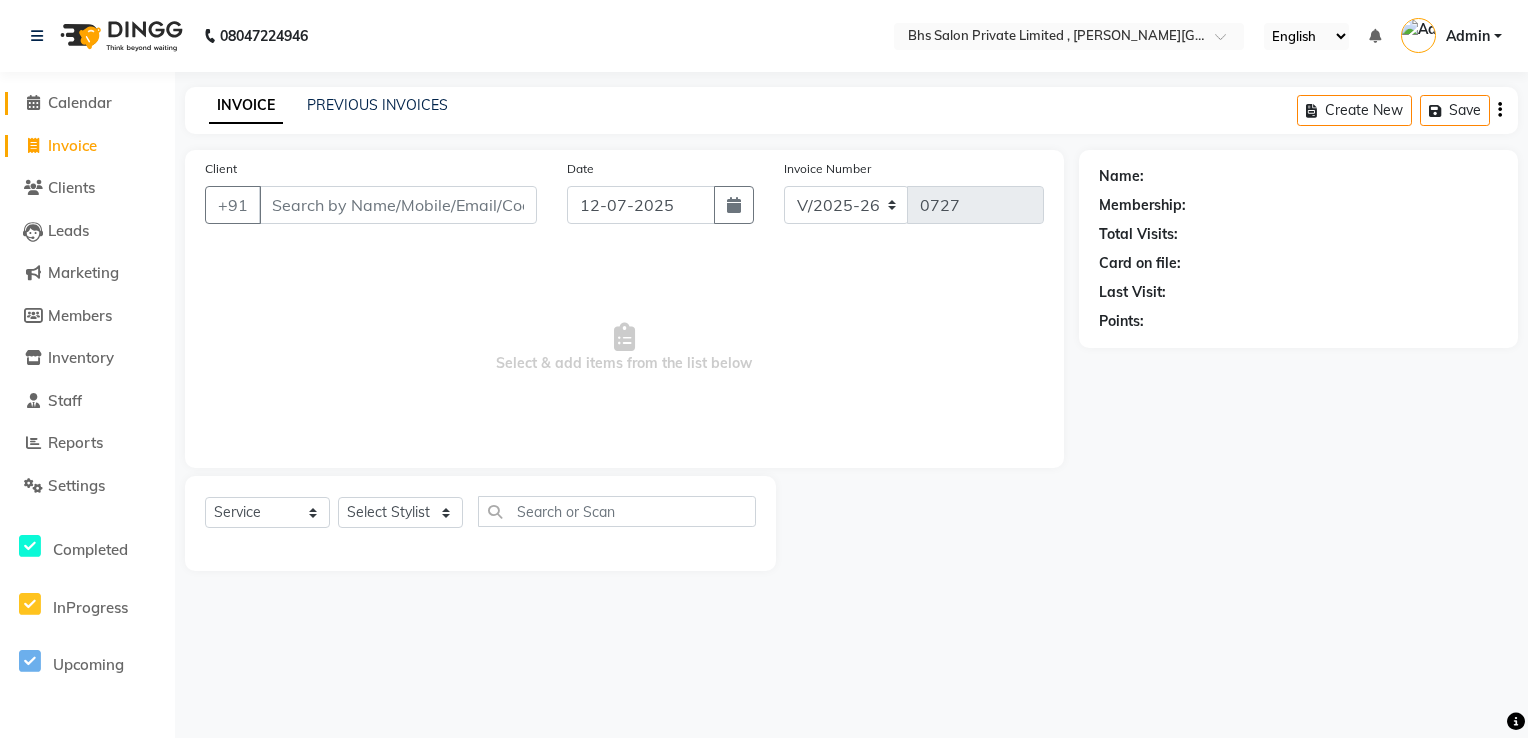 click on "Calendar" 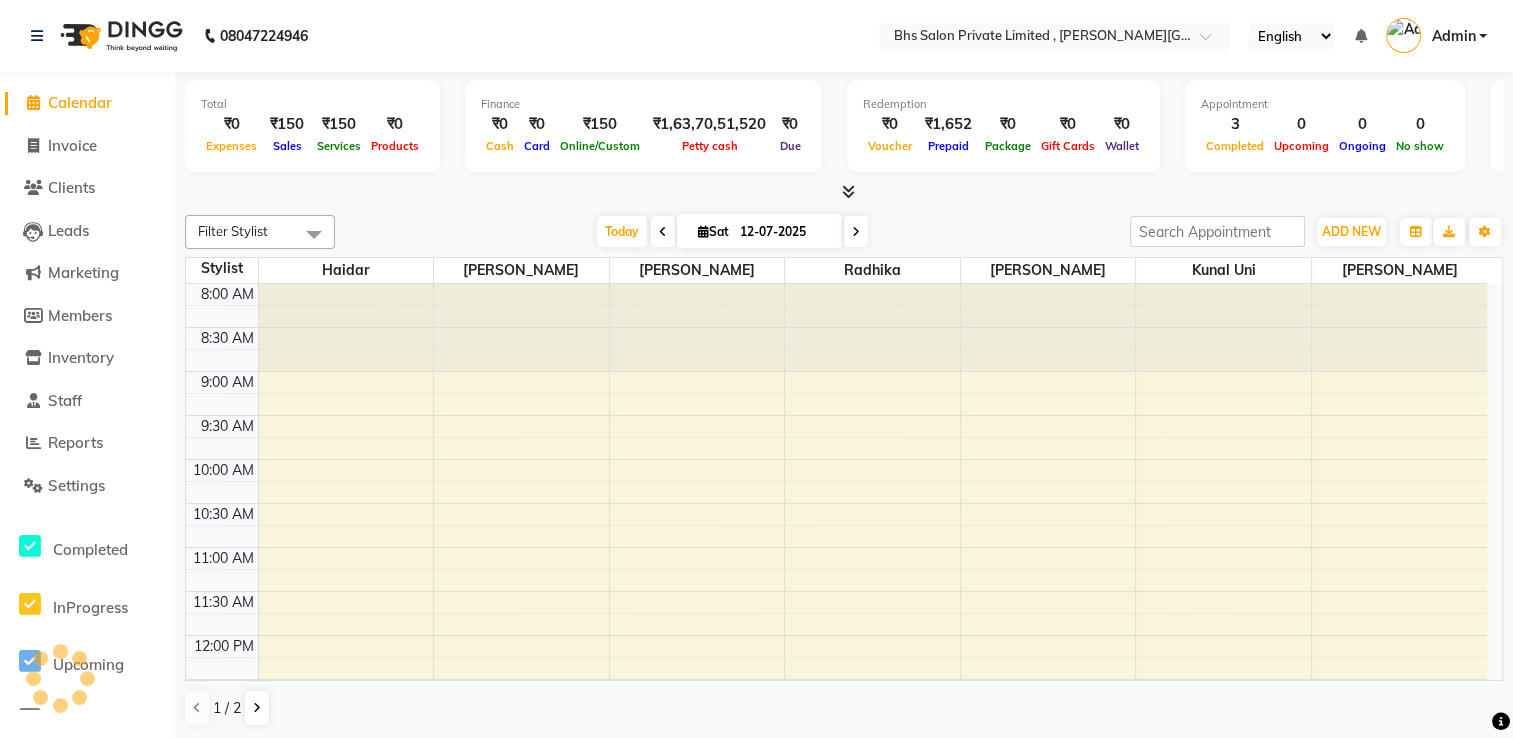 scroll, scrollTop: 0, scrollLeft: 0, axis: both 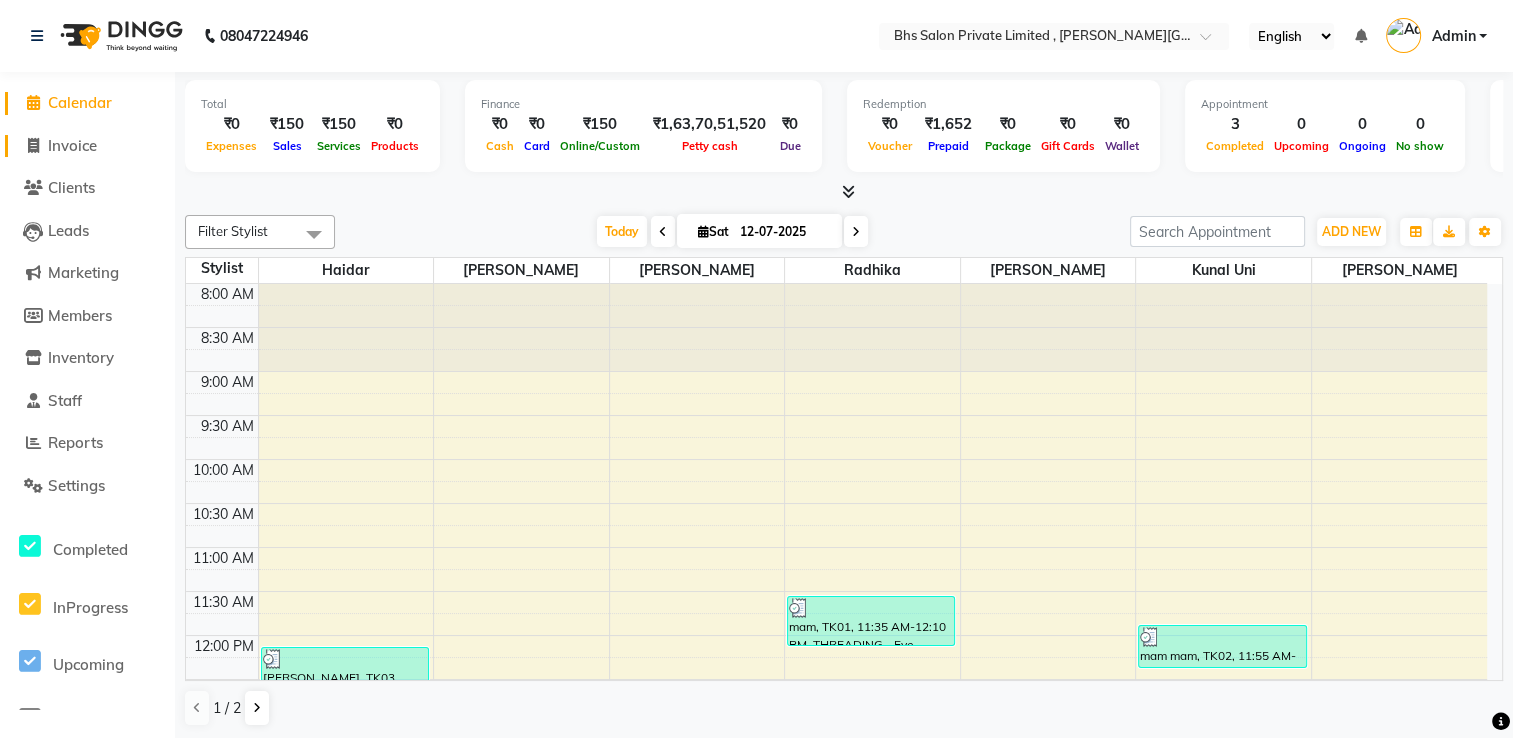 click on "Invoice" 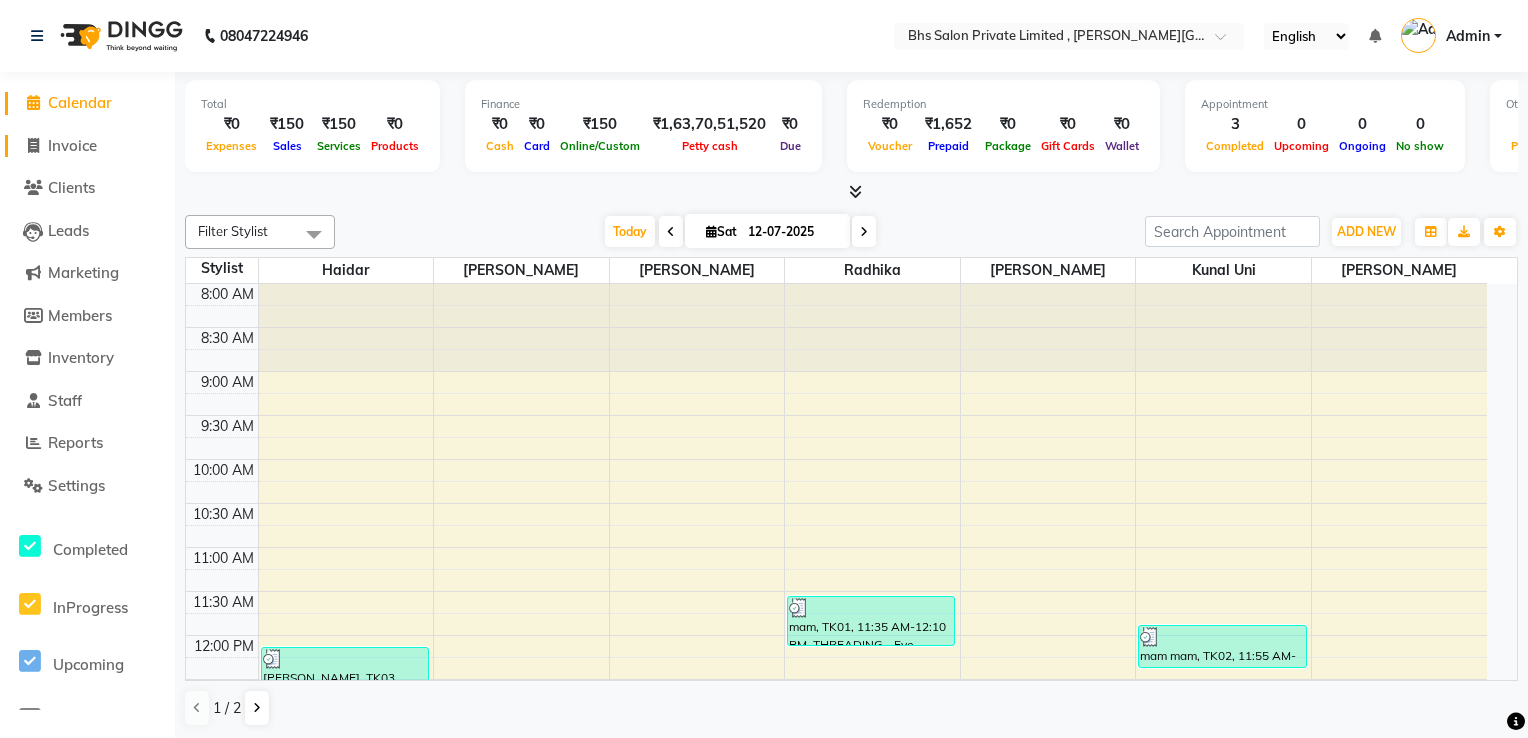 select on "service" 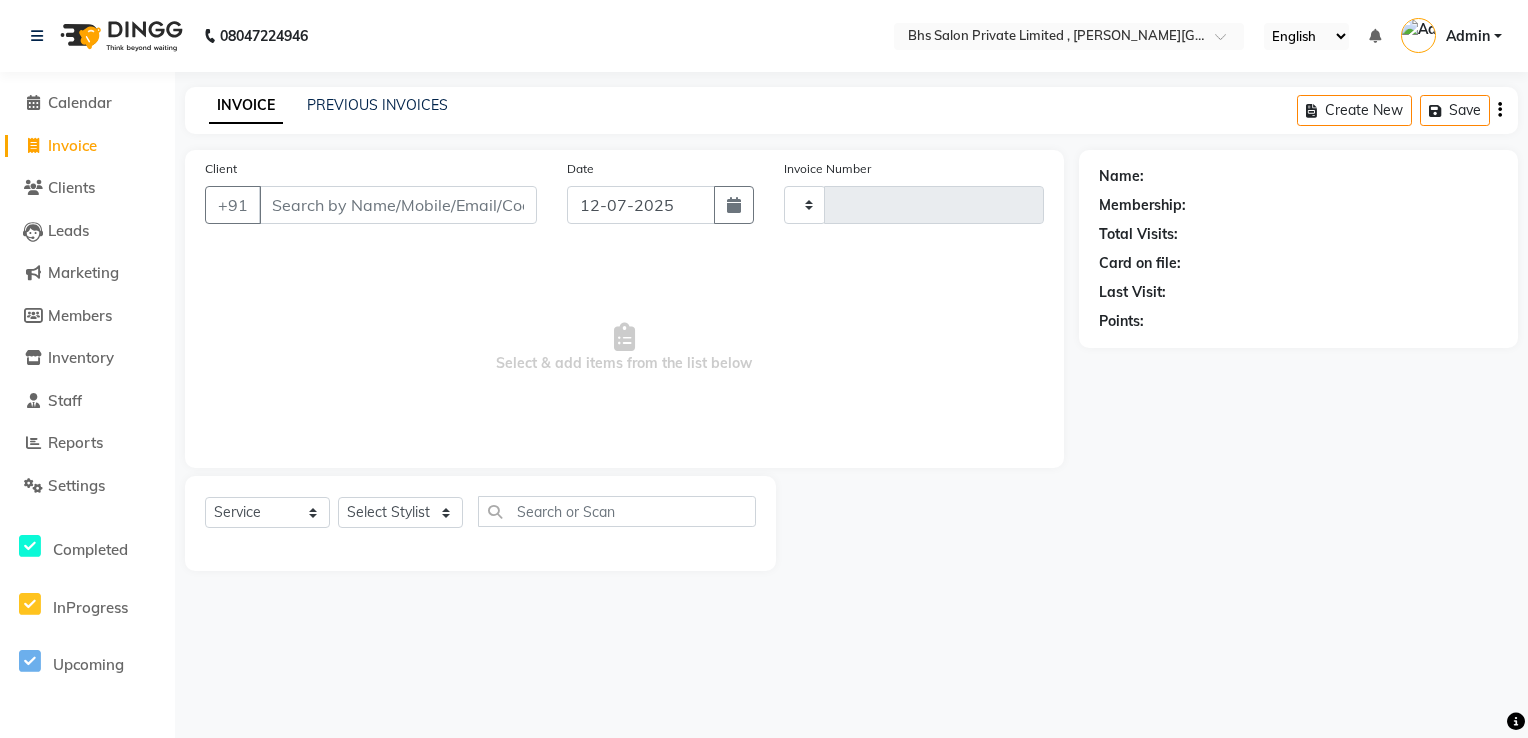 type on "0727" 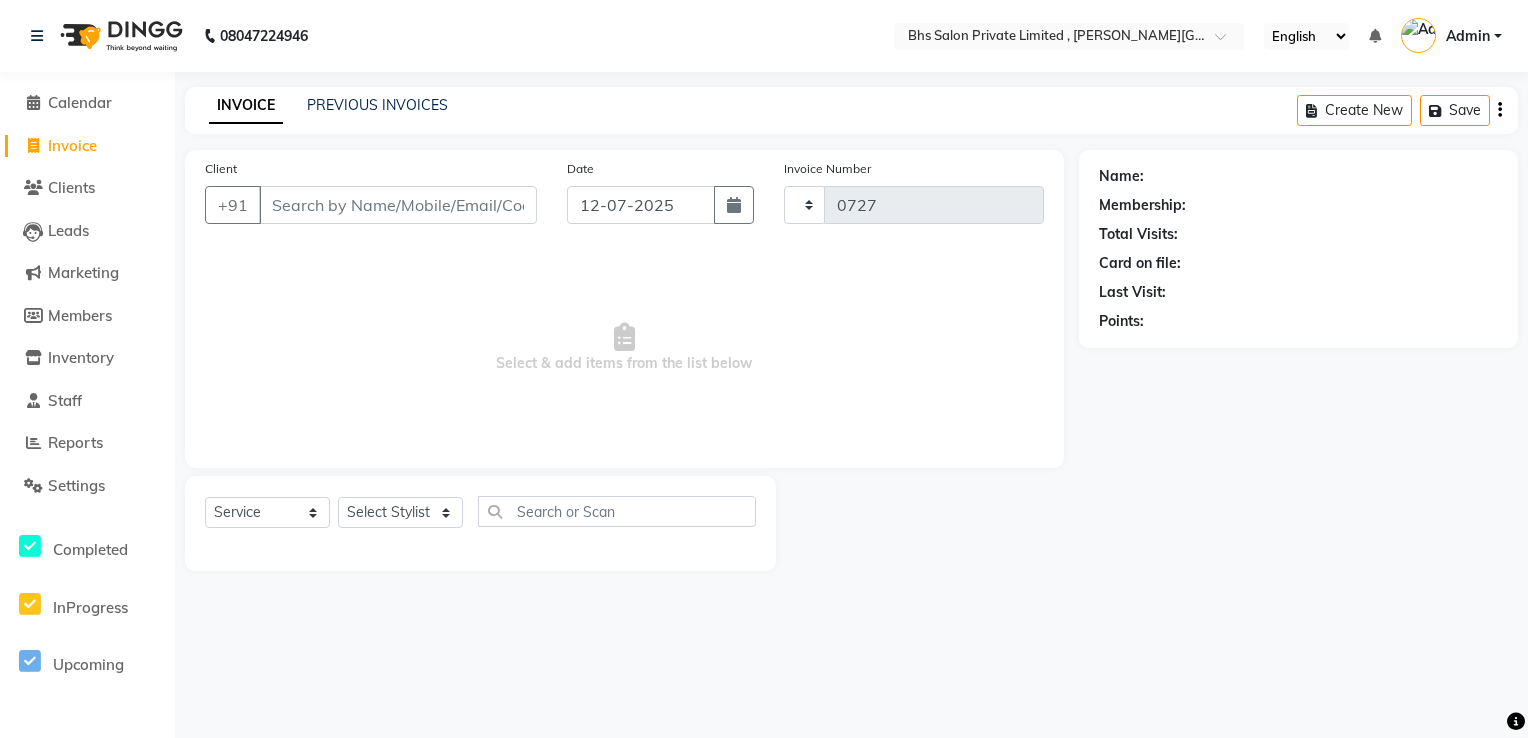 select on "4224" 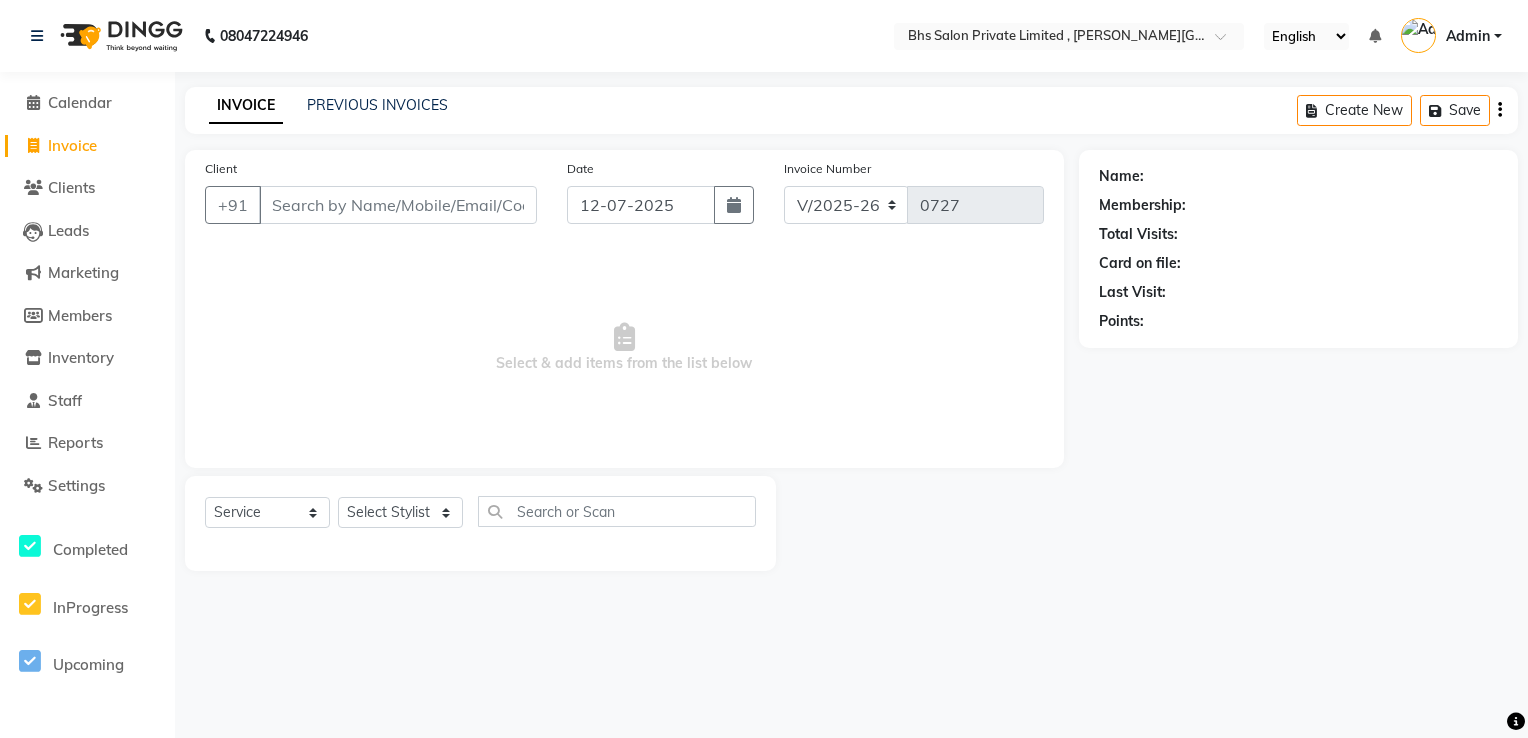 click on "Client" at bounding box center [398, 205] 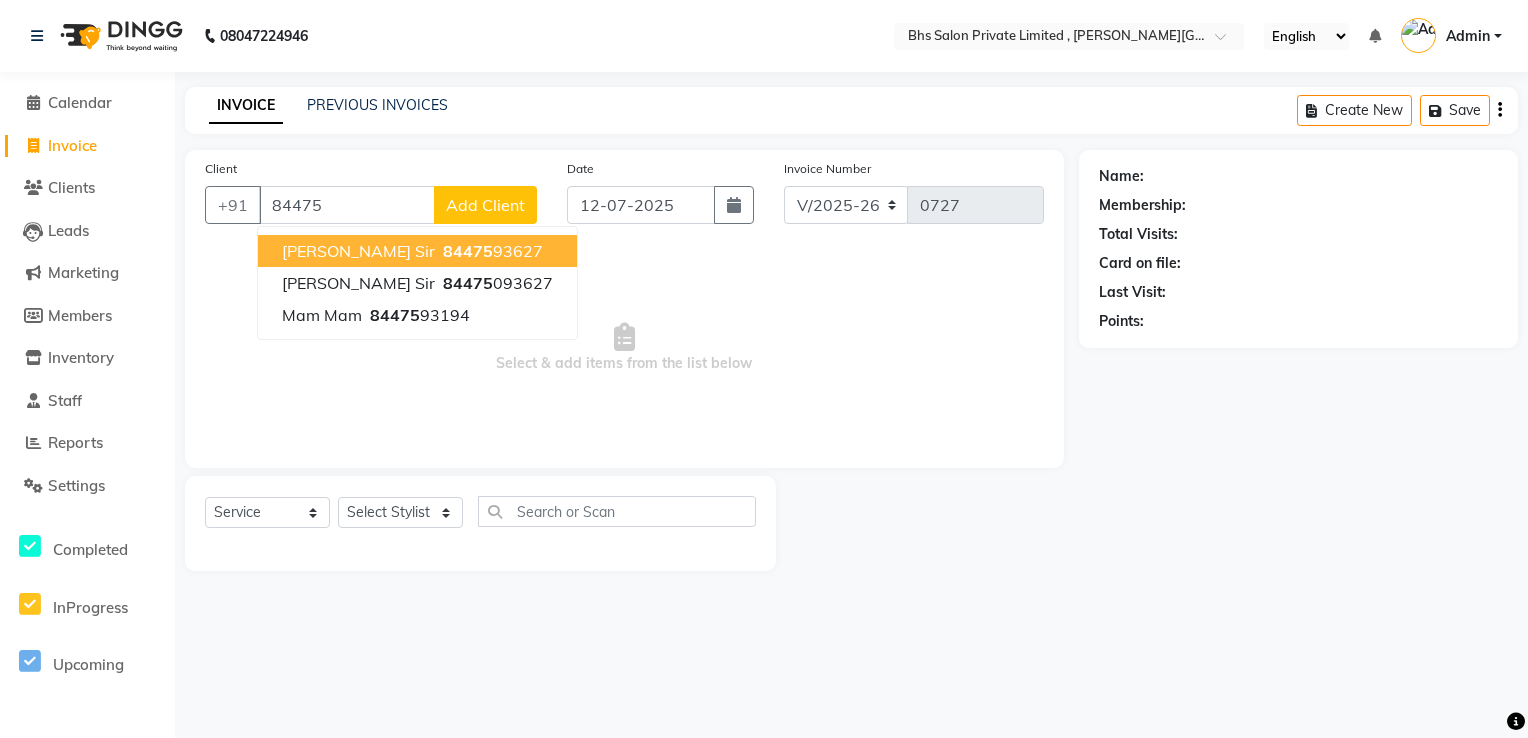 click on "84475" at bounding box center [468, 251] 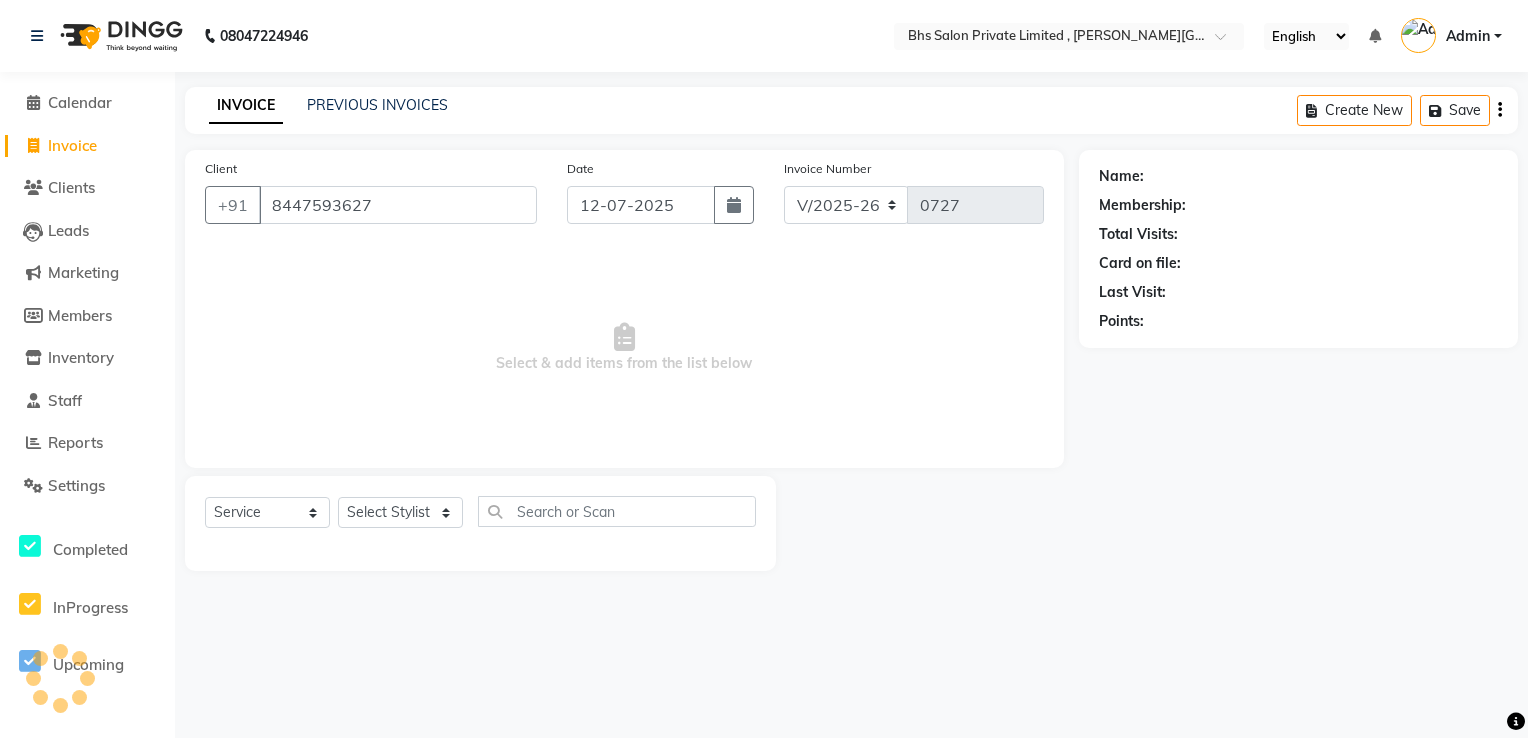 type on "8447593627" 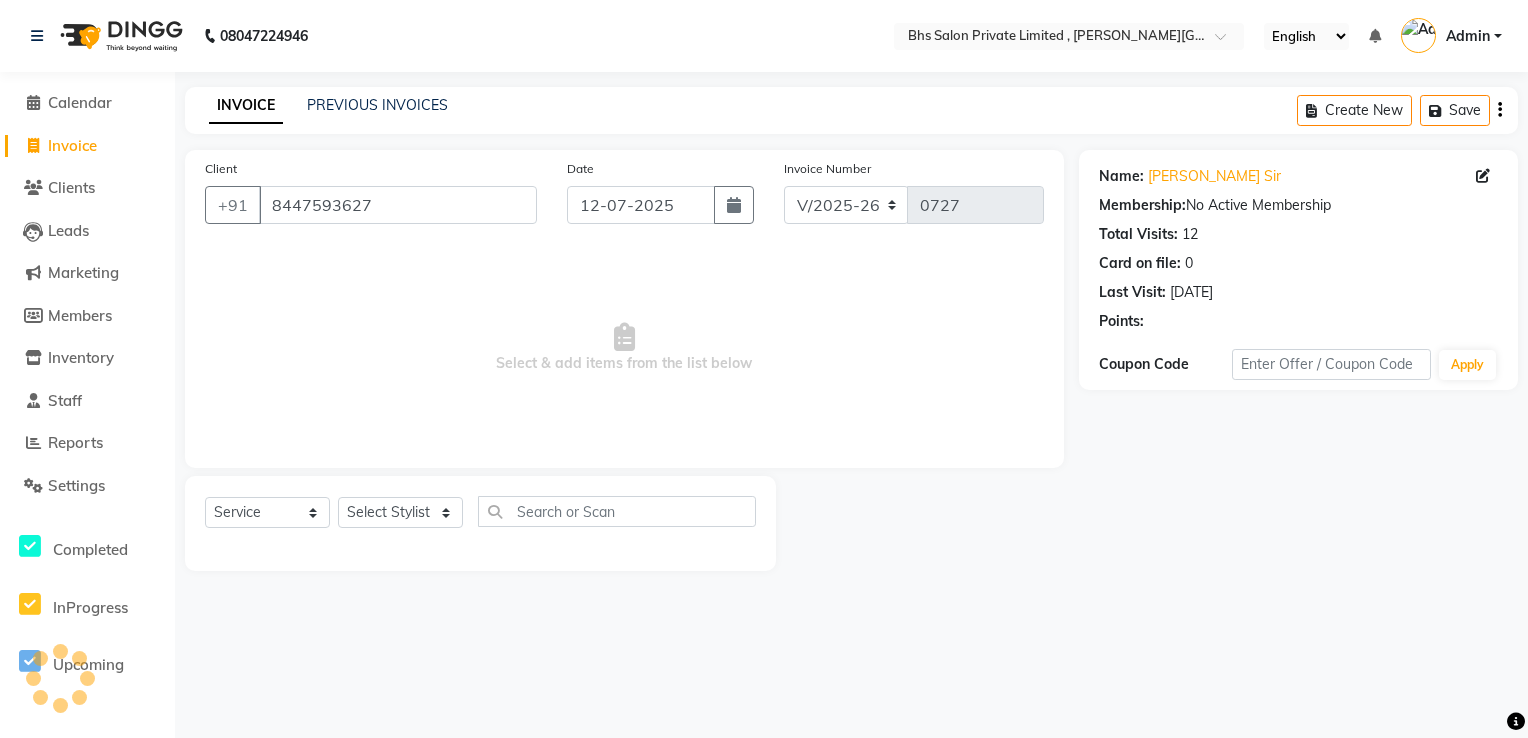 click on "Select  Service  Product  Membership  Package Voucher Prepaid Gift Card  Select Stylist Haidar juyel Kunal uni Monika prabin  Radhika Sohail Vishal pedi" 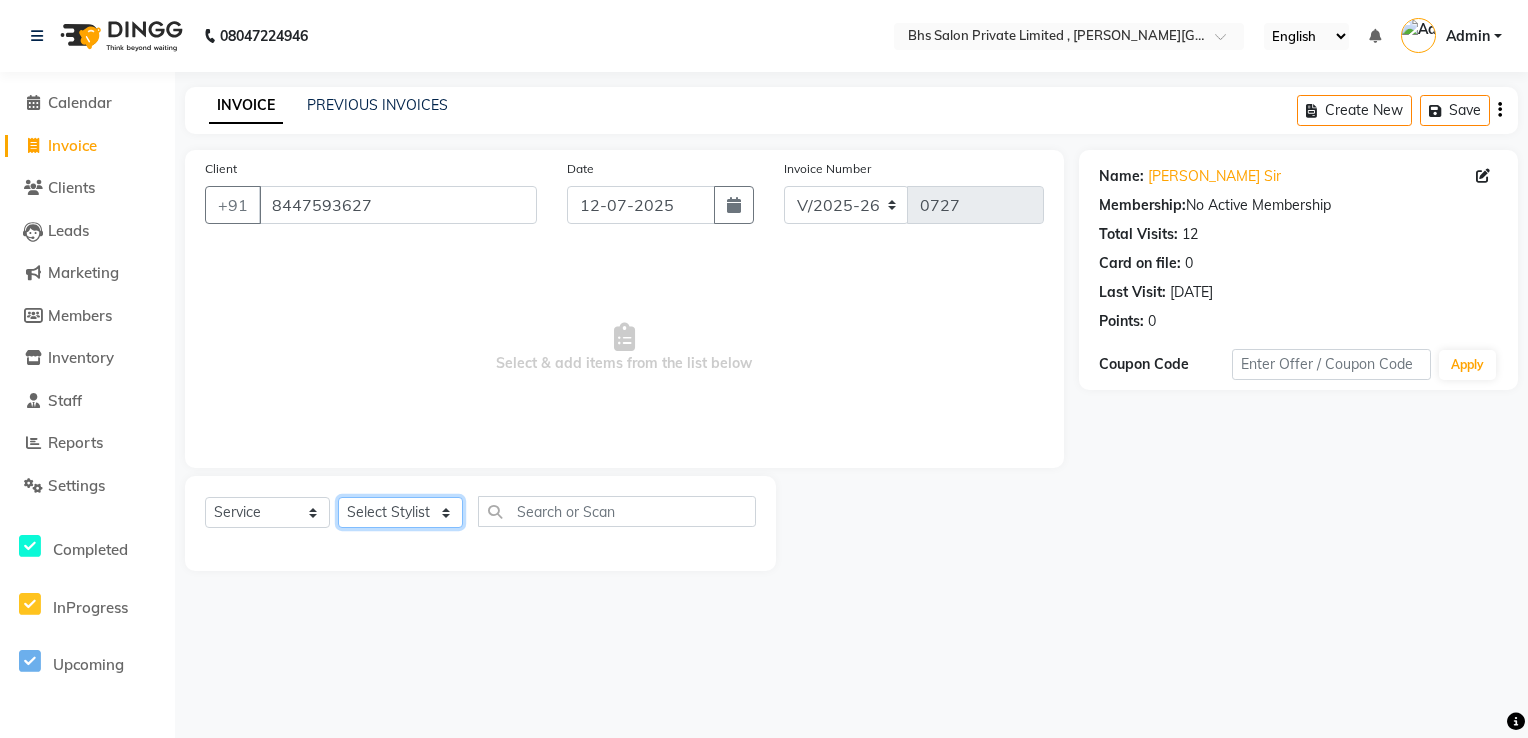 click on "Select Stylist [PERSON_NAME] uni [PERSON_NAME]  [PERSON_NAME] [PERSON_NAME]" 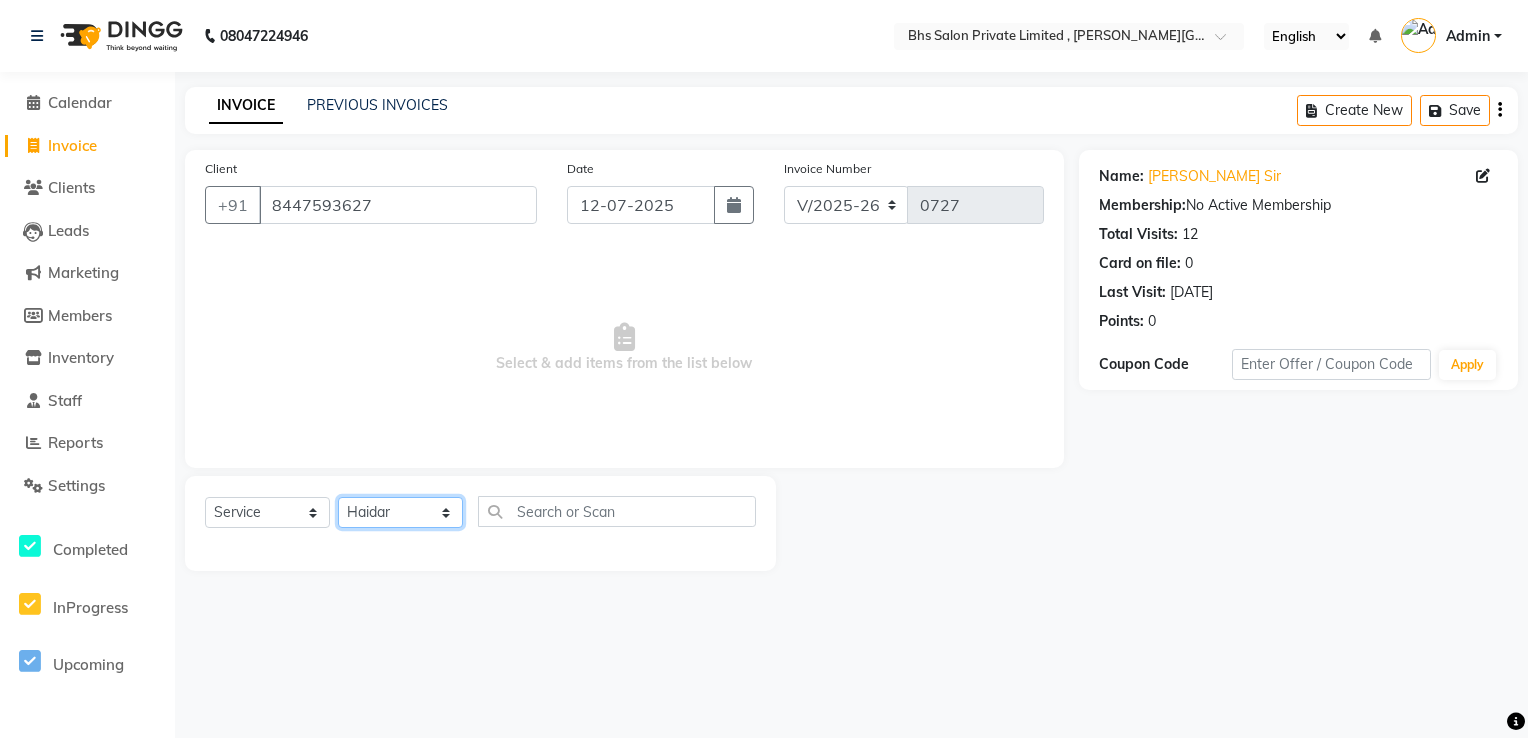 click on "Select Stylist [PERSON_NAME] uni [PERSON_NAME]  [PERSON_NAME] [PERSON_NAME]" 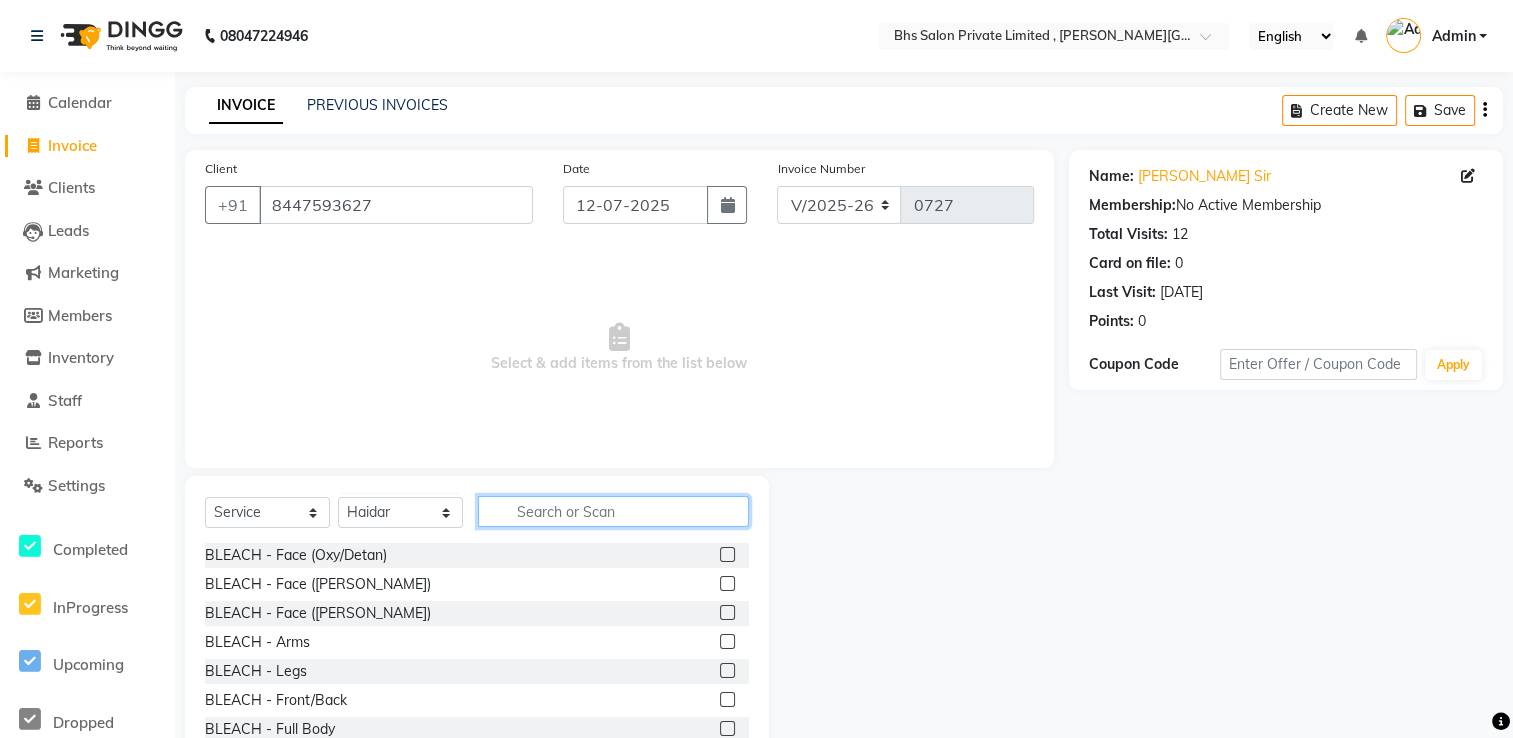 click 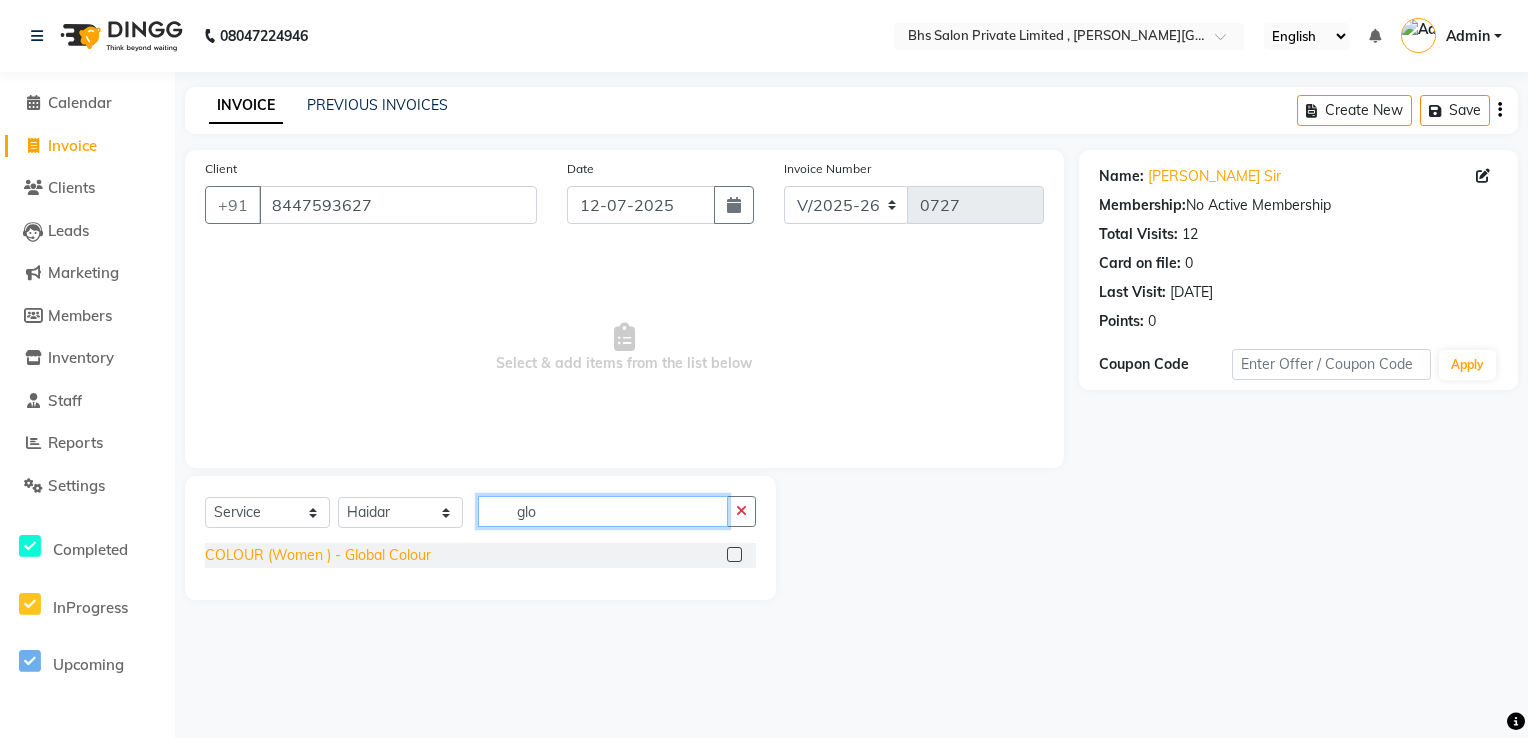 type on "glo" 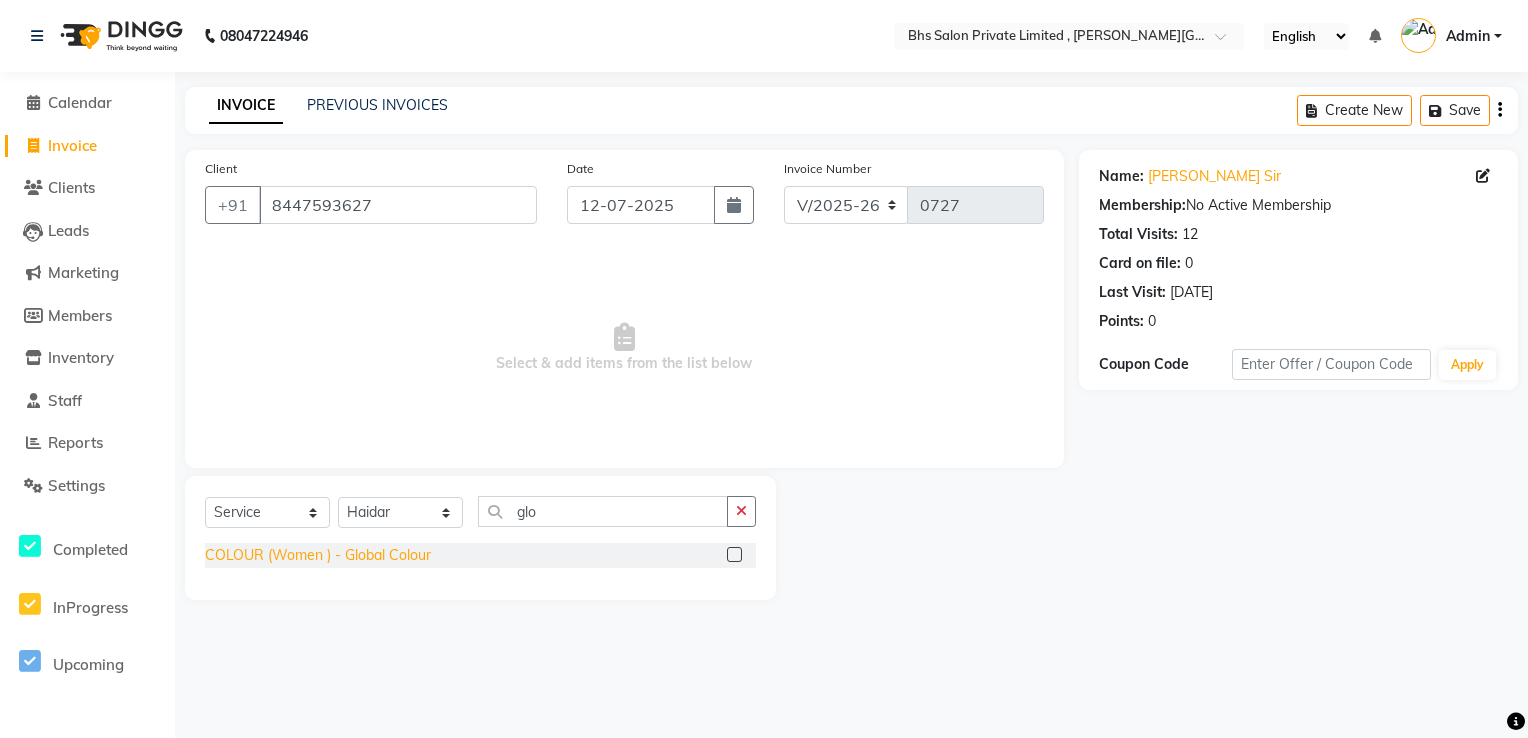 click on "COLOUR  (Women )   -   Global Colour" 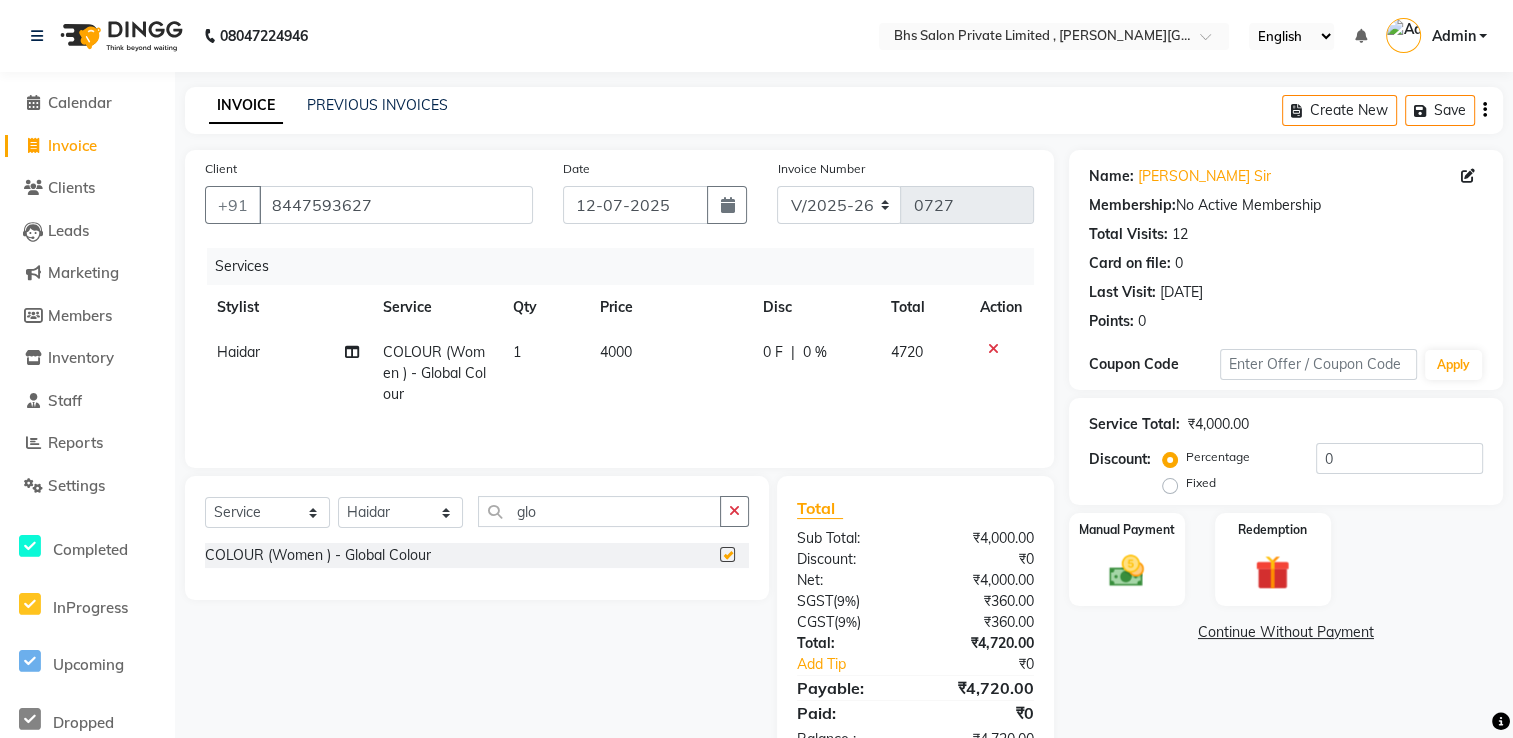 checkbox on "false" 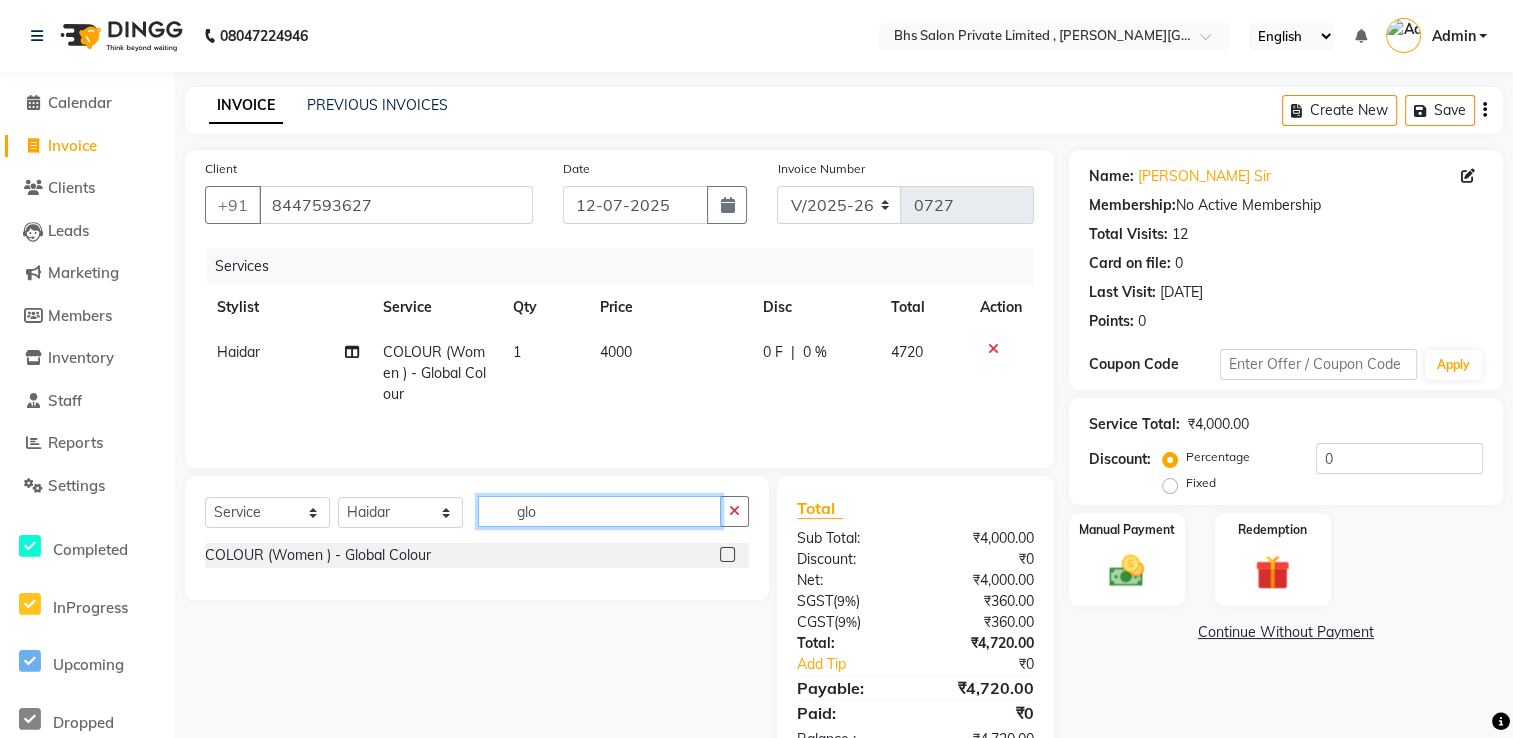 drag, startPoint x: 569, startPoint y: 509, endPoint x: 340, endPoint y: 510, distance: 229.00218 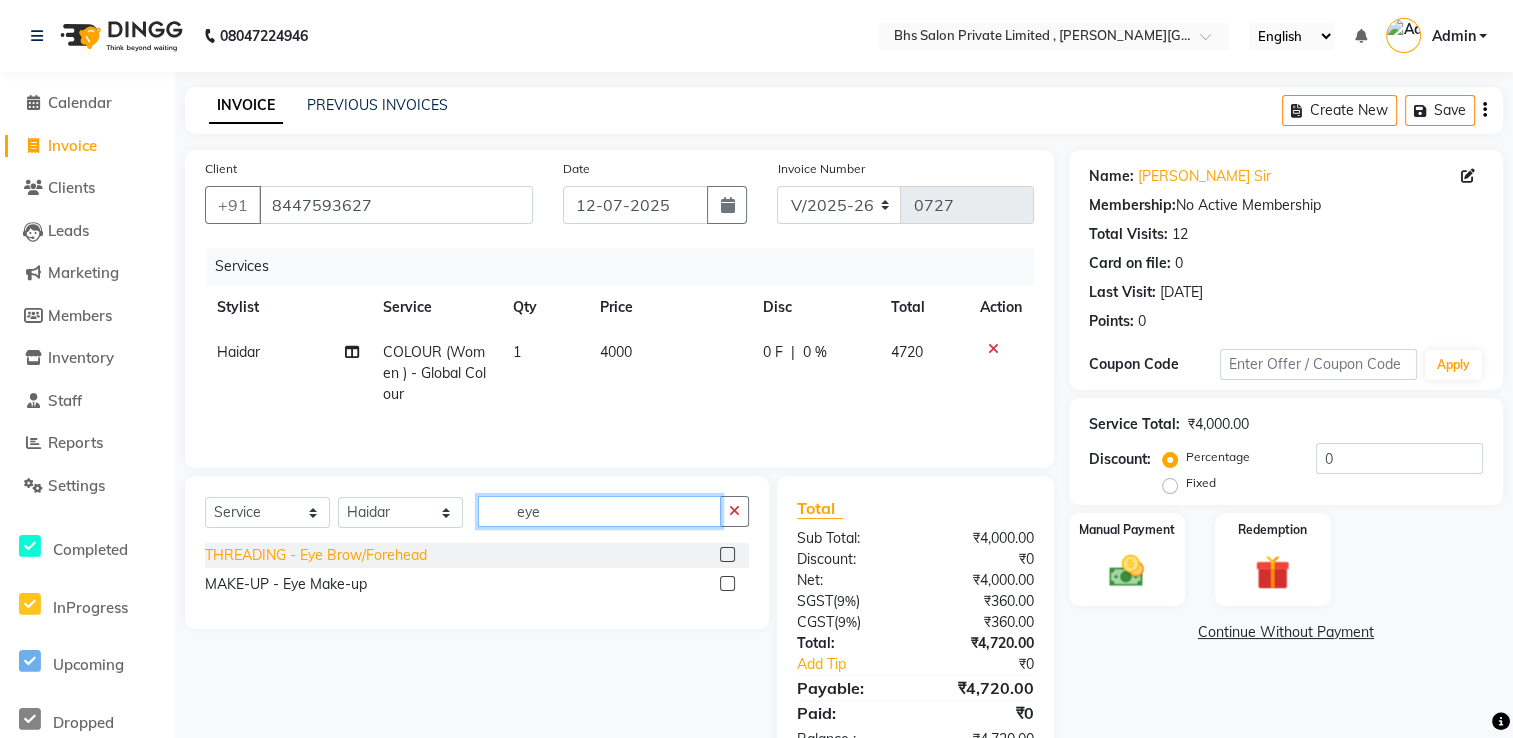 type on "eye" 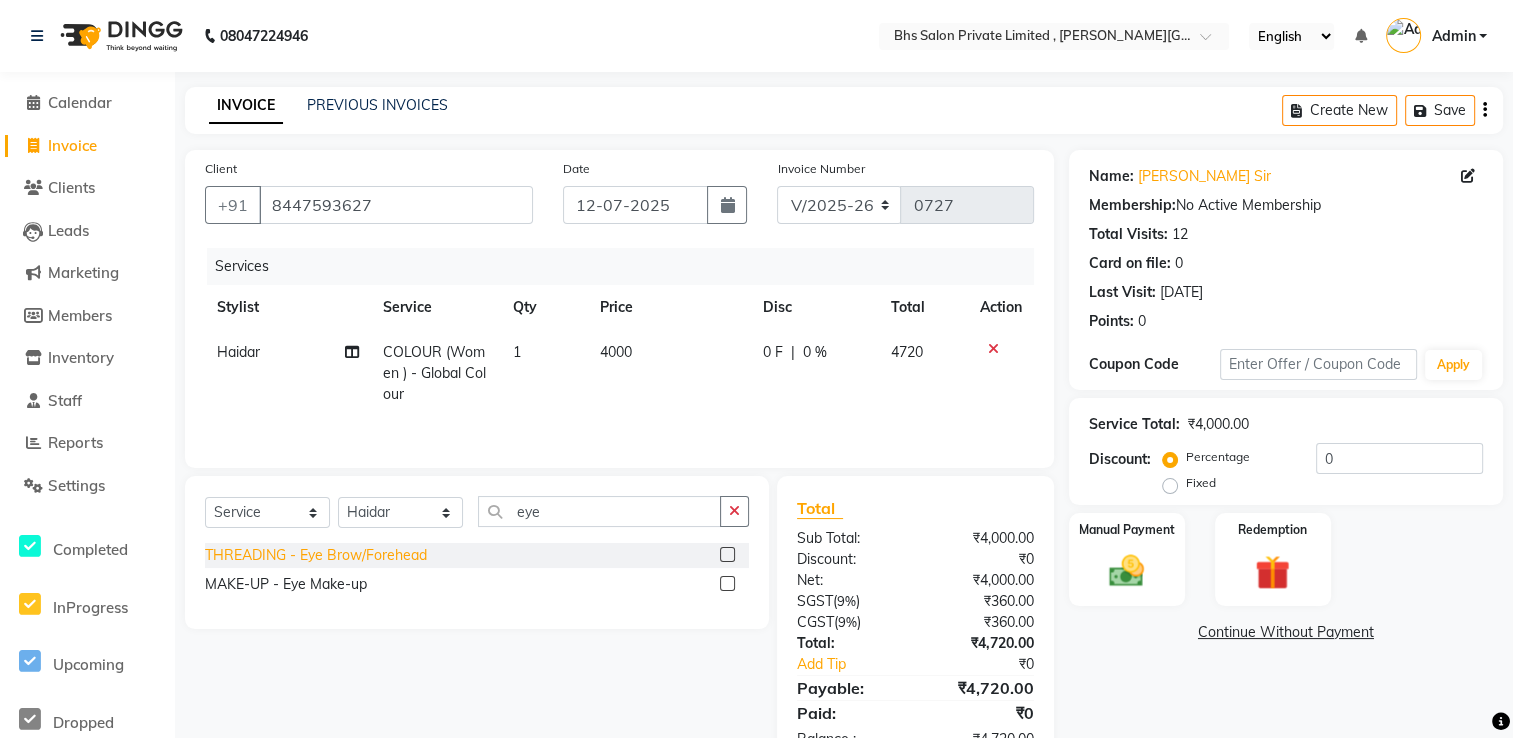 click on "THREADING   -   Eye Brow/Forehead" 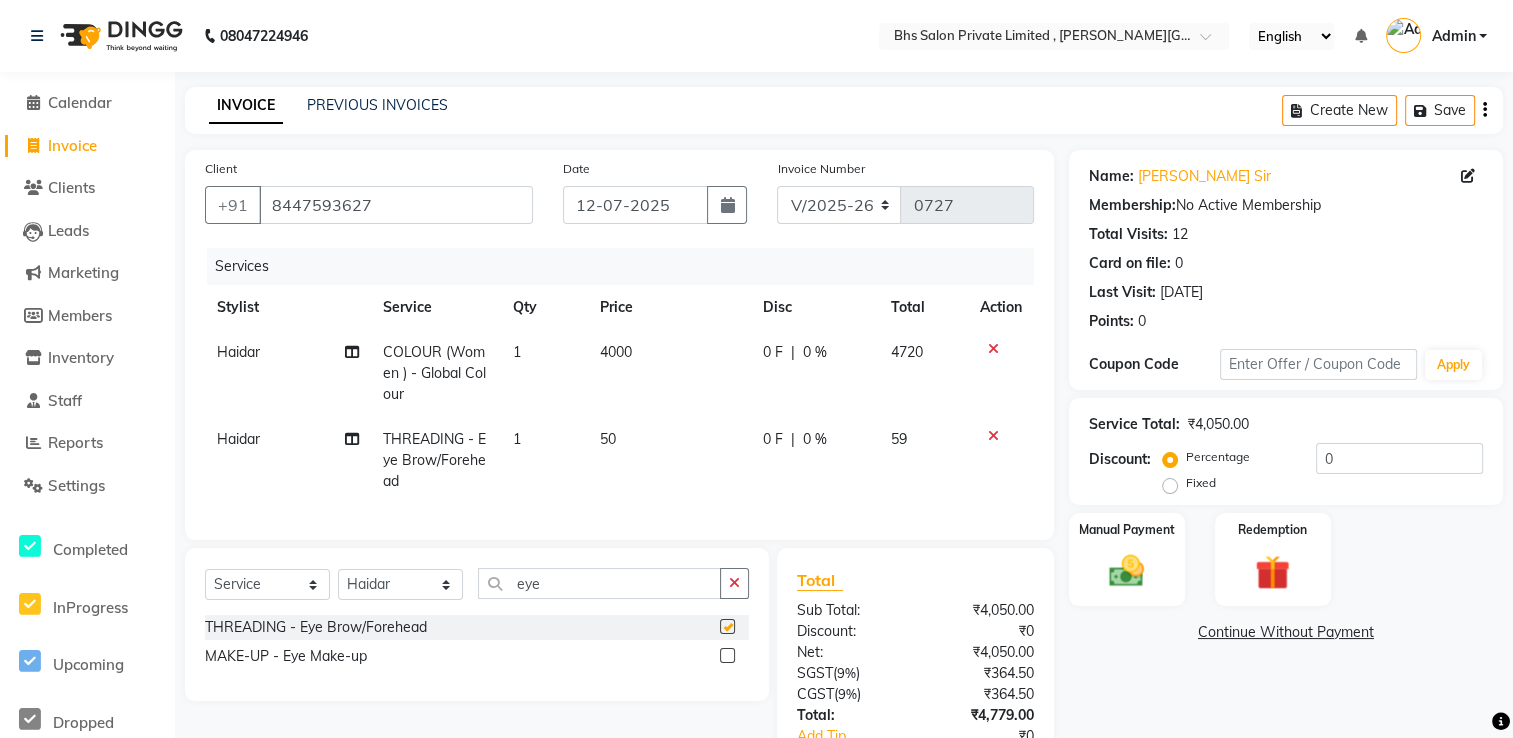 checkbox on "false" 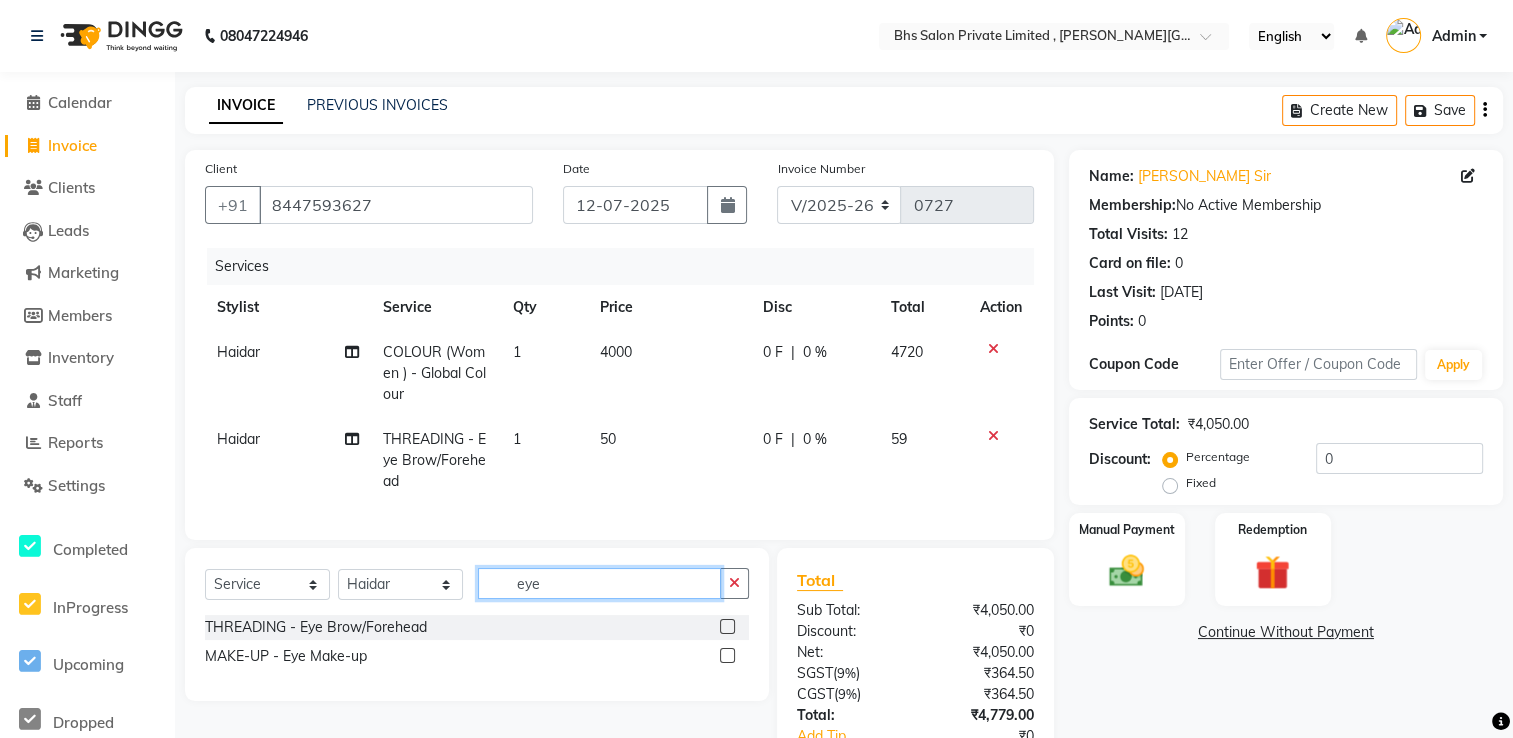 drag, startPoint x: 586, startPoint y: 605, endPoint x: 401, endPoint y: 595, distance: 185.27008 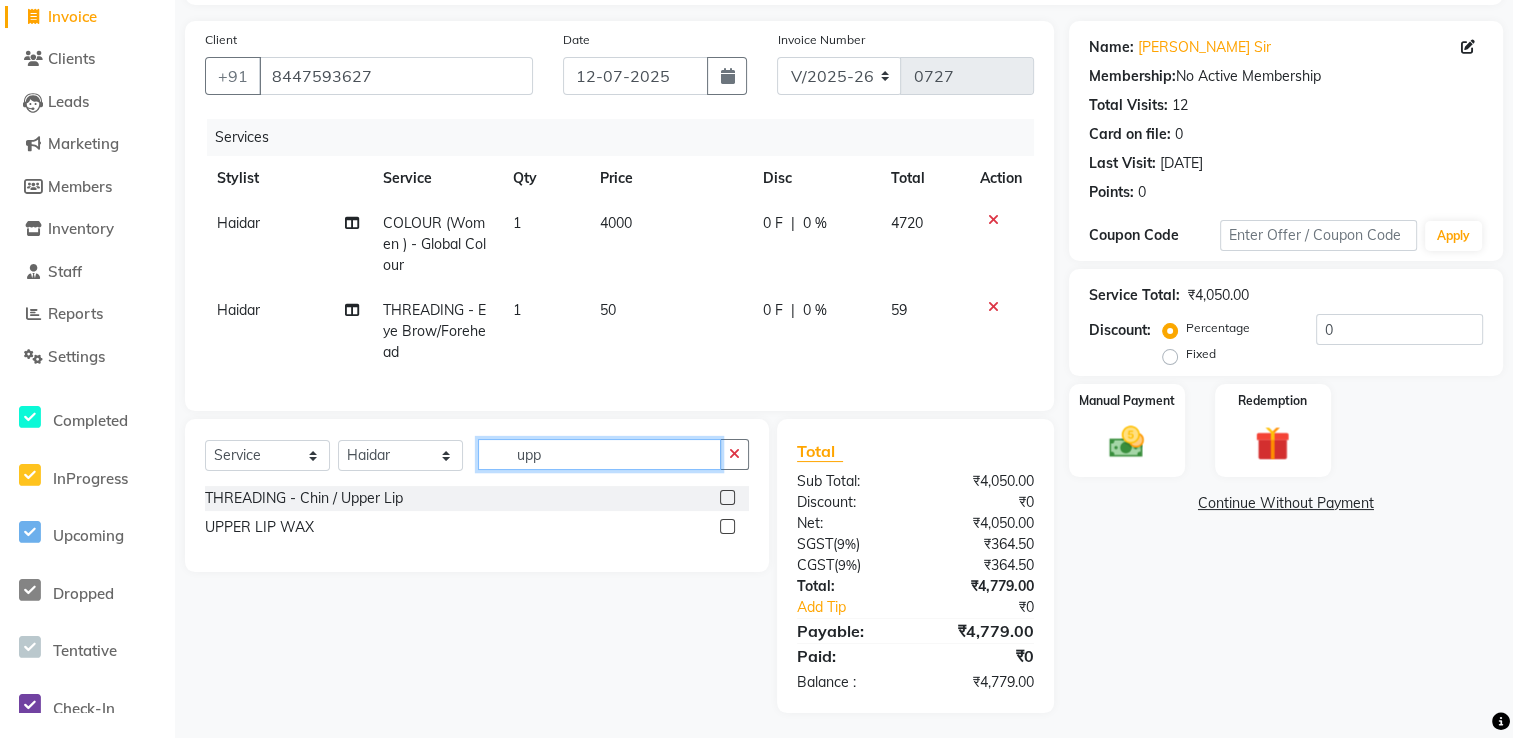scroll, scrollTop: 149, scrollLeft: 0, axis: vertical 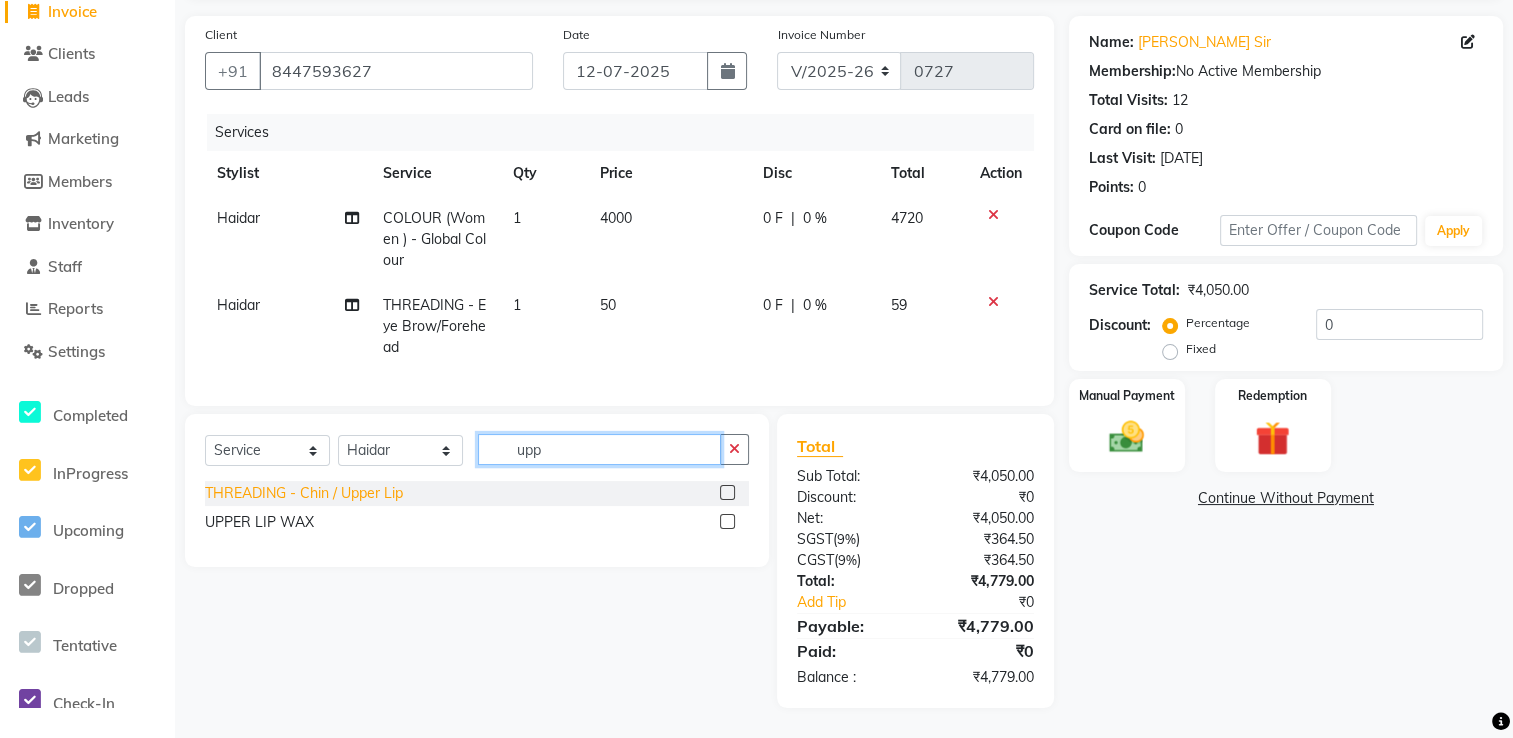 type on "upp" 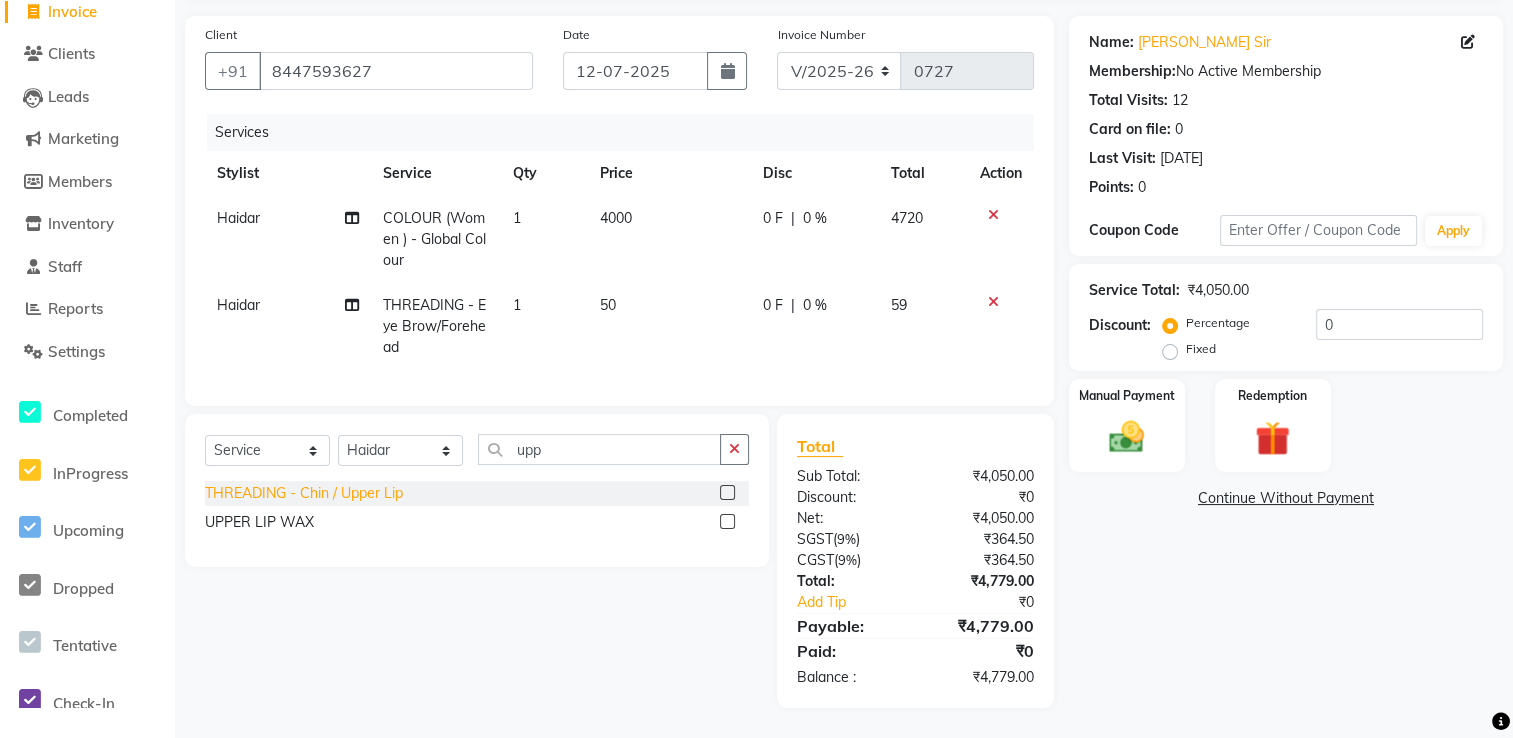 click on "THREADING   -   Chin / Upper Lip" 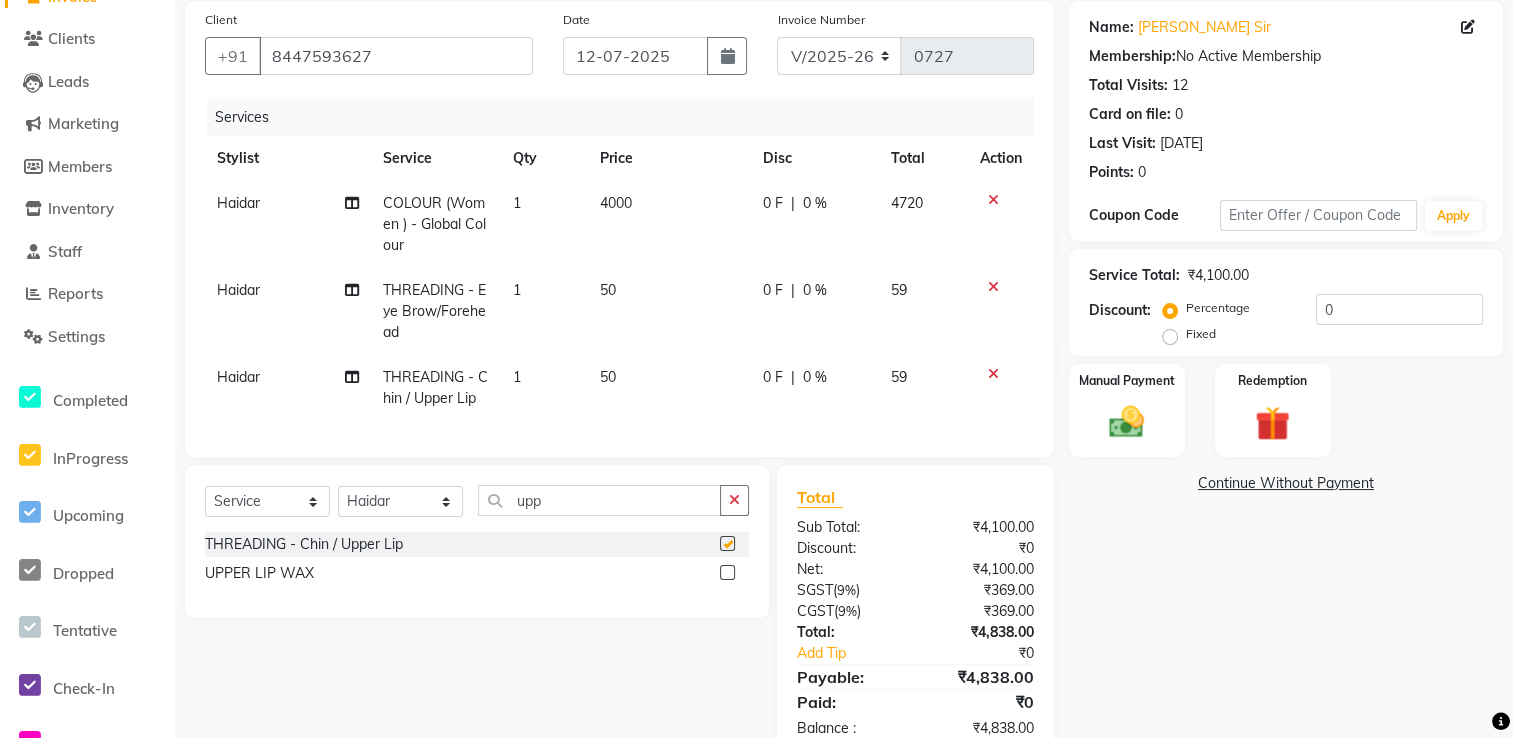 checkbox on "false" 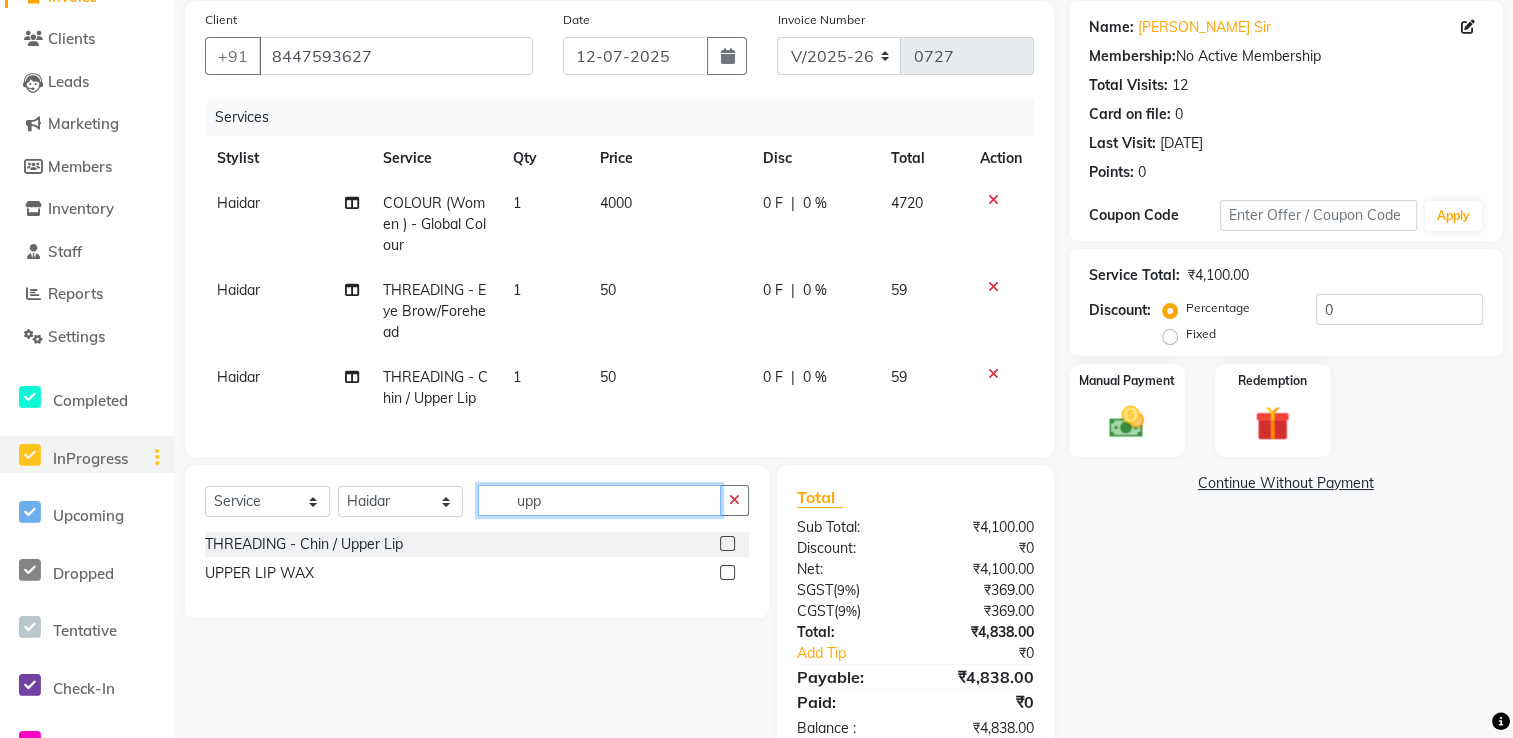 drag, startPoint x: 584, startPoint y: 521, endPoint x: 92, endPoint y: 470, distance: 494.63623 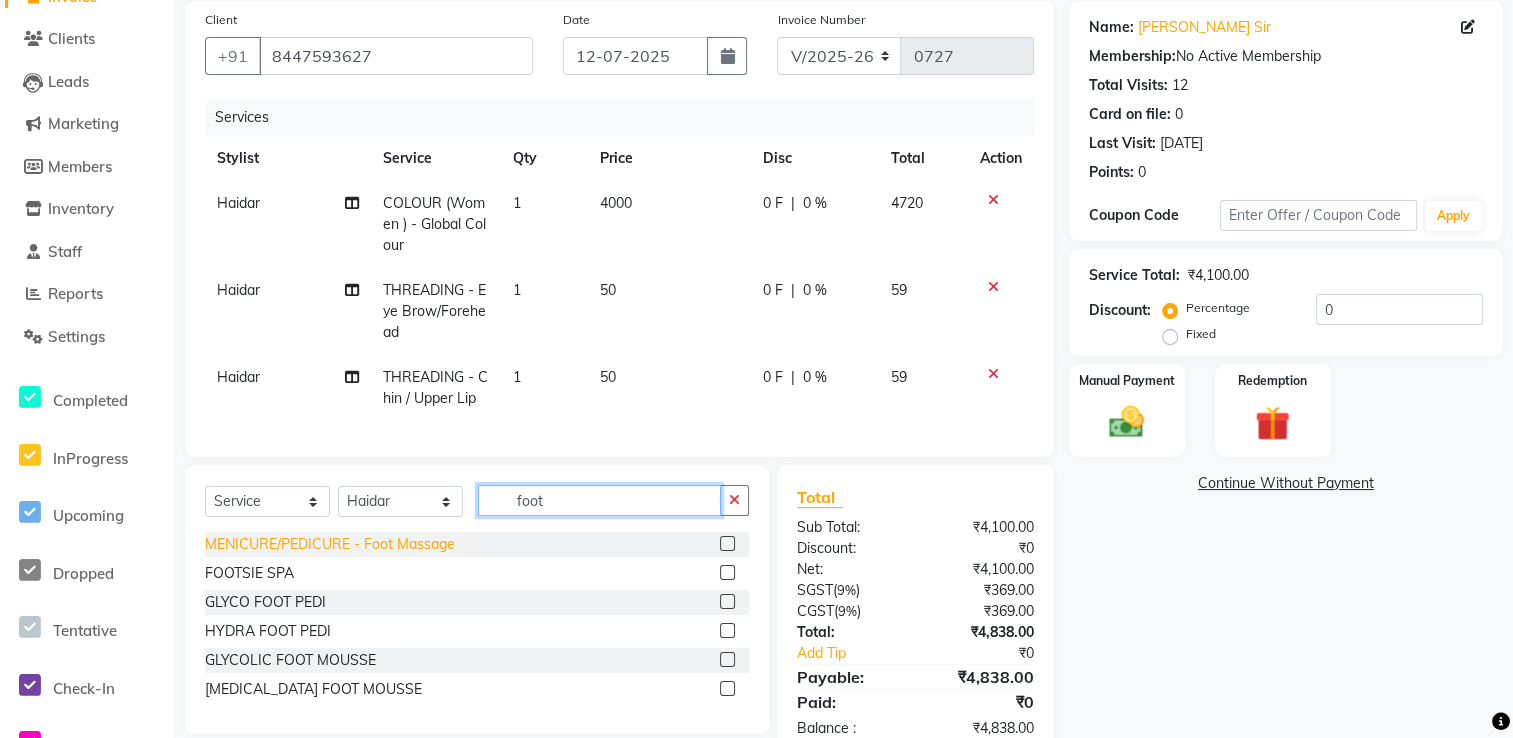 type on "foot" 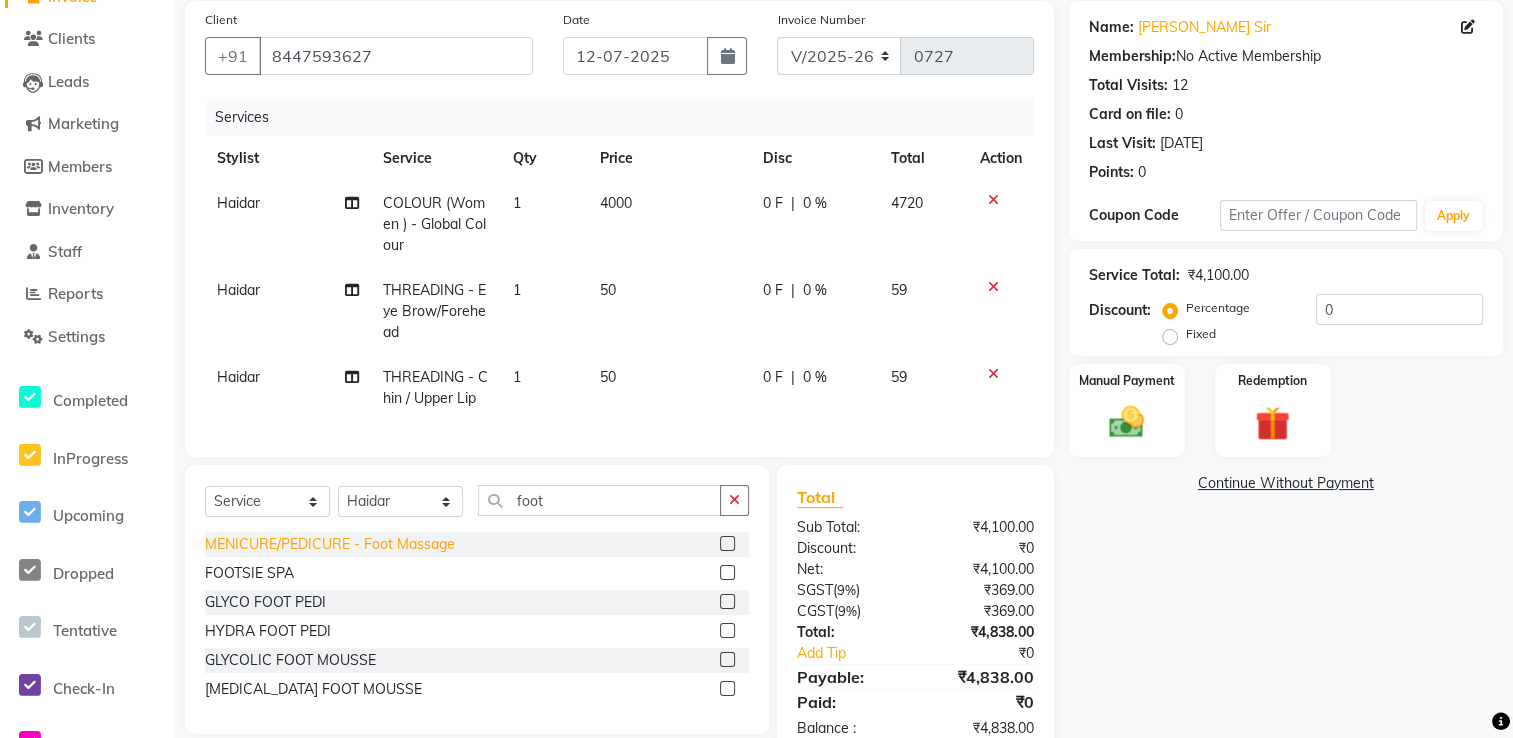 click on "MENICURE/PEDICURE   -   Foot Massage" 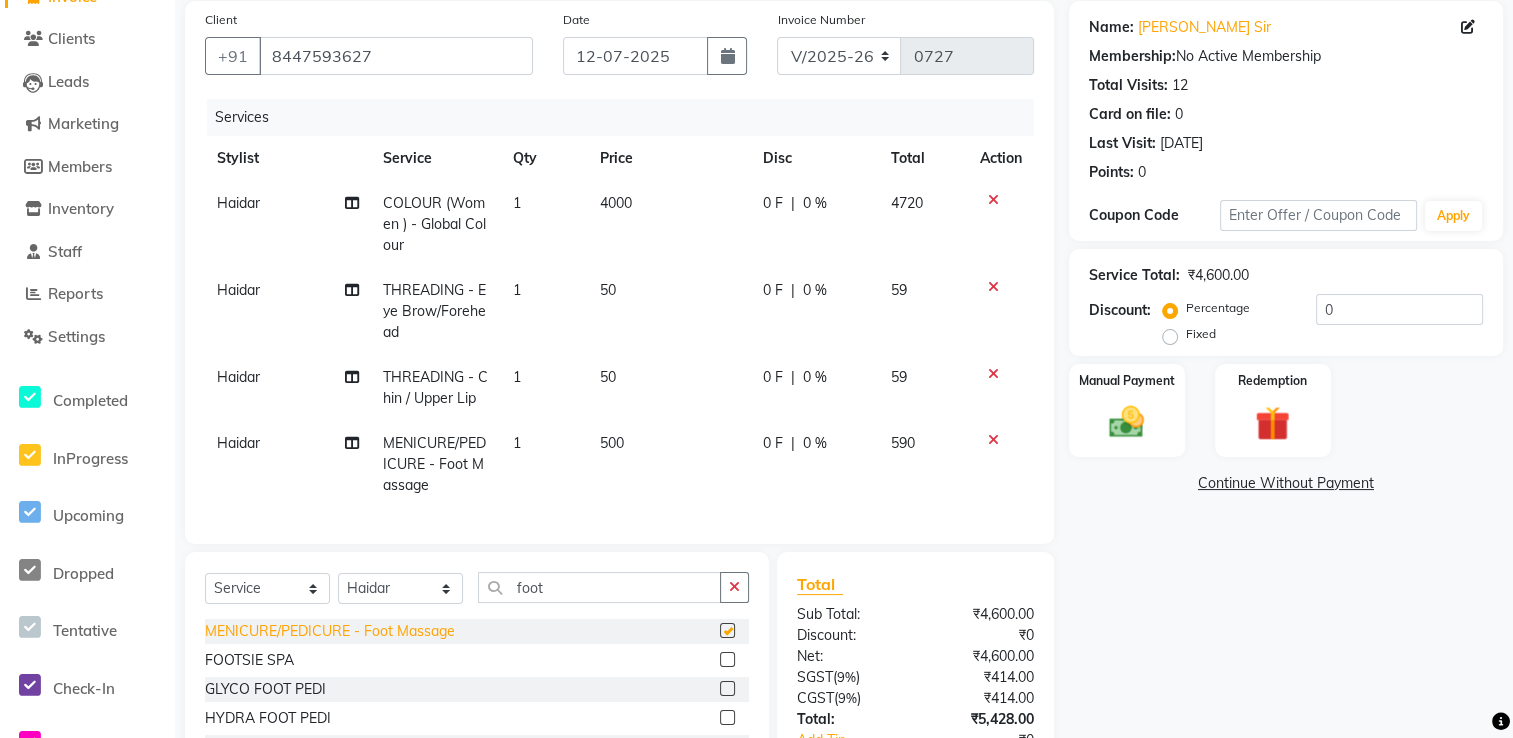 checkbox on "false" 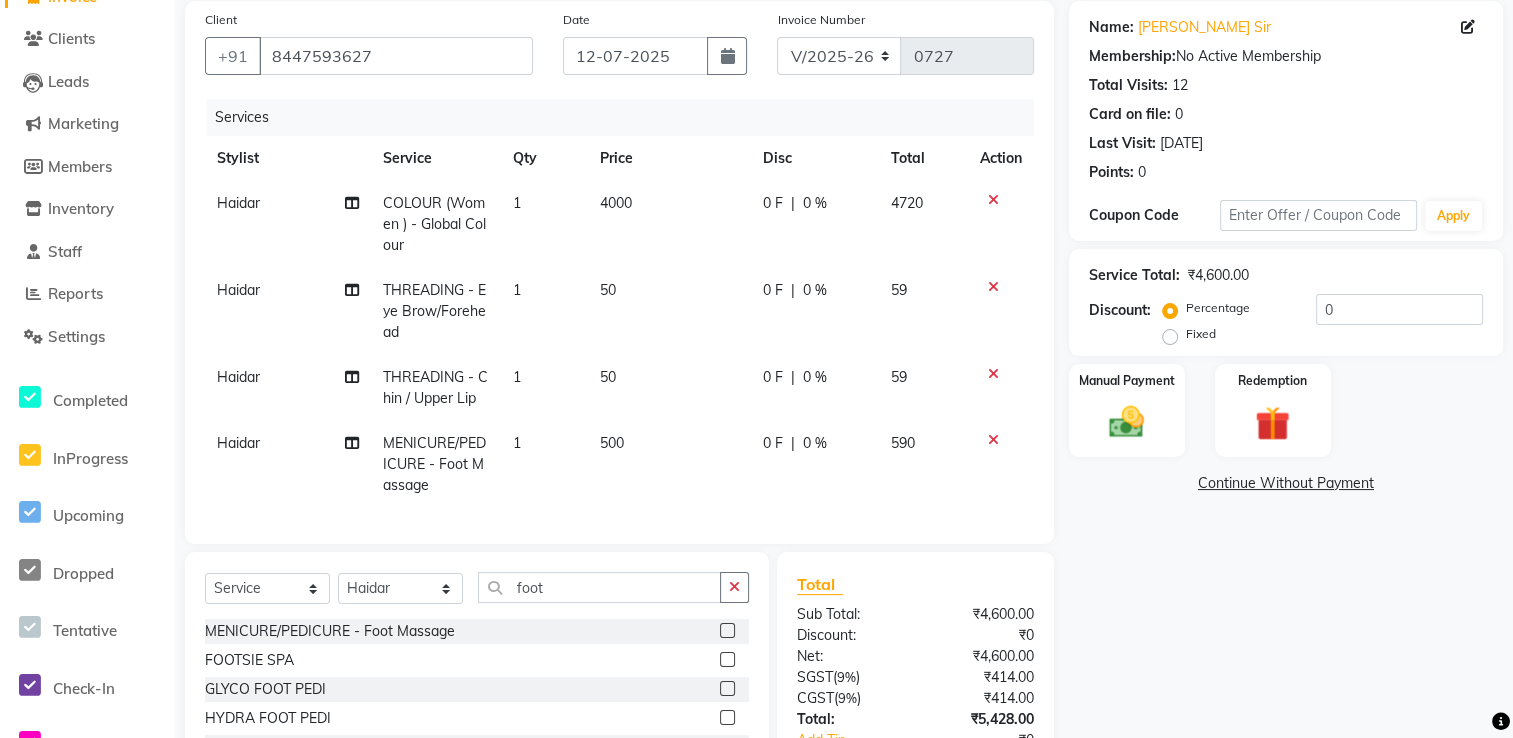 scroll, scrollTop: 302, scrollLeft: 0, axis: vertical 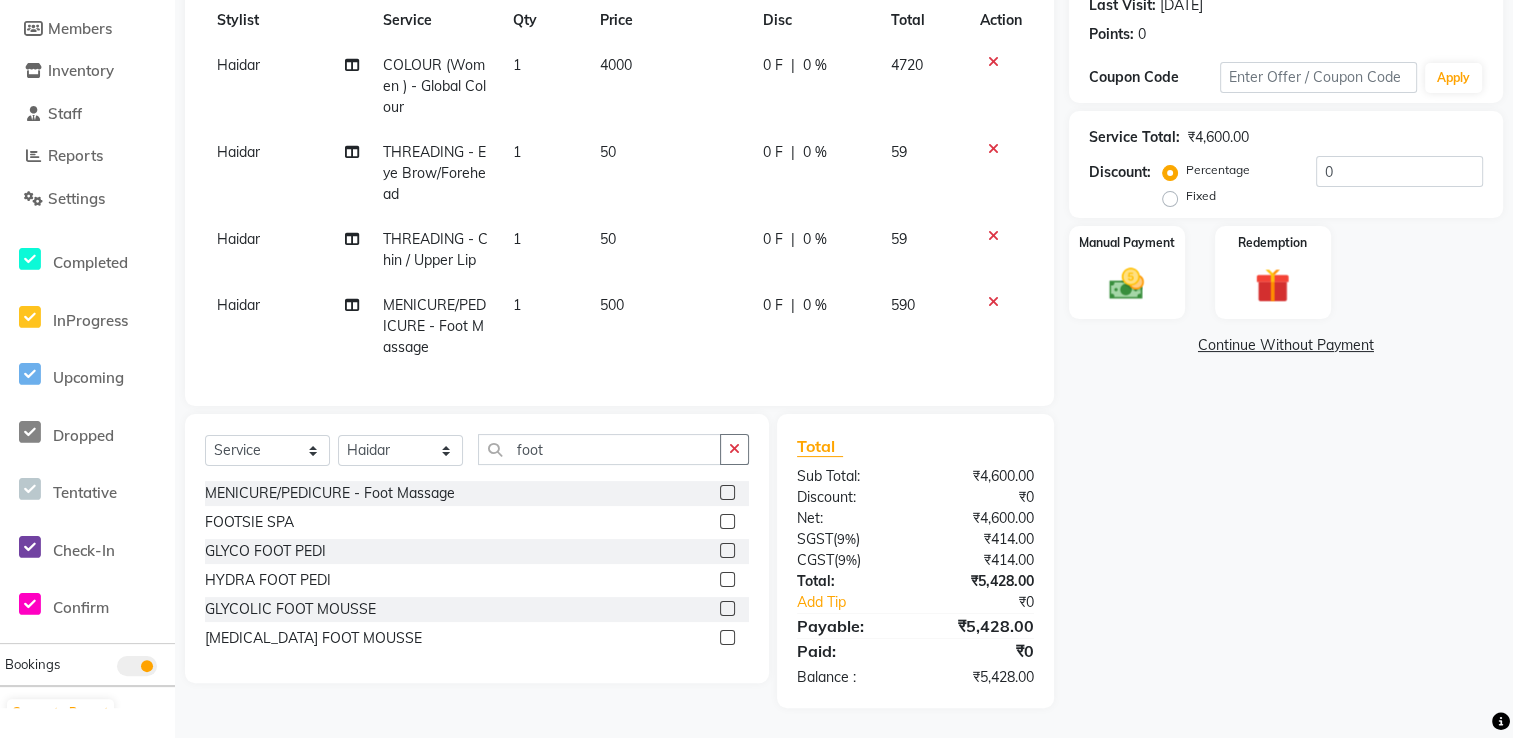 click 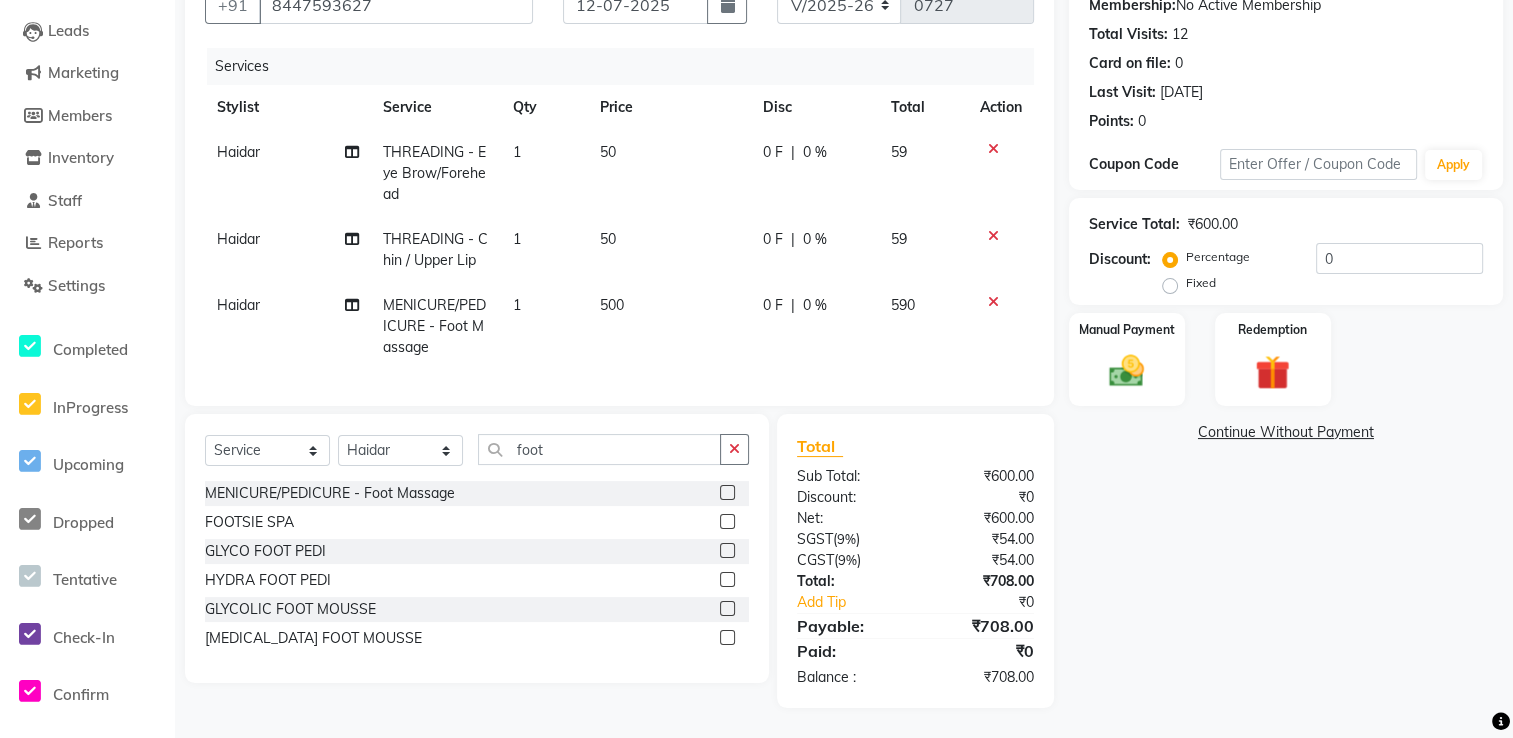 scroll, scrollTop: 215, scrollLeft: 0, axis: vertical 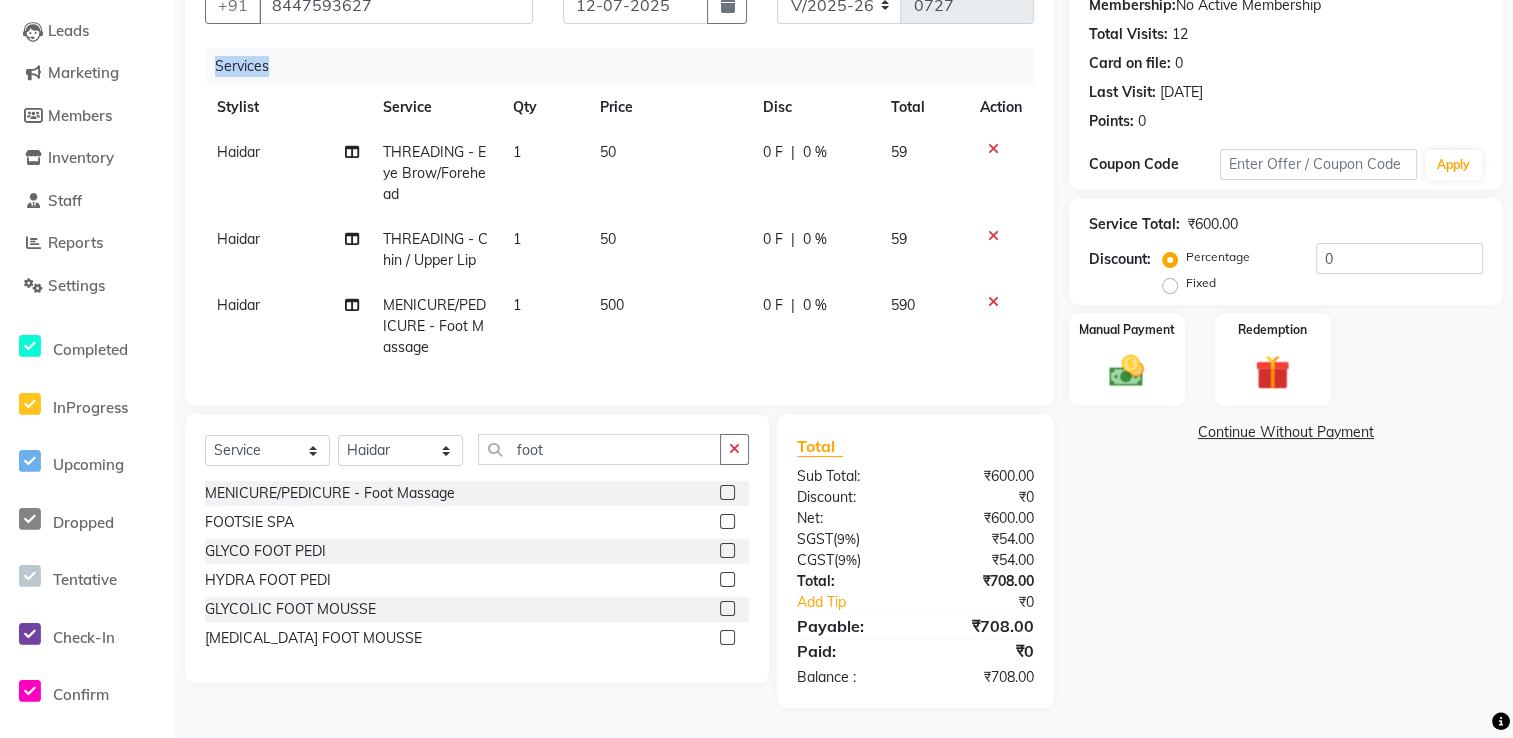 click on "Services" 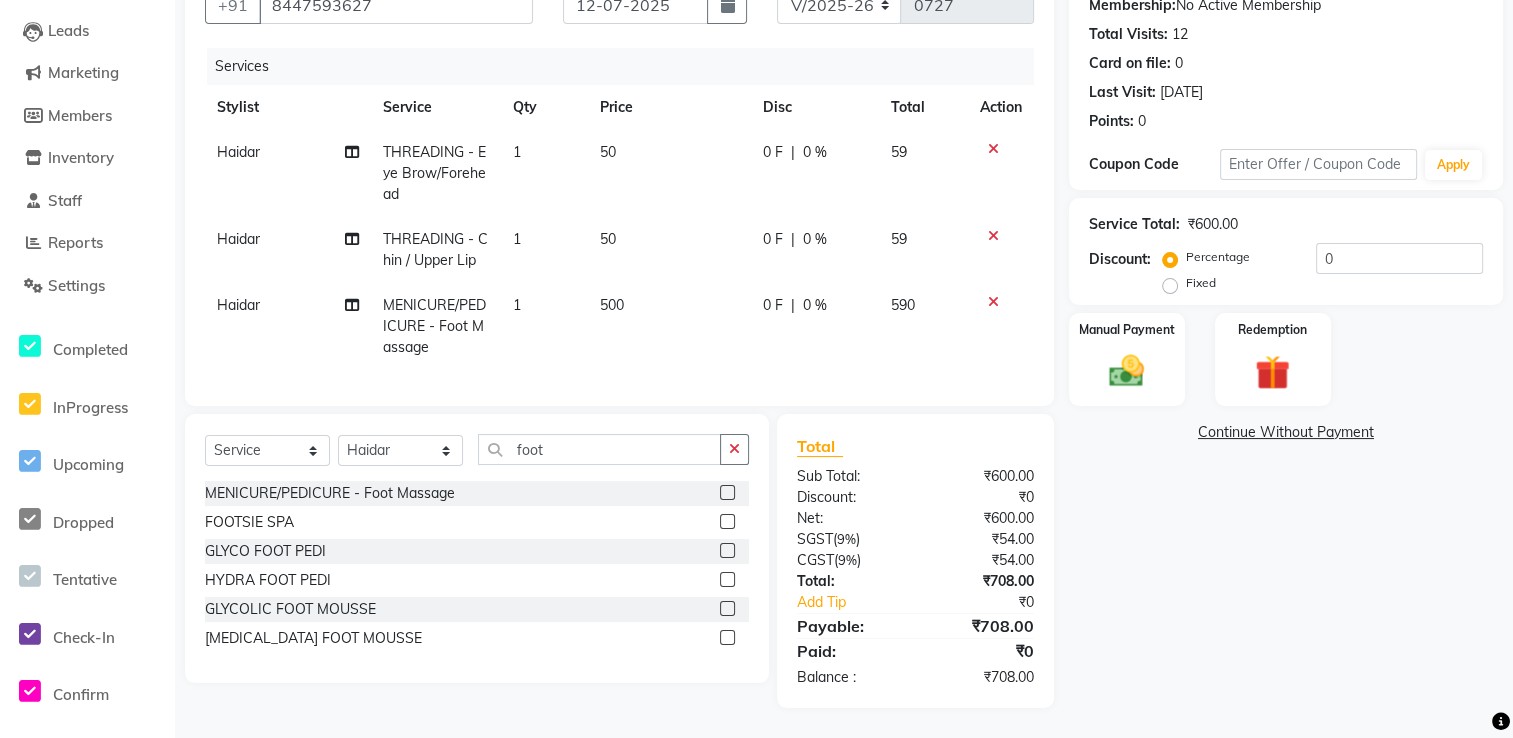 click on "Services" 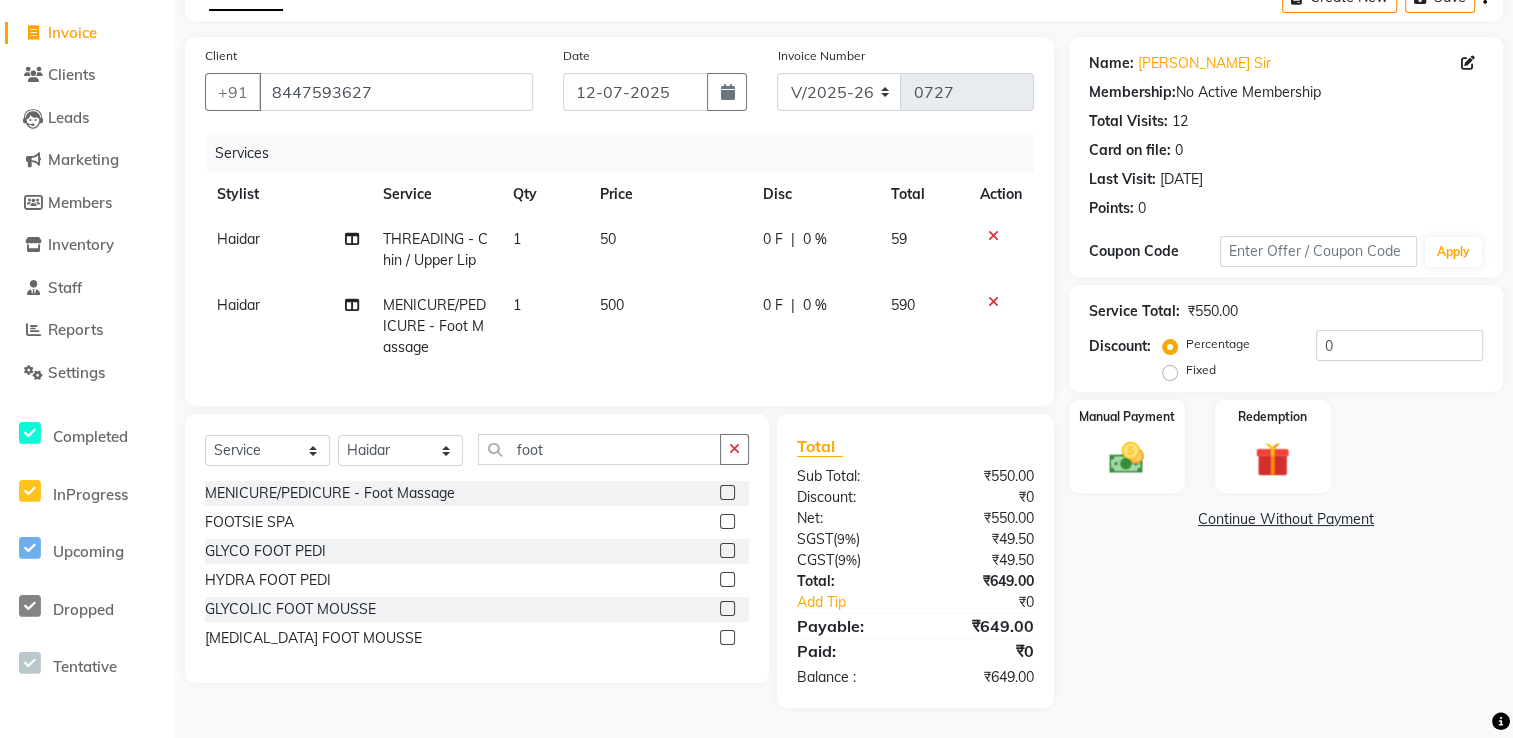 scroll, scrollTop: 128, scrollLeft: 0, axis: vertical 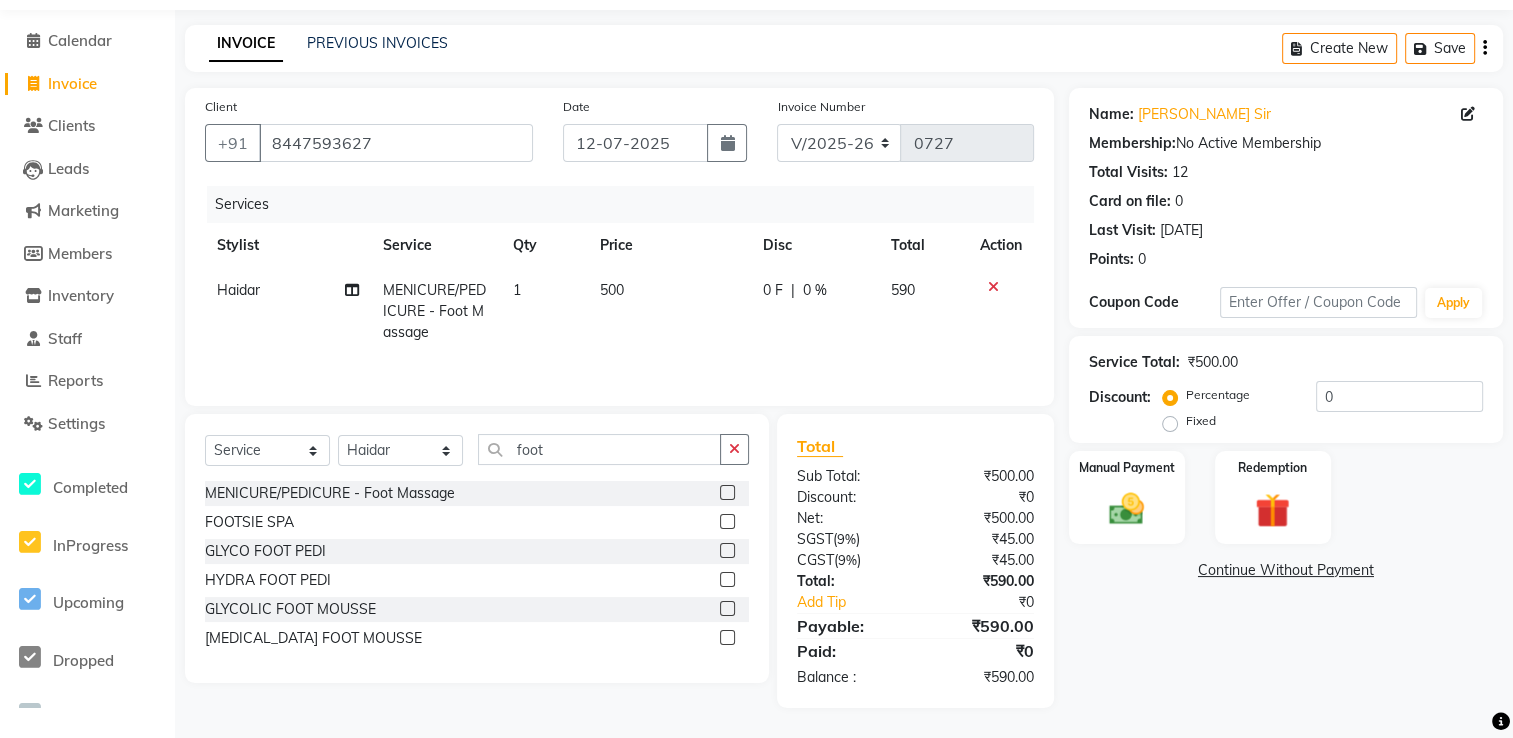 click 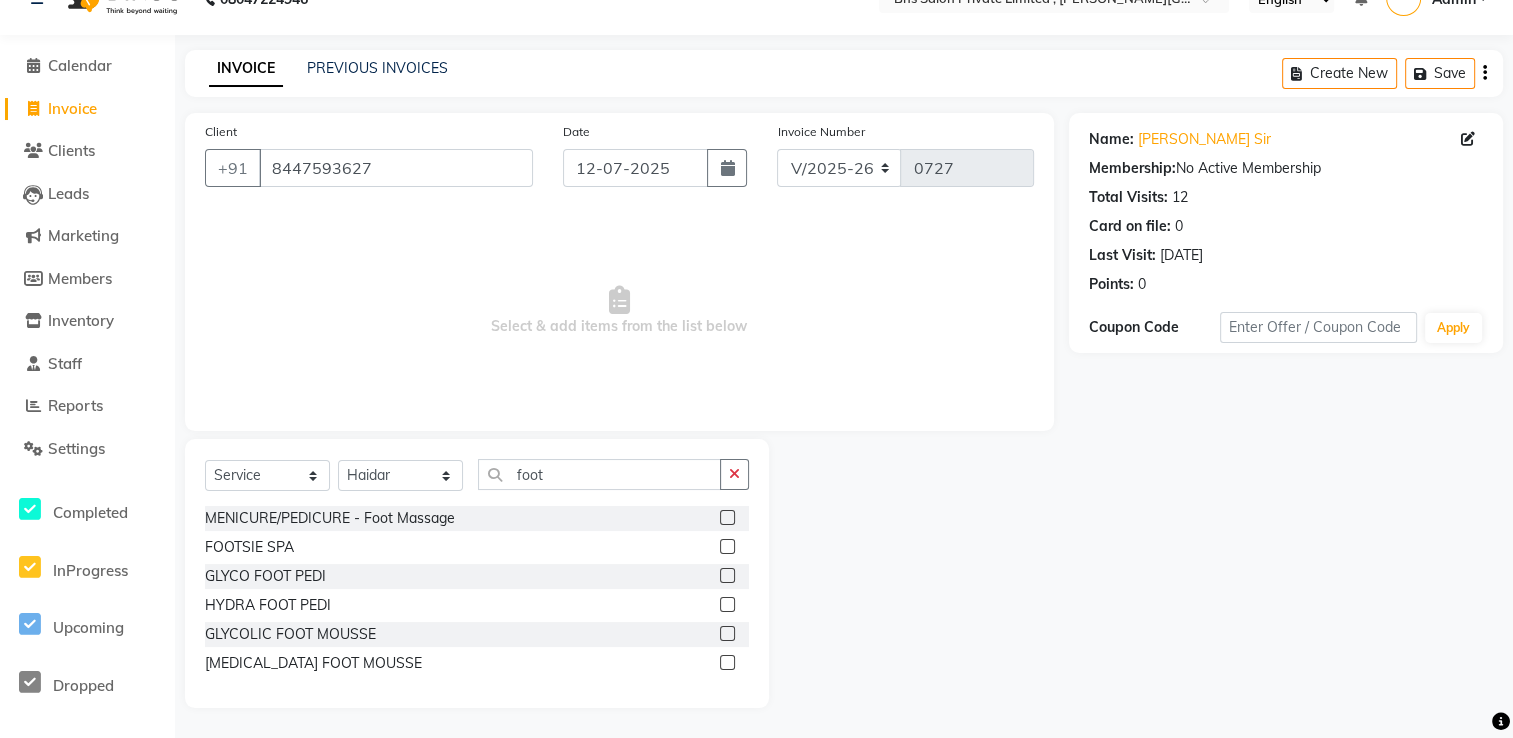 scroll, scrollTop: 37, scrollLeft: 0, axis: vertical 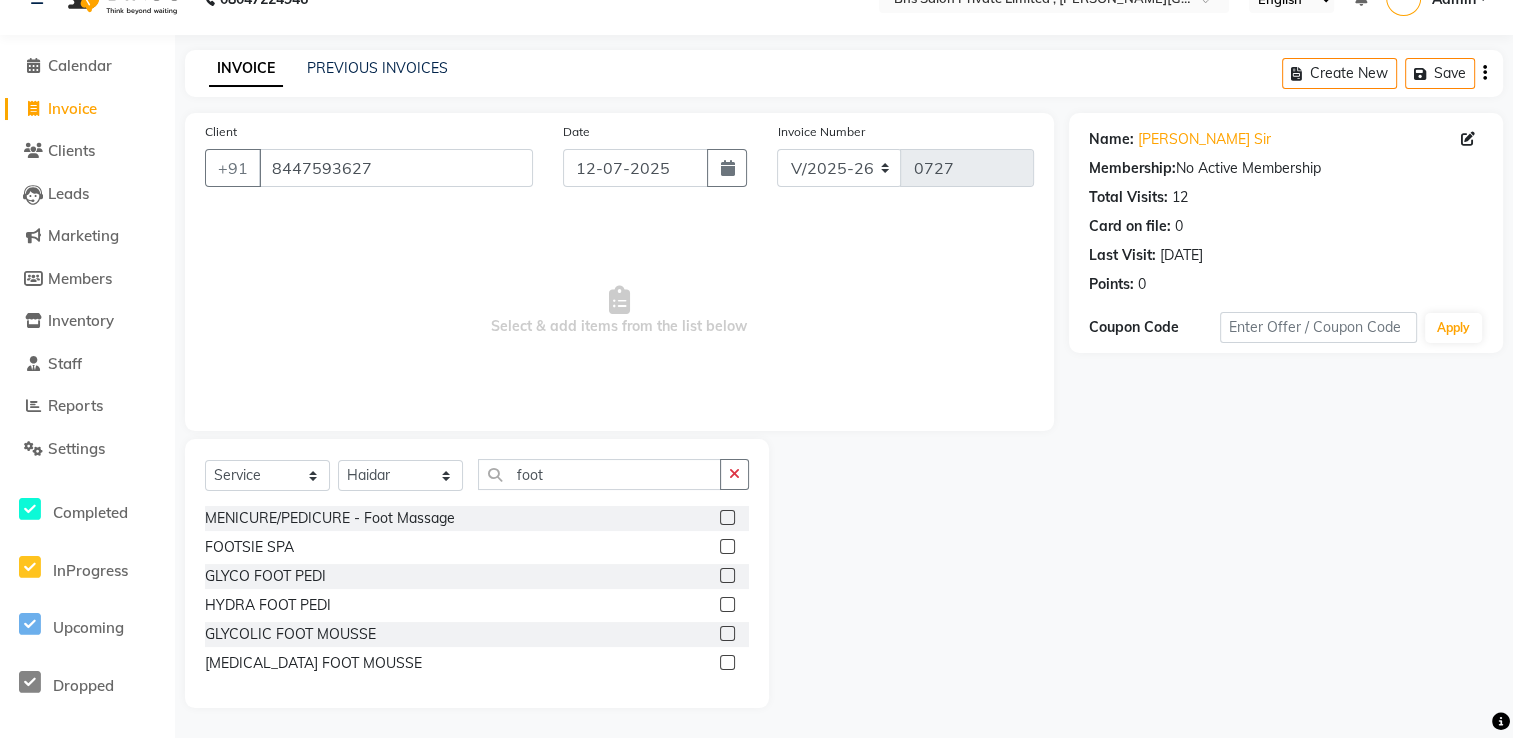 click on "Select  Service  Product  Membership  Package Voucher Prepaid Gift Card  Select Stylist Haidar juyel Kunal uni Monika prabin  Radhika Sohail Vishal pedi foot" 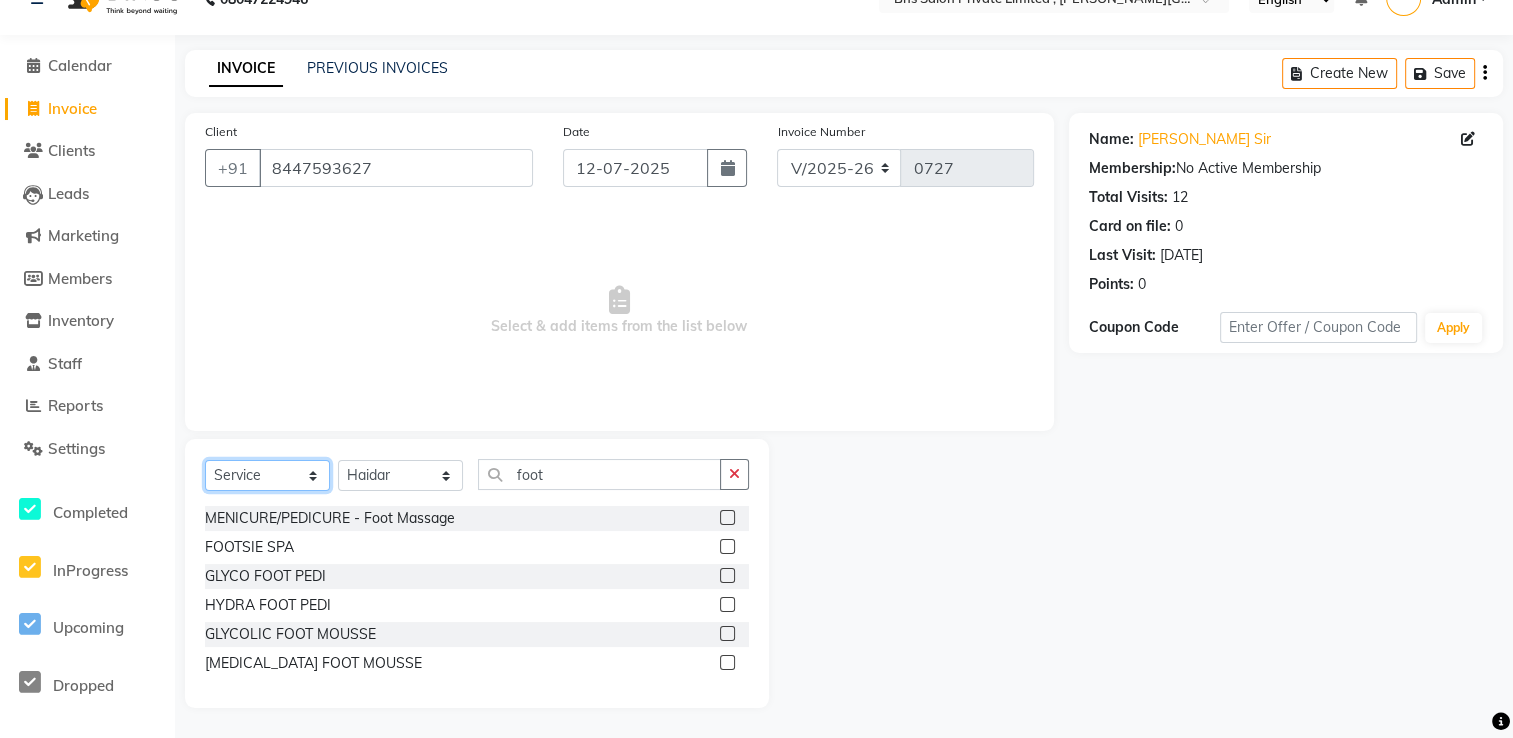 click on "Select  Service  Product  Membership  Package Voucher Prepaid Gift Card" 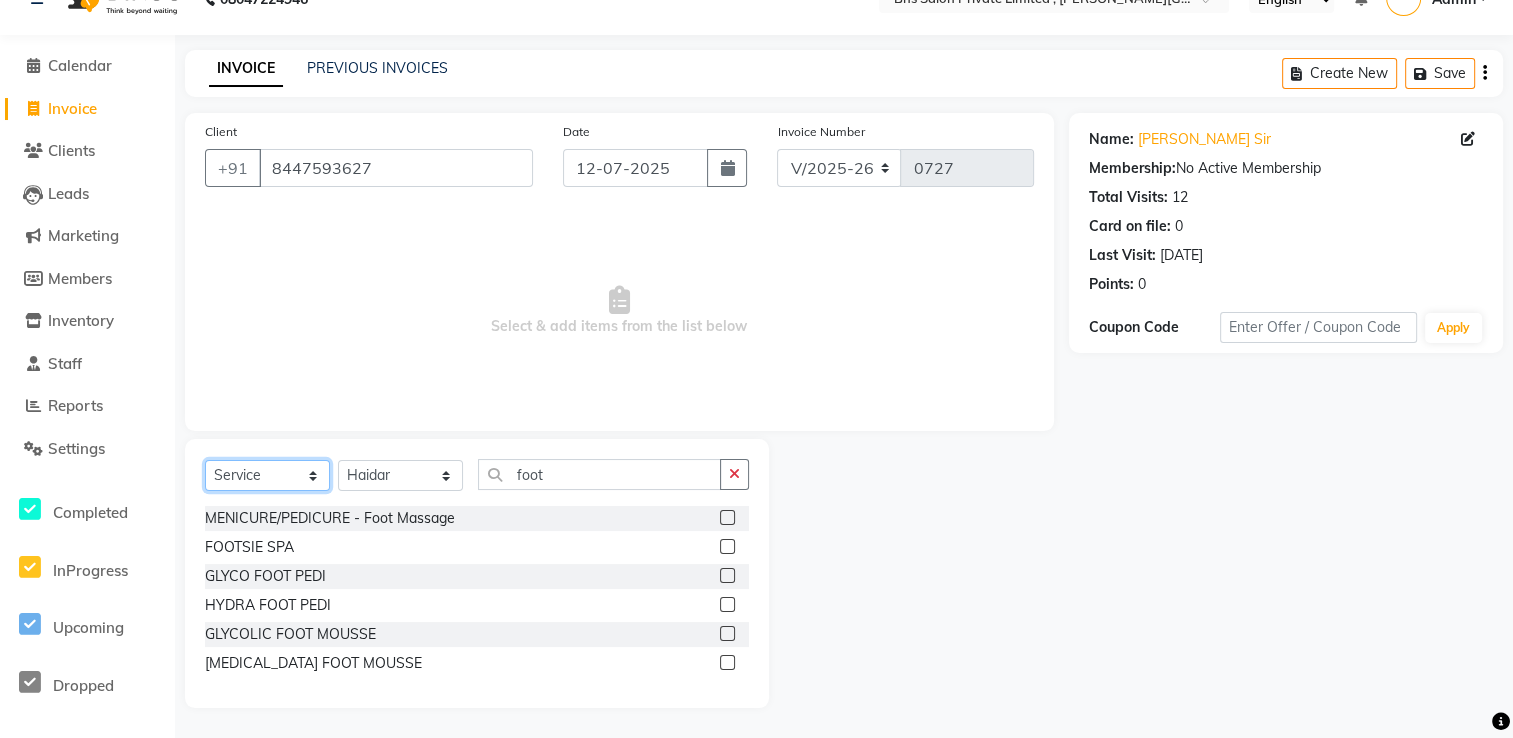 select on "P" 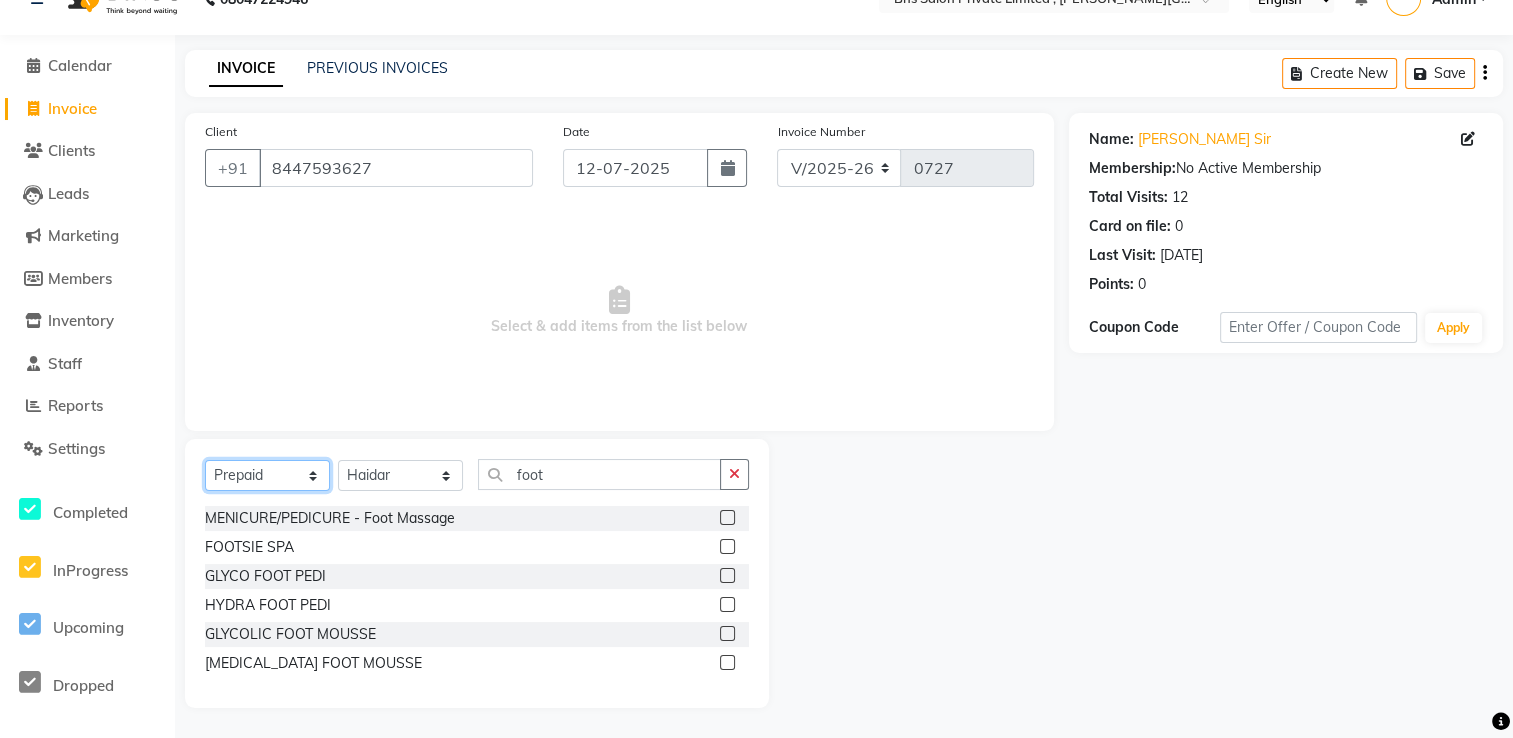 click on "Select  Service  Product  Membership  Package Voucher Prepaid Gift Card" 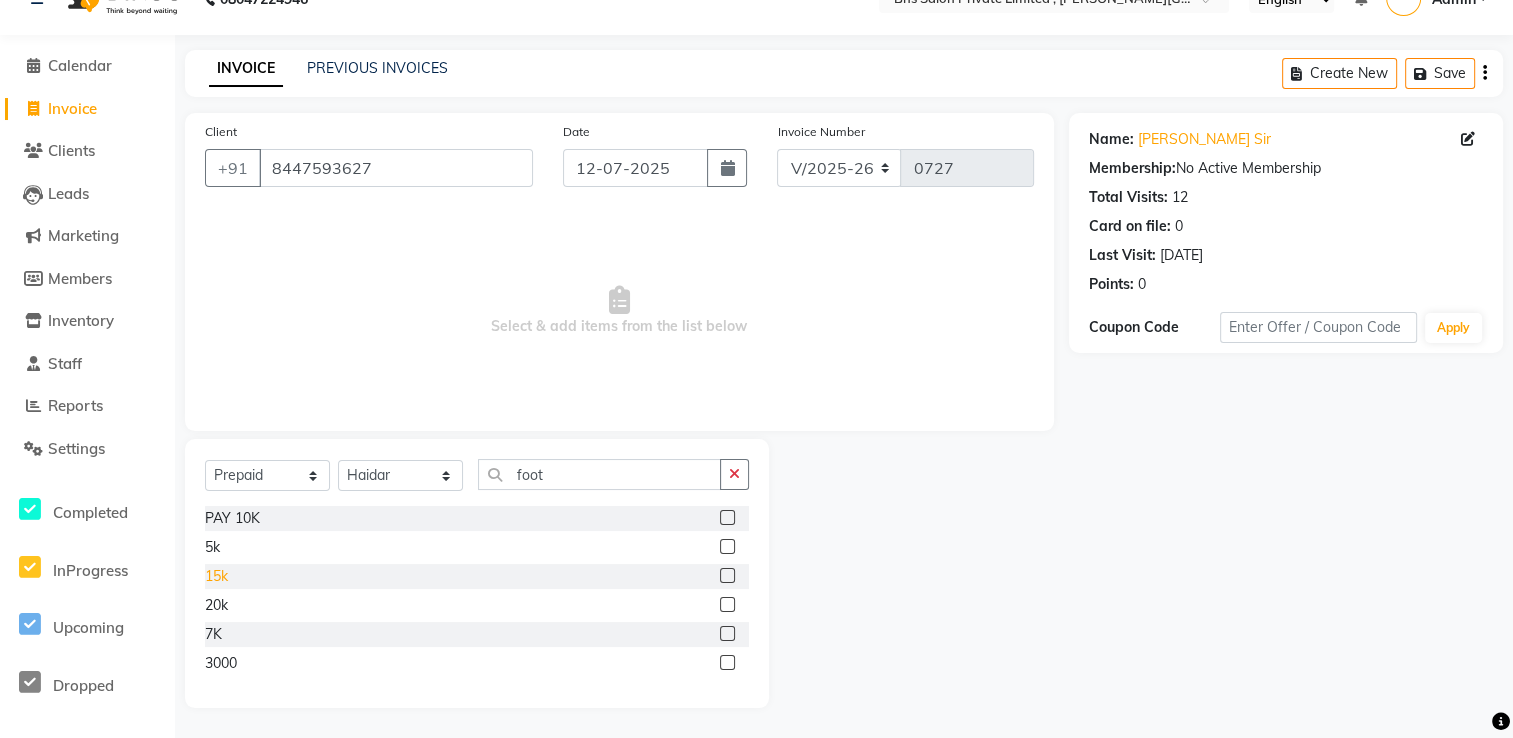 click on "15k" 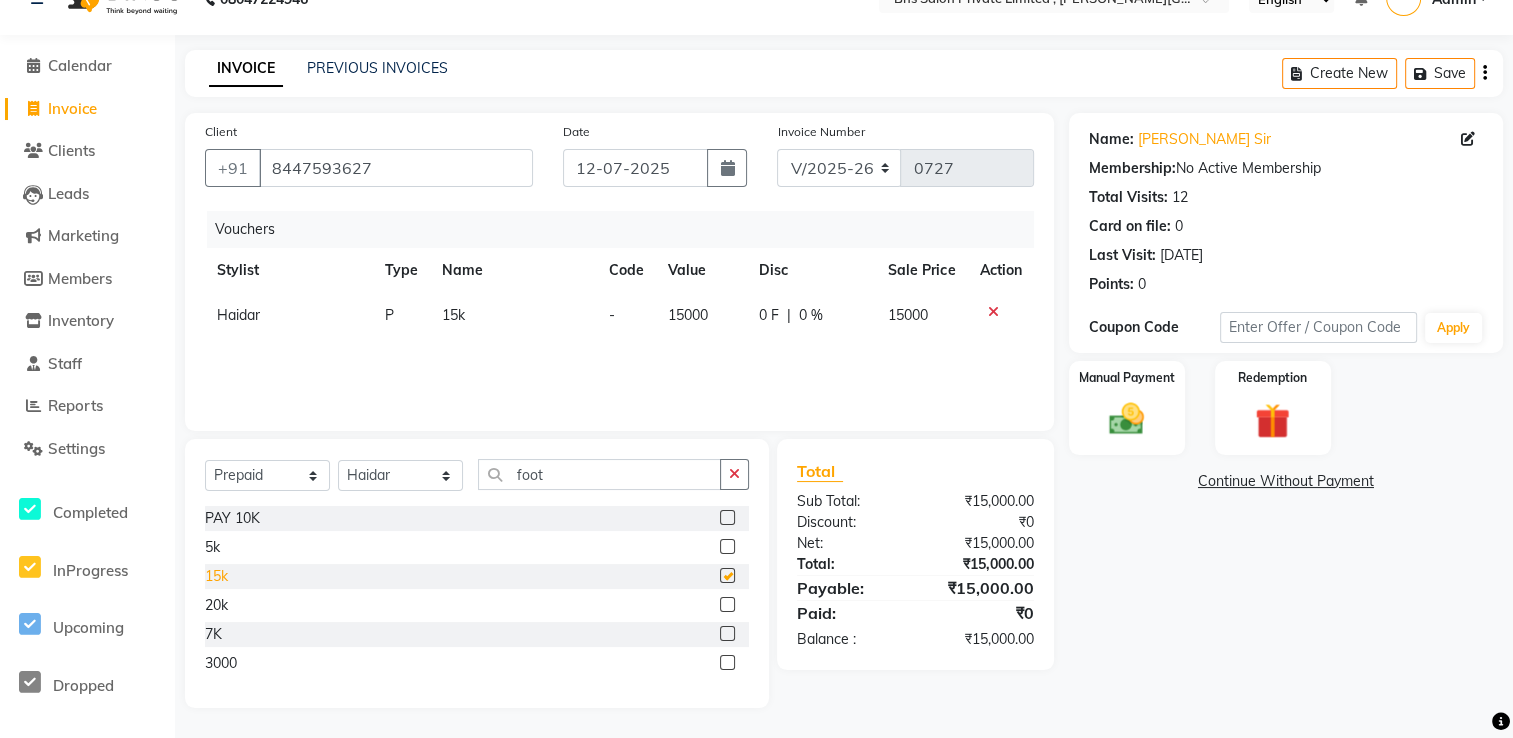 checkbox on "false" 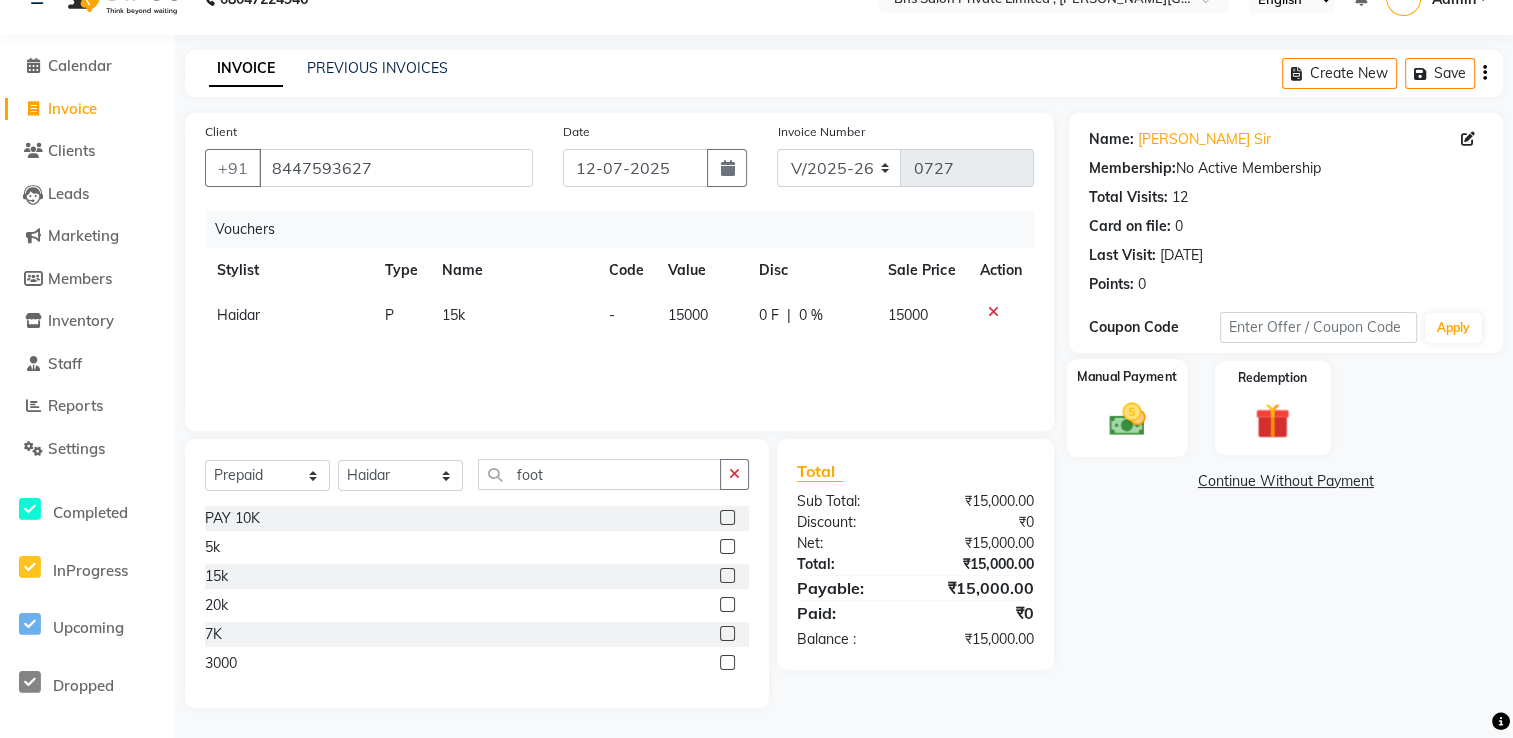 click 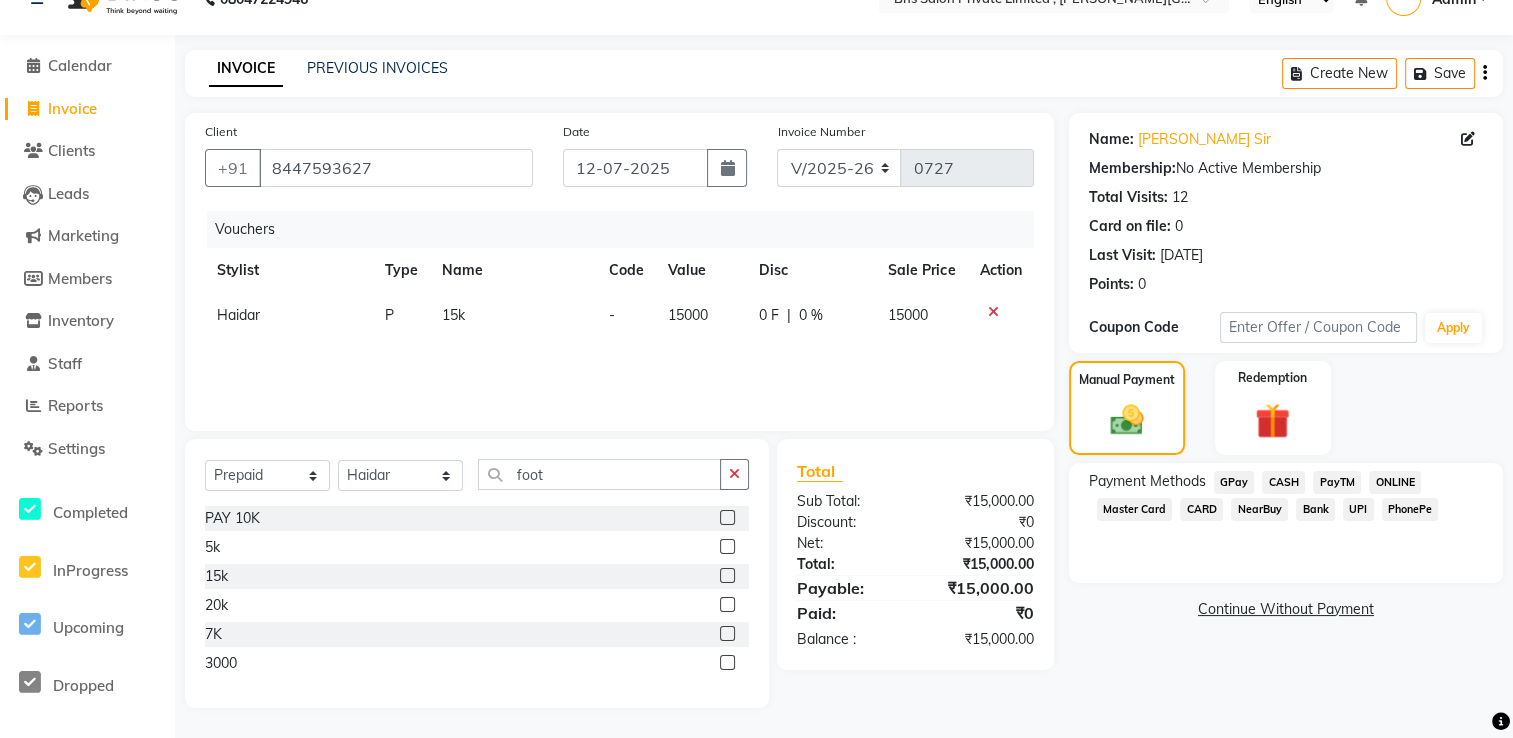 click on "PayTM" 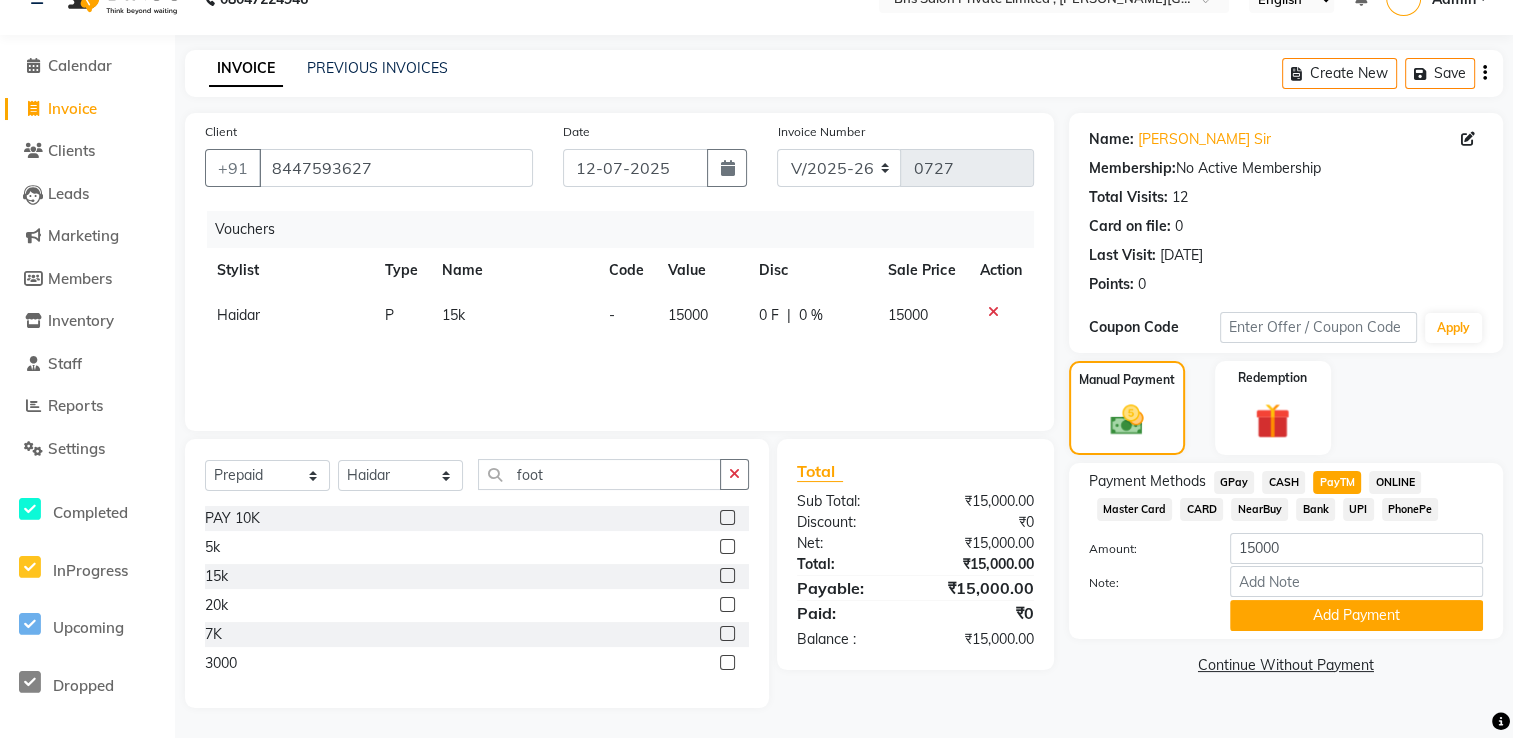 click on "CASH" 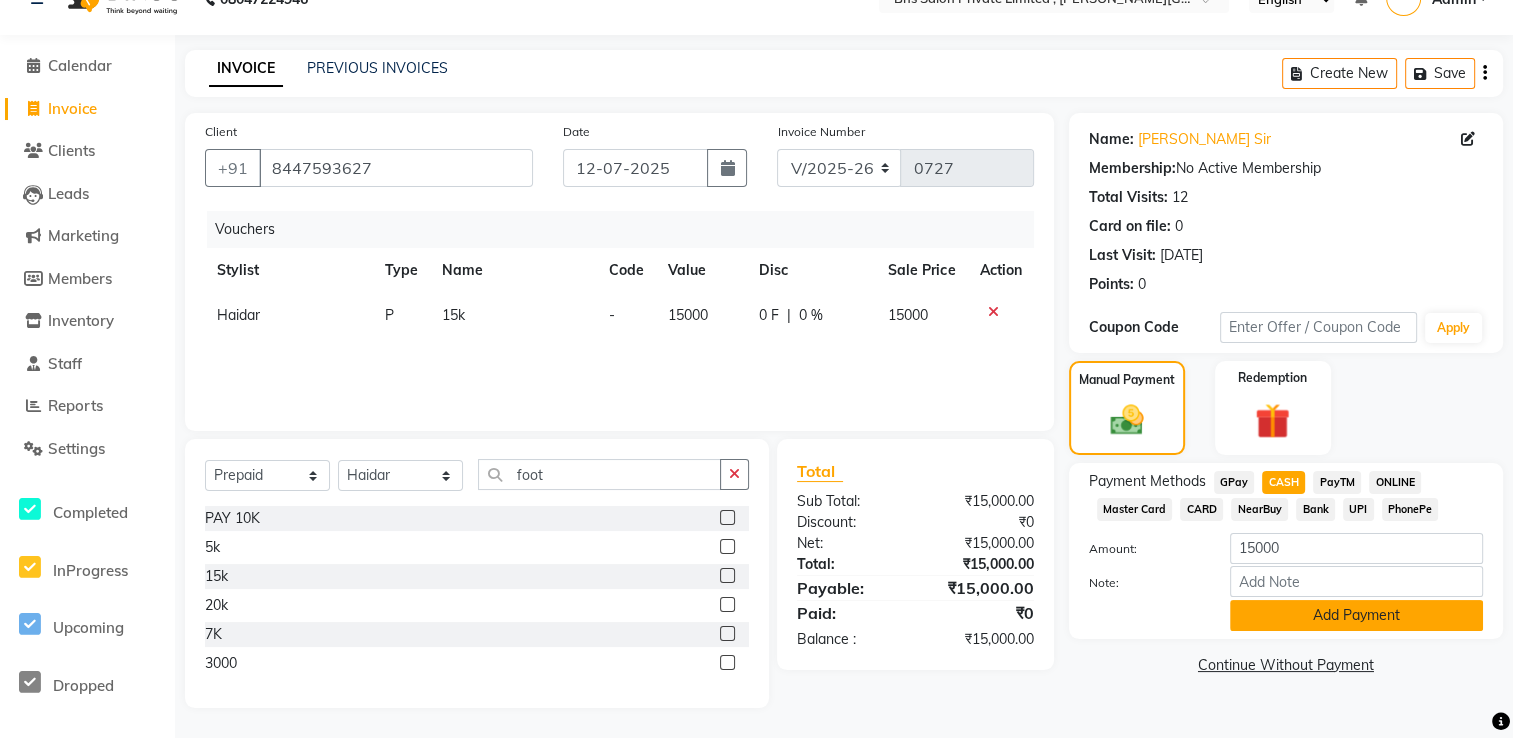 click on "Add Payment" 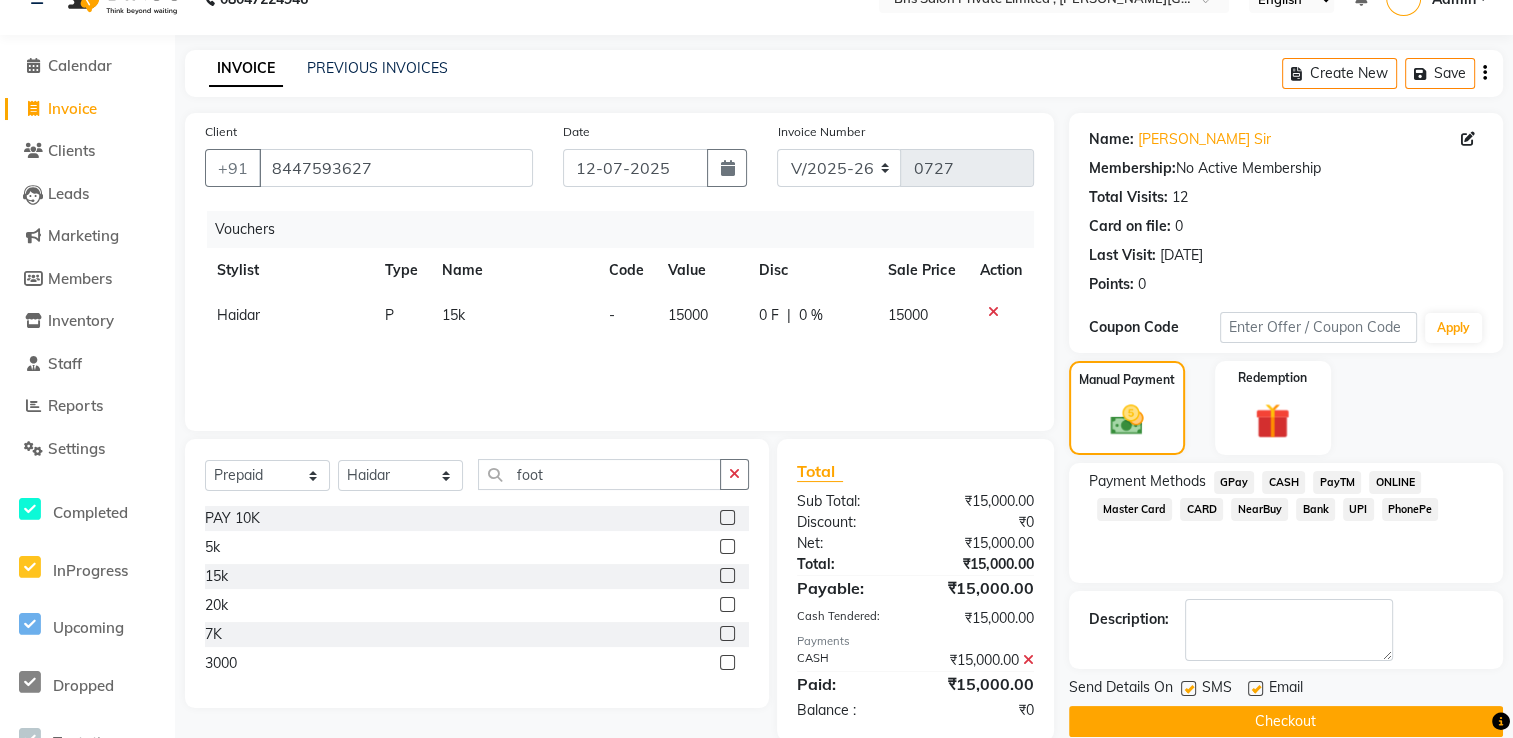 click on "Checkout" 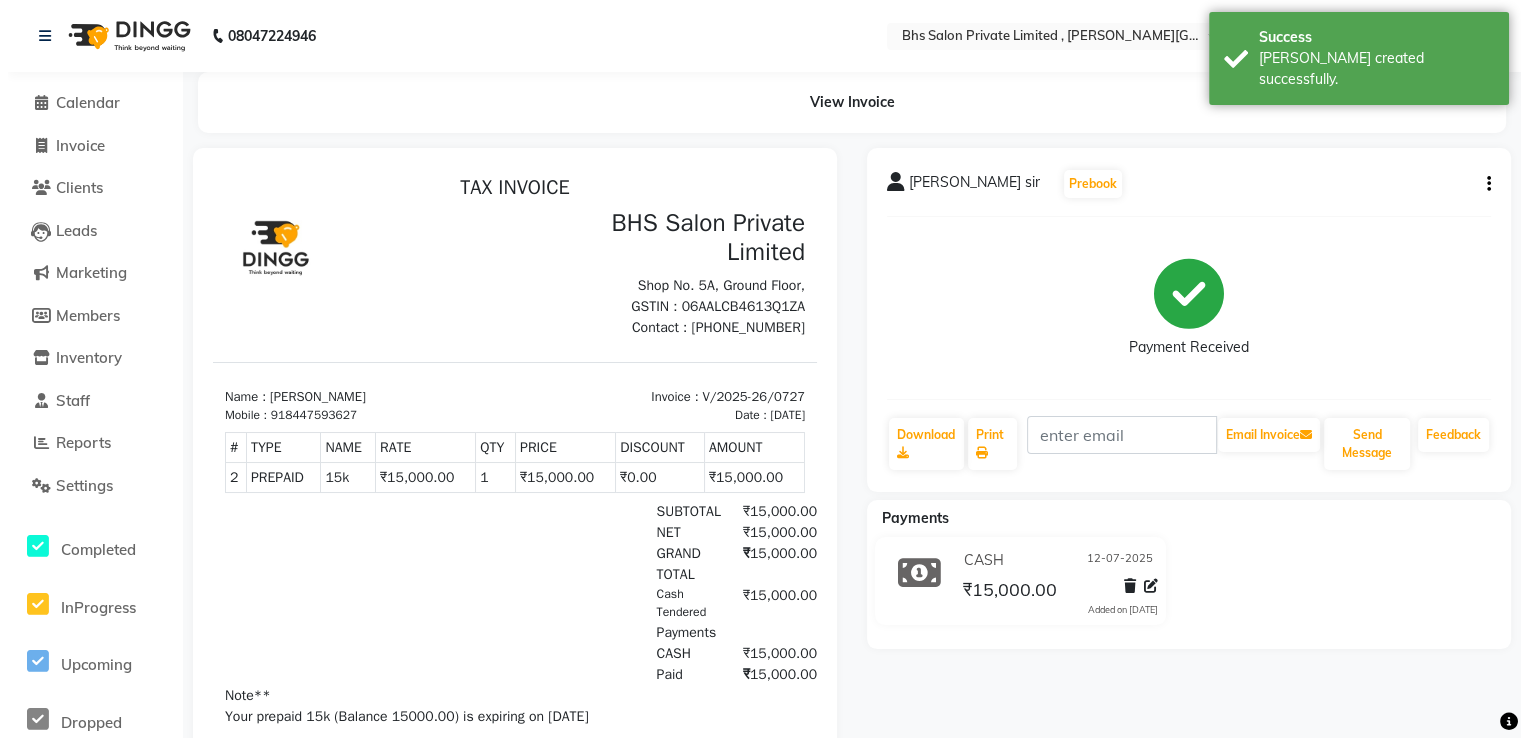 scroll, scrollTop: 0, scrollLeft: 0, axis: both 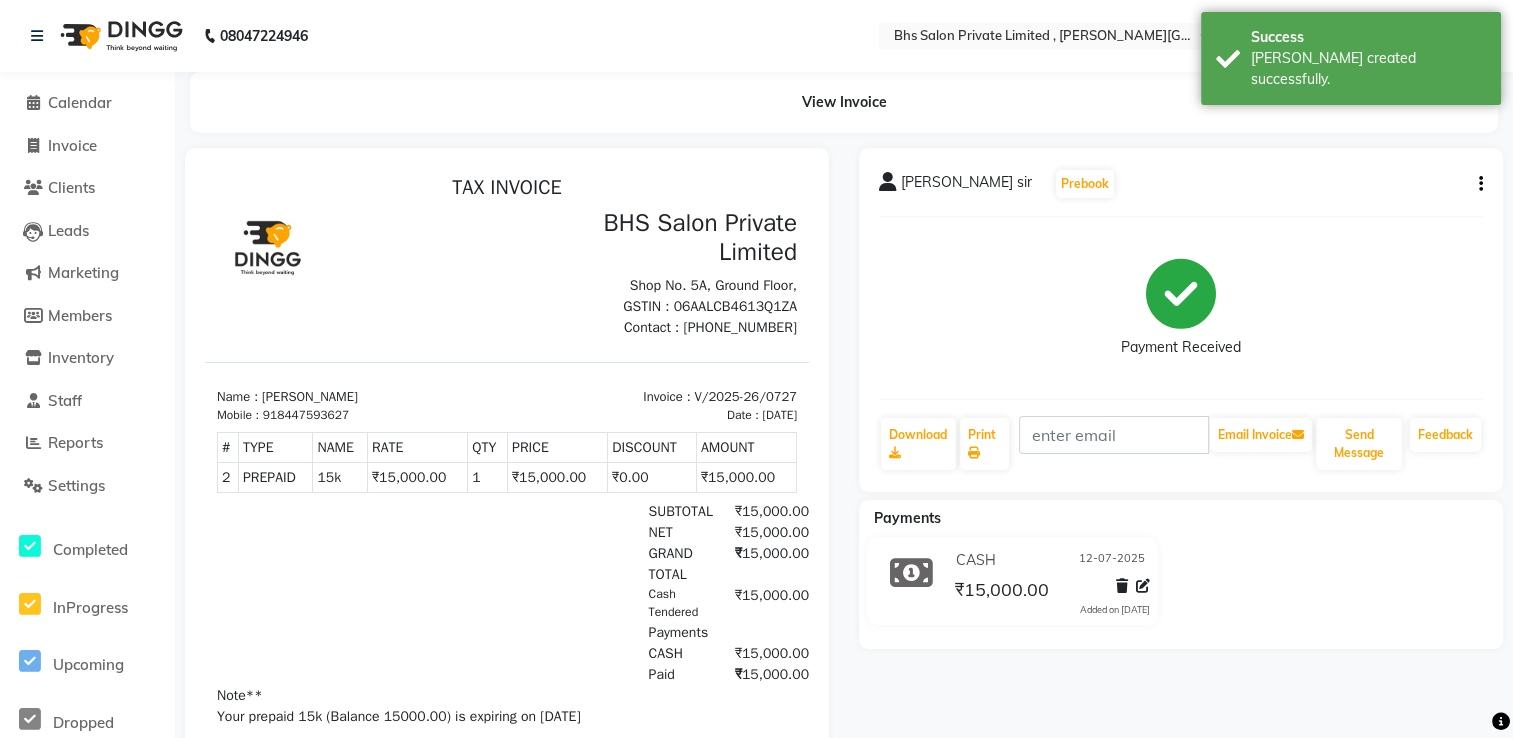 click on "918447593627" at bounding box center [306, 415] 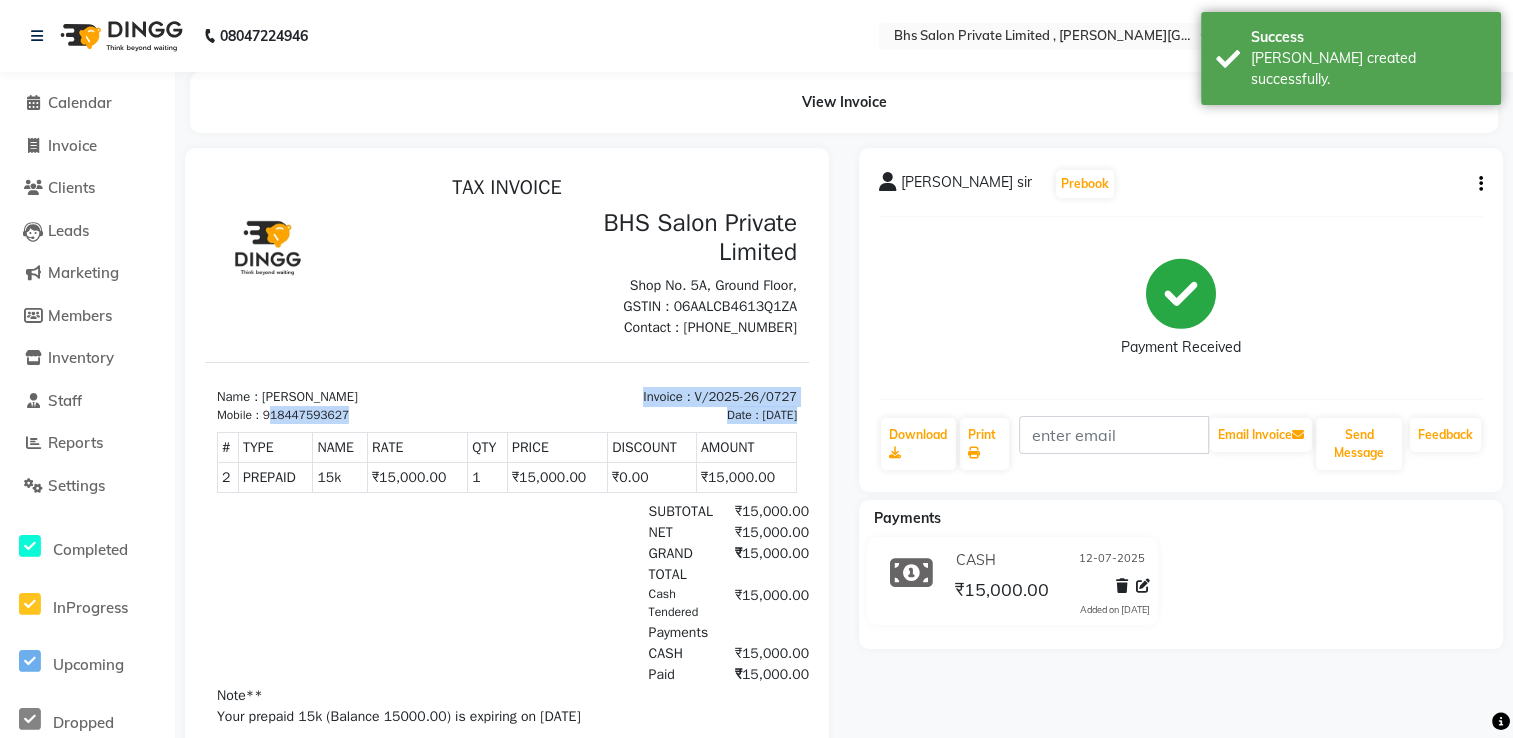 drag, startPoint x: 276, startPoint y: 415, endPoint x: 356, endPoint y: 424, distance: 80.50466 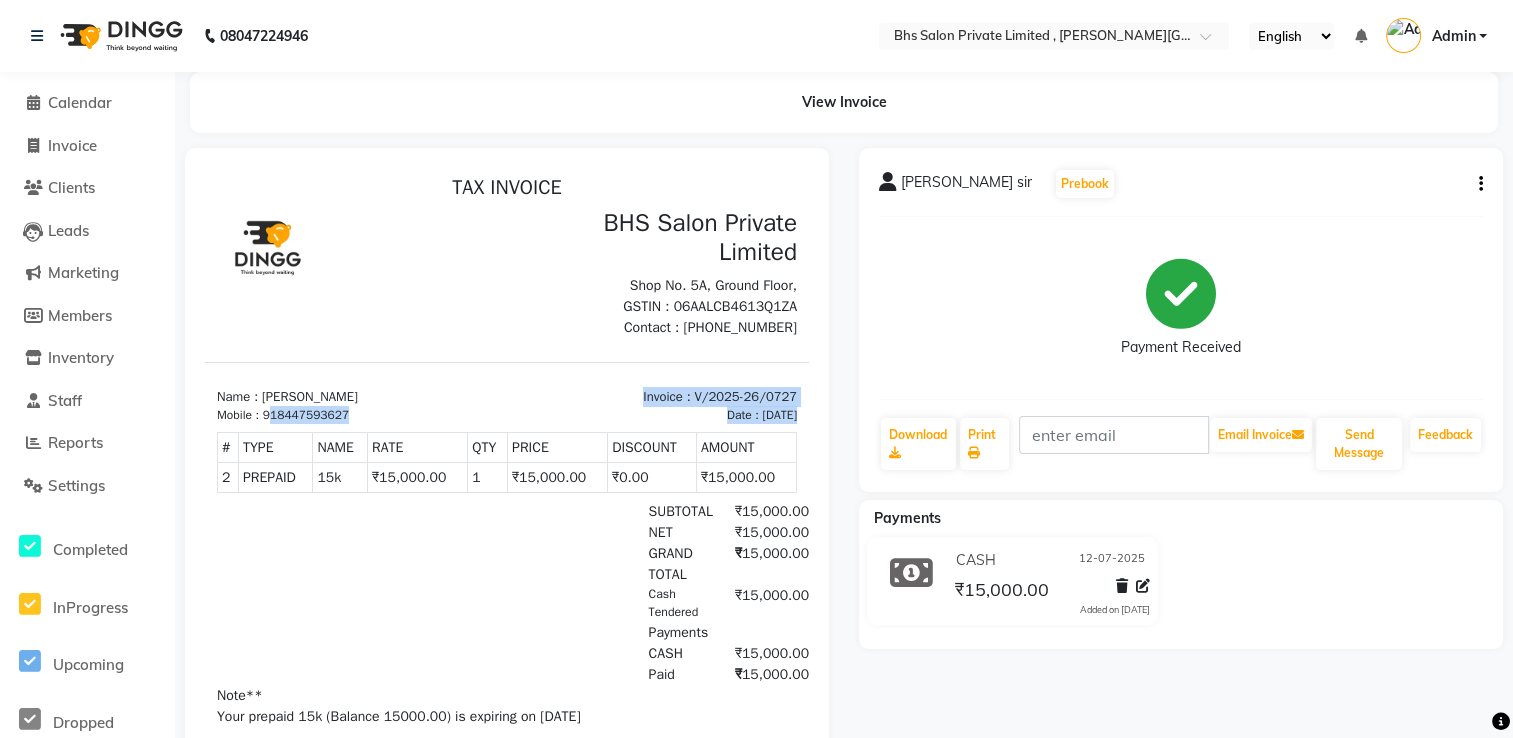 copy on "18447593627
Invoice : V/2025-26/0727
Date  :
12/07/2025" 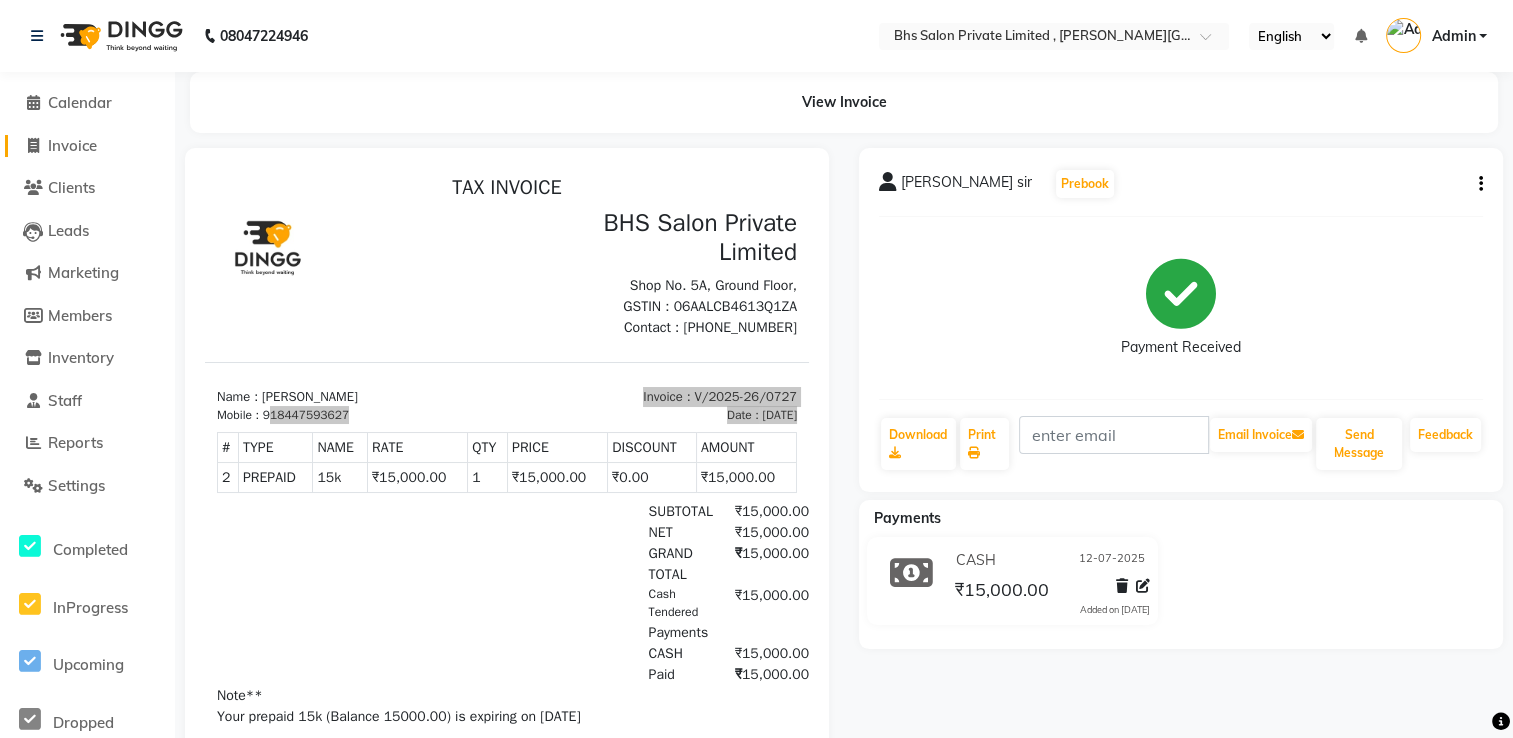click on "Invoice" 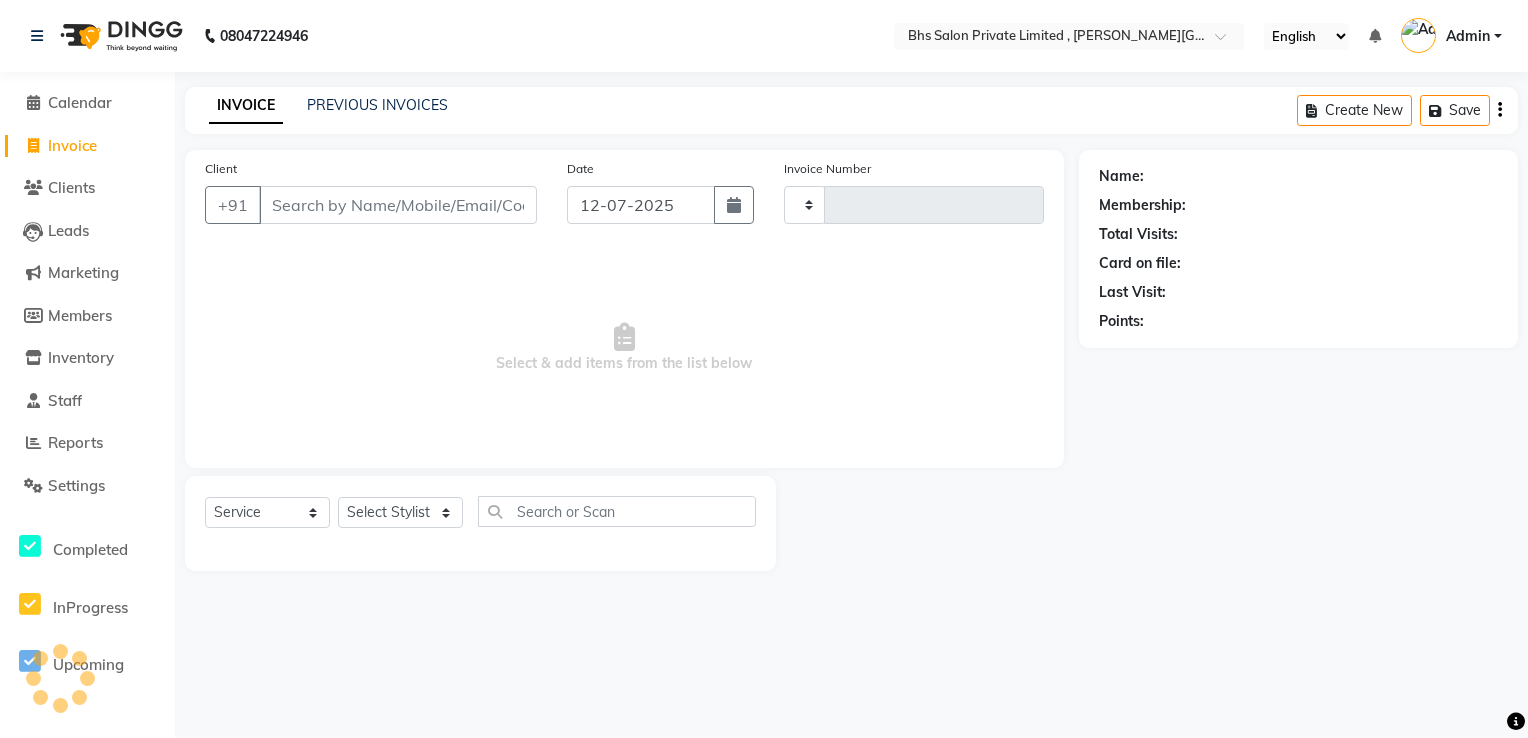 type on "0728" 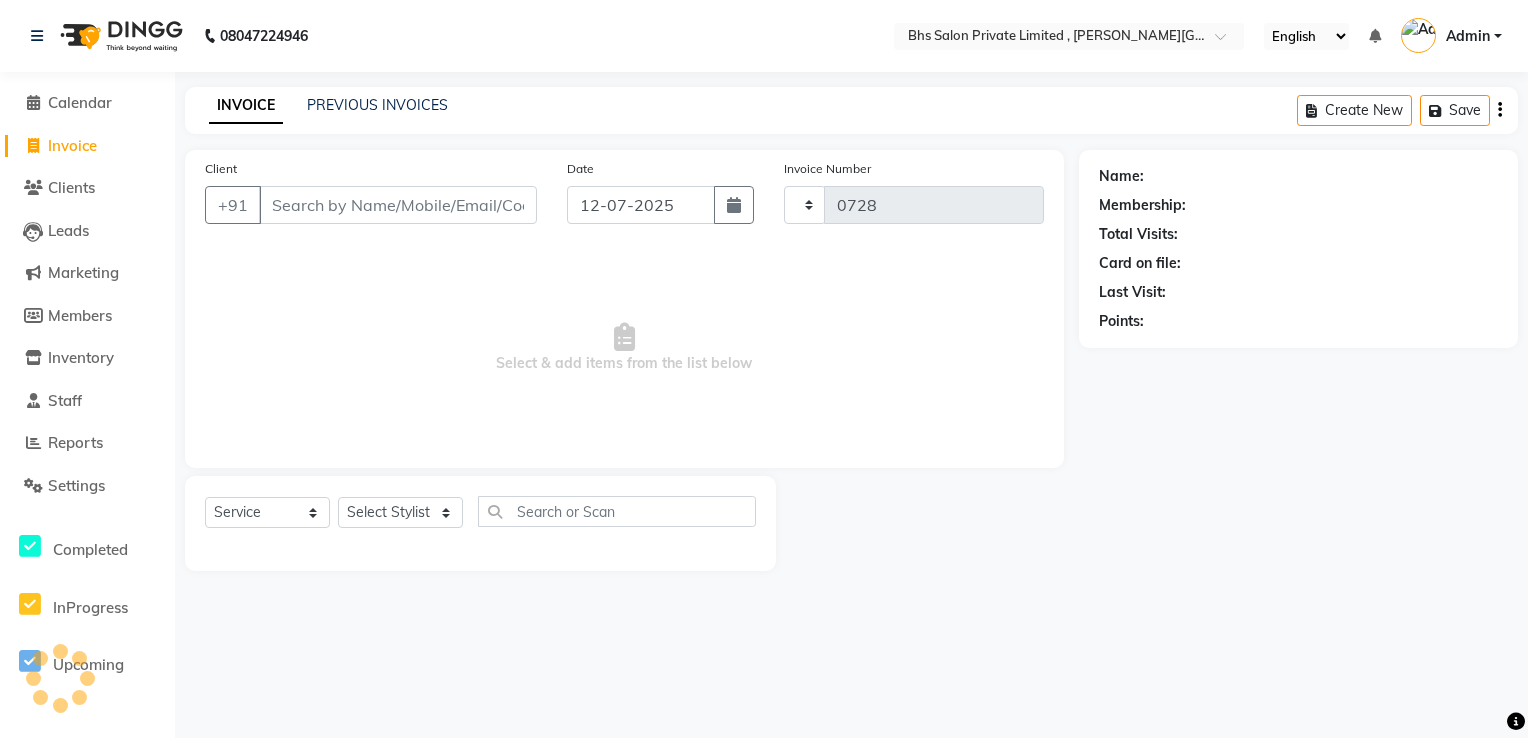 select on "4224" 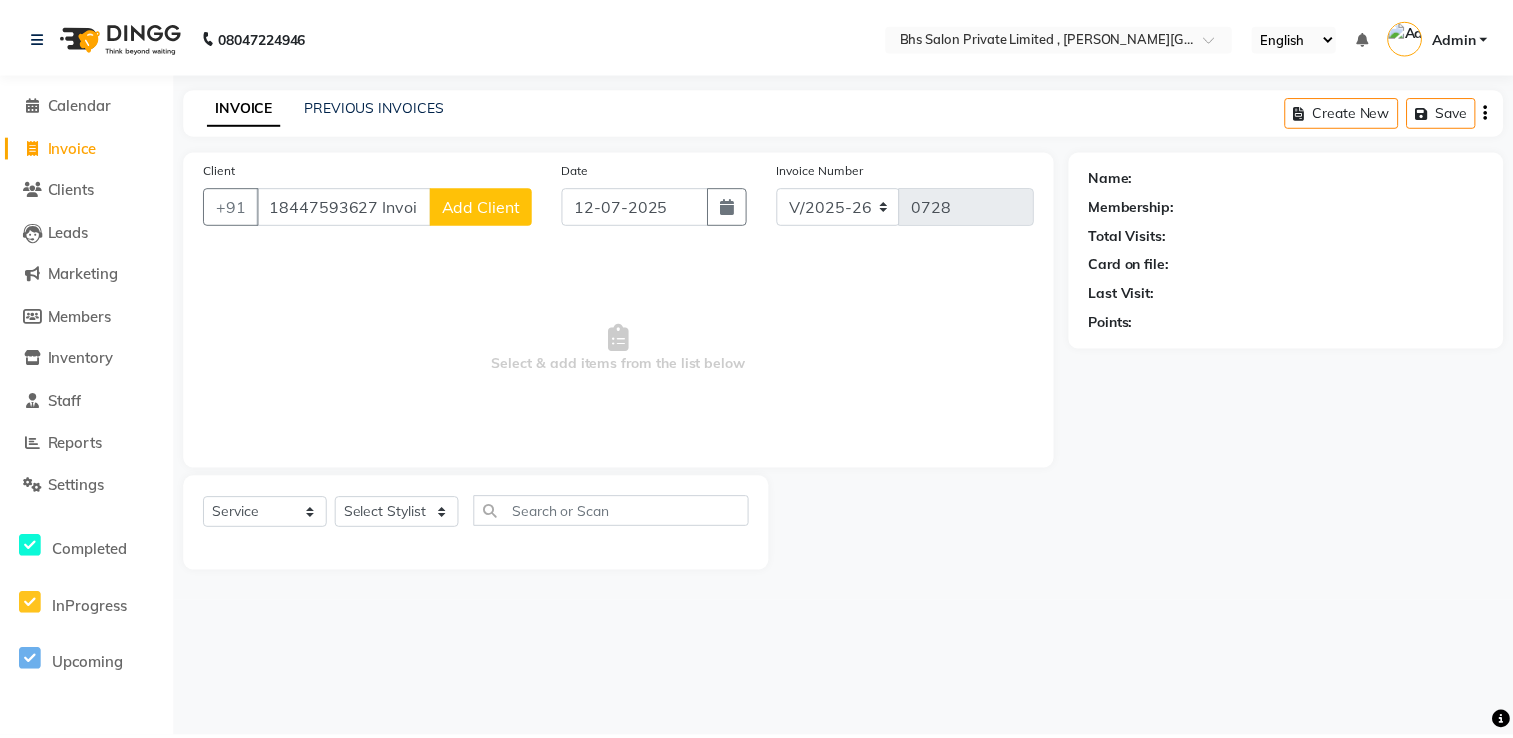 scroll, scrollTop: 0, scrollLeft: 0, axis: both 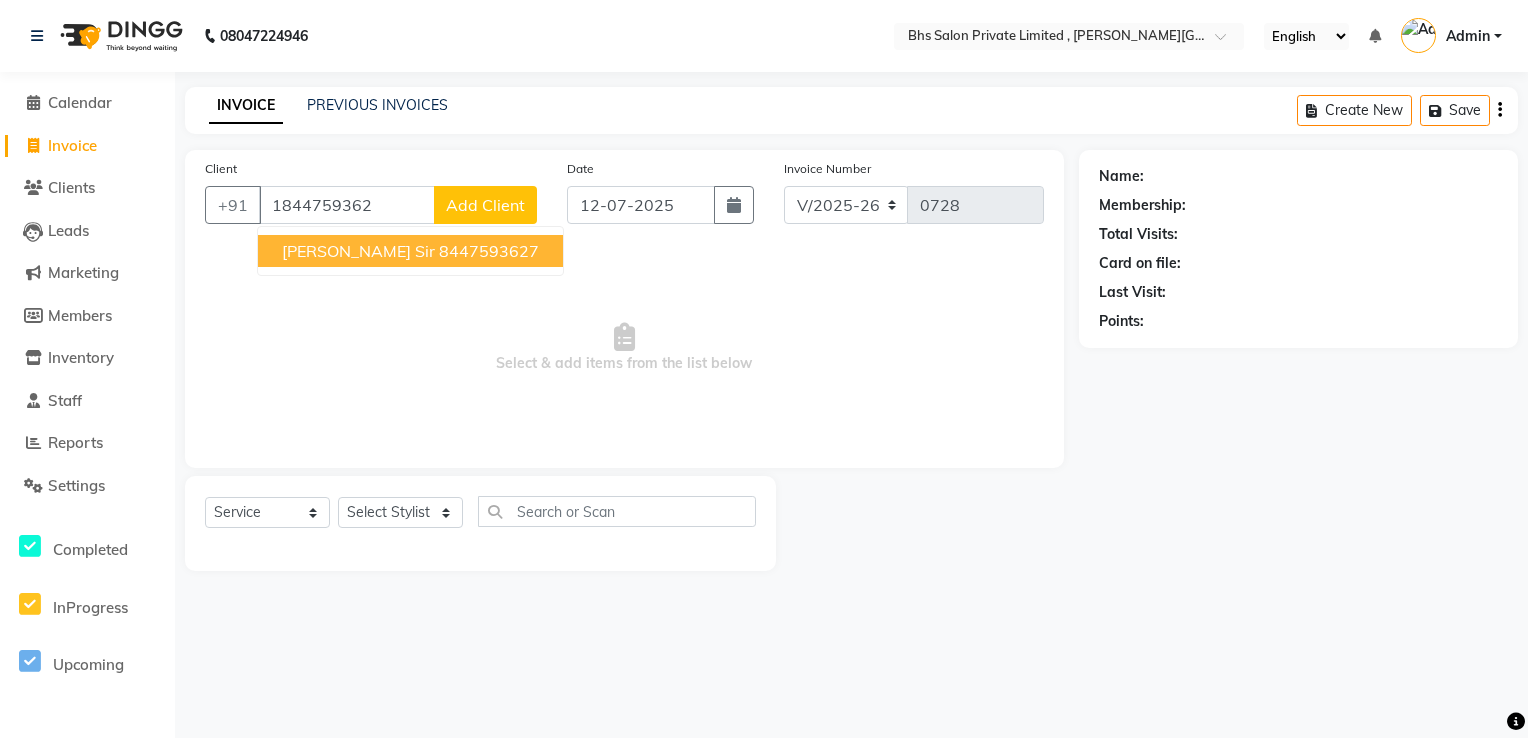 click on "8447593627" at bounding box center [489, 251] 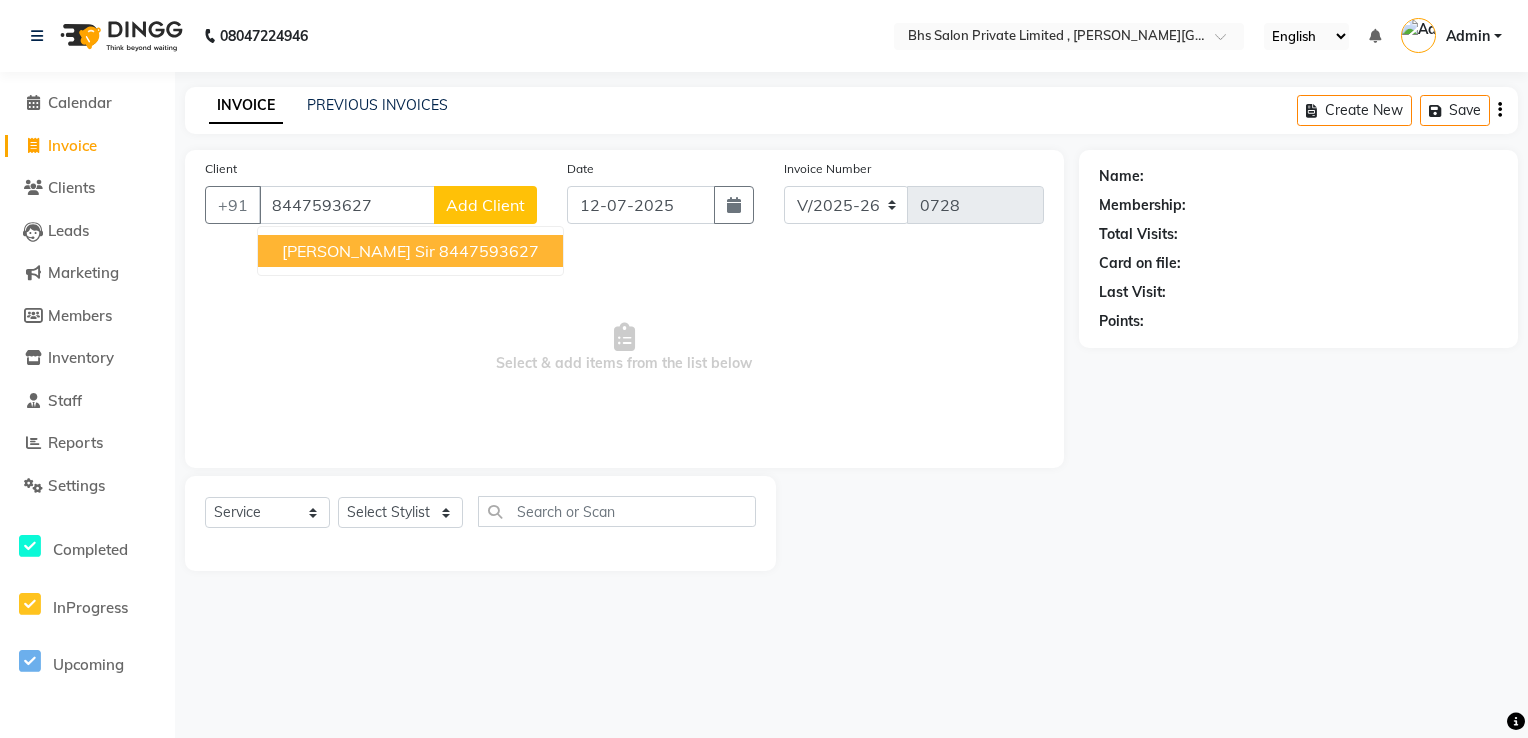 type on "8447593627" 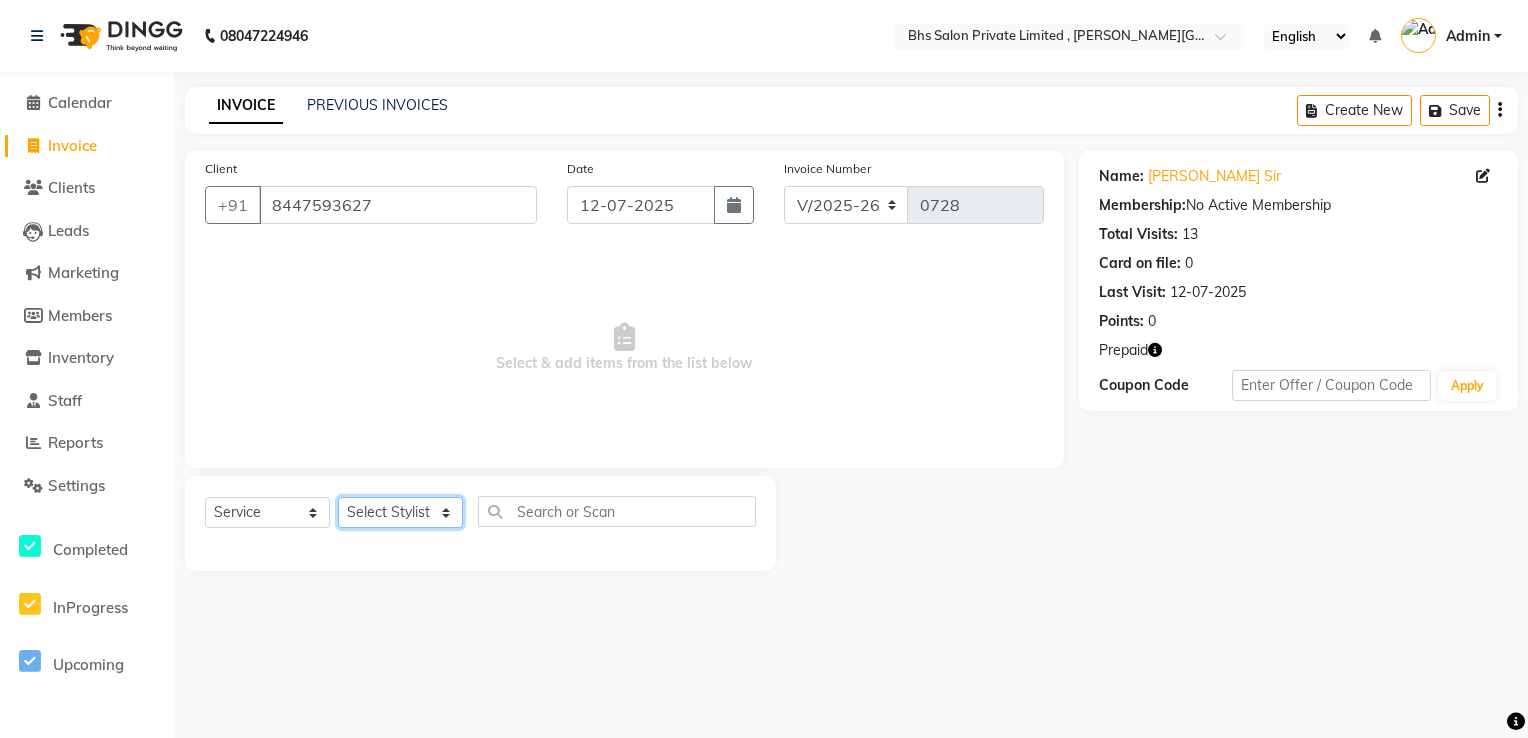drag, startPoint x: 400, startPoint y: 511, endPoint x: 393, endPoint y: 496, distance: 16.552946 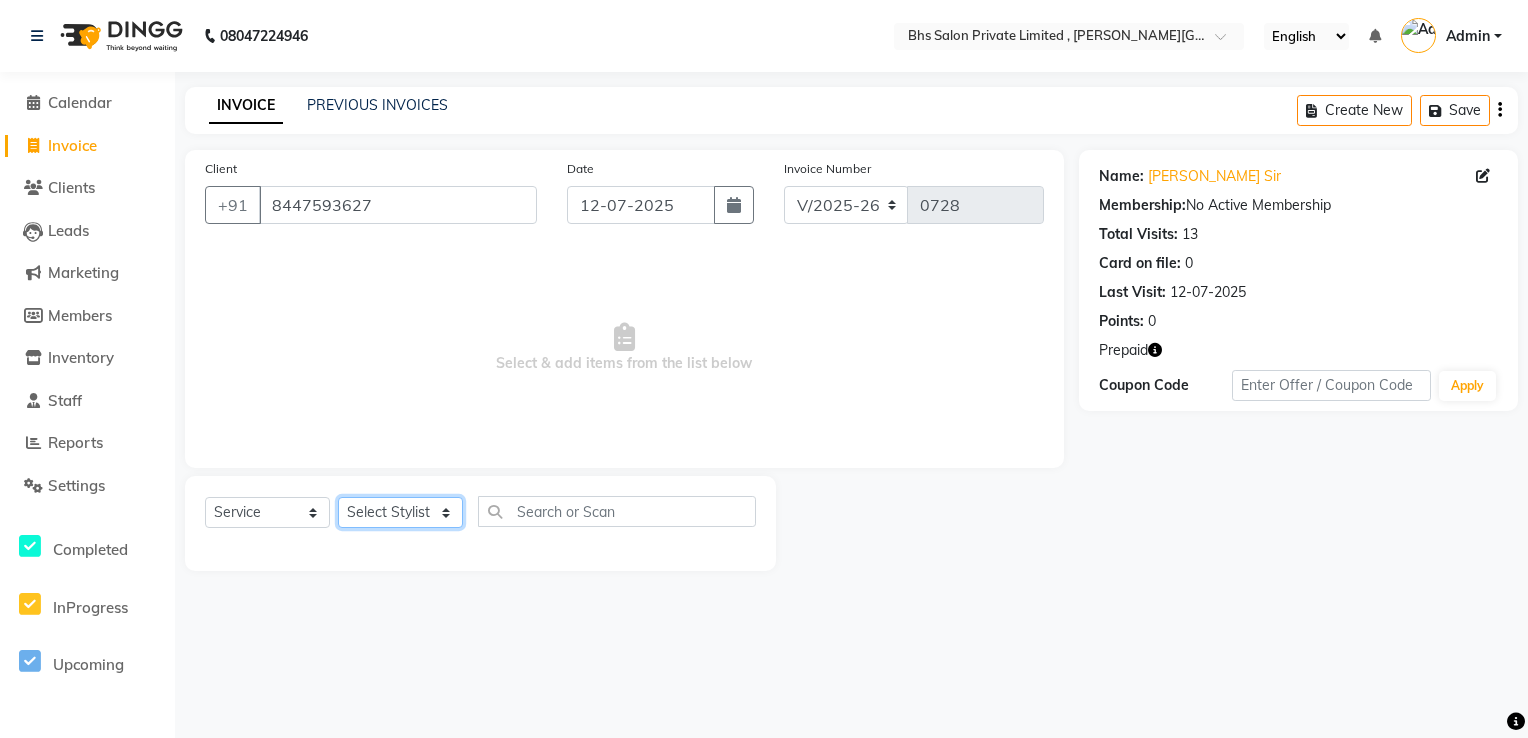 select on "62147" 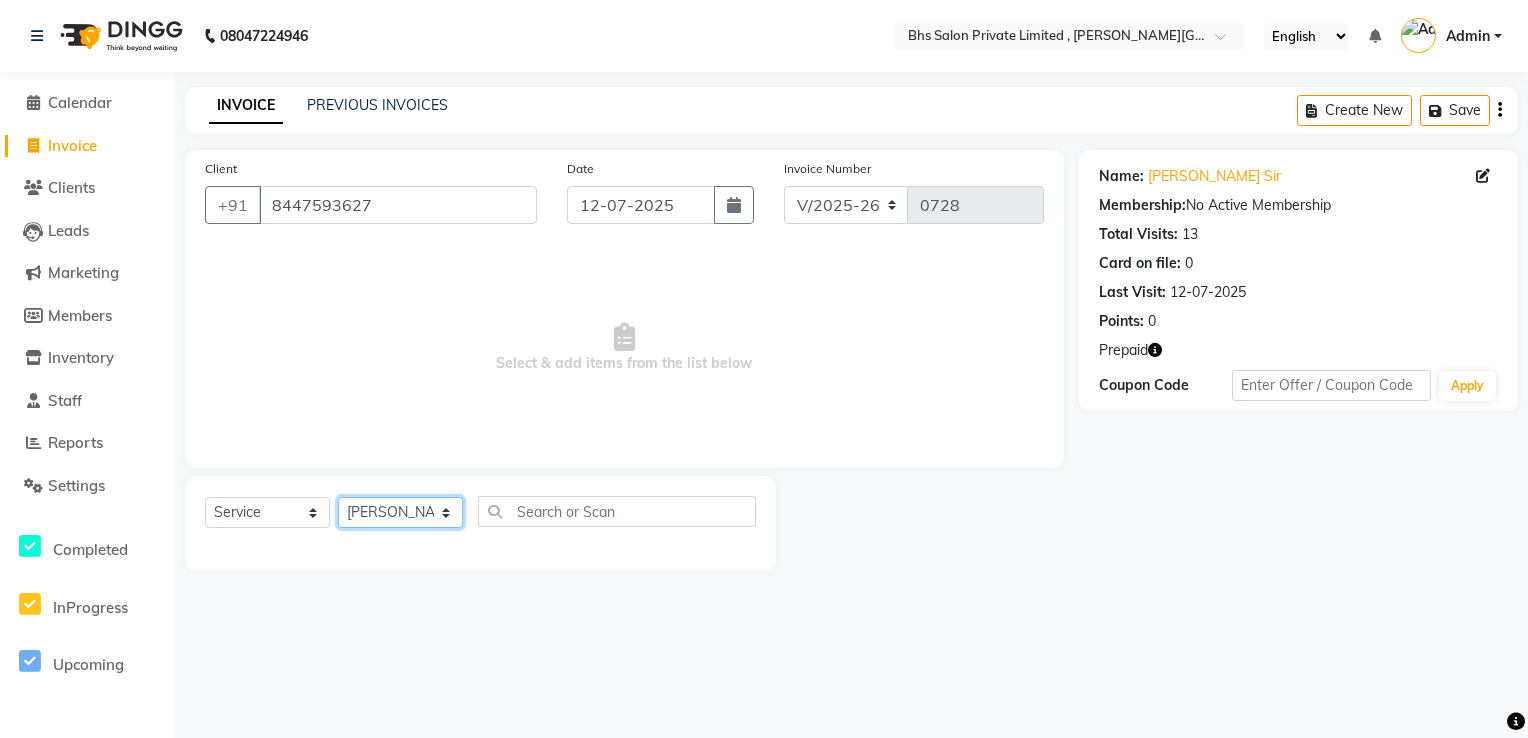 click on "Select Stylist [PERSON_NAME] uni [PERSON_NAME]  [PERSON_NAME] [PERSON_NAME]" 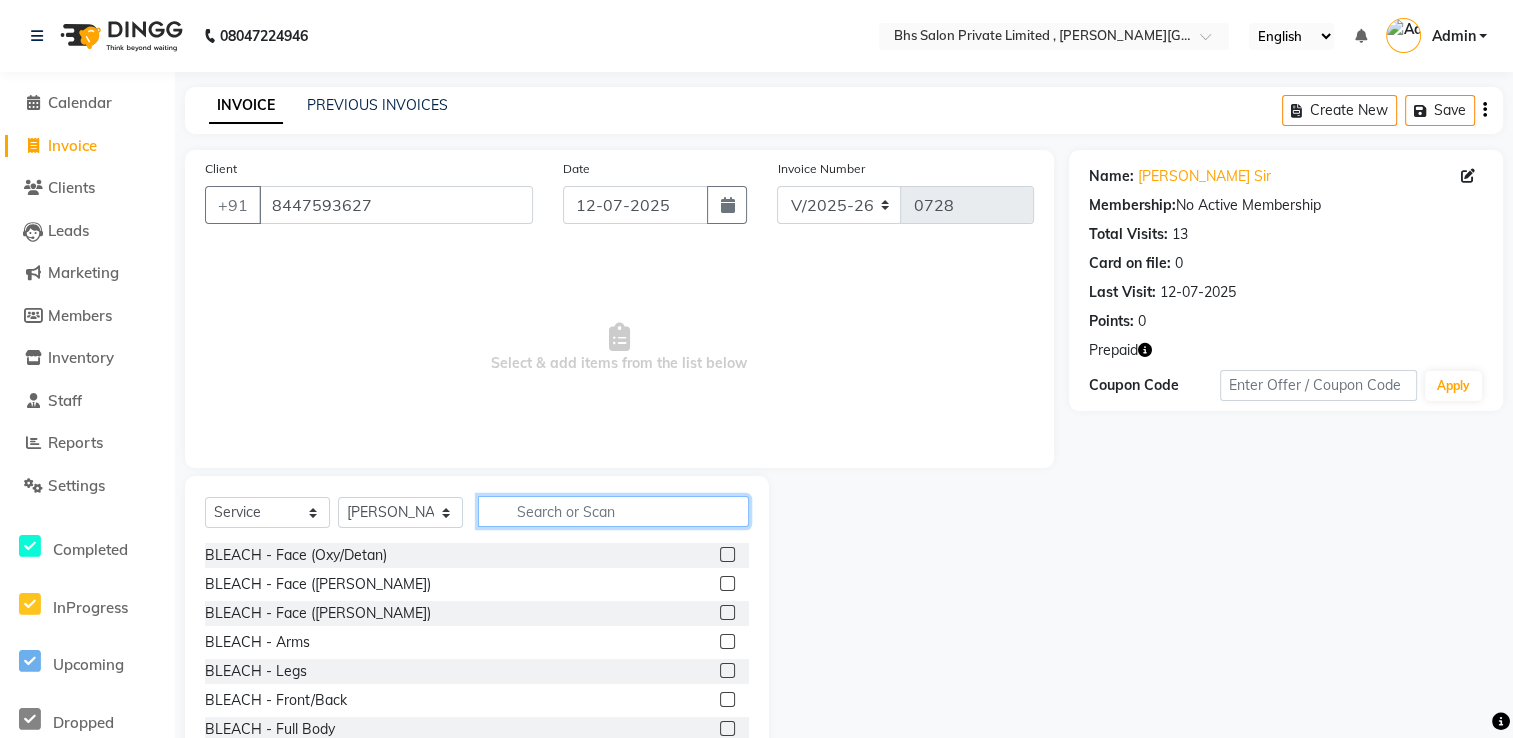 click 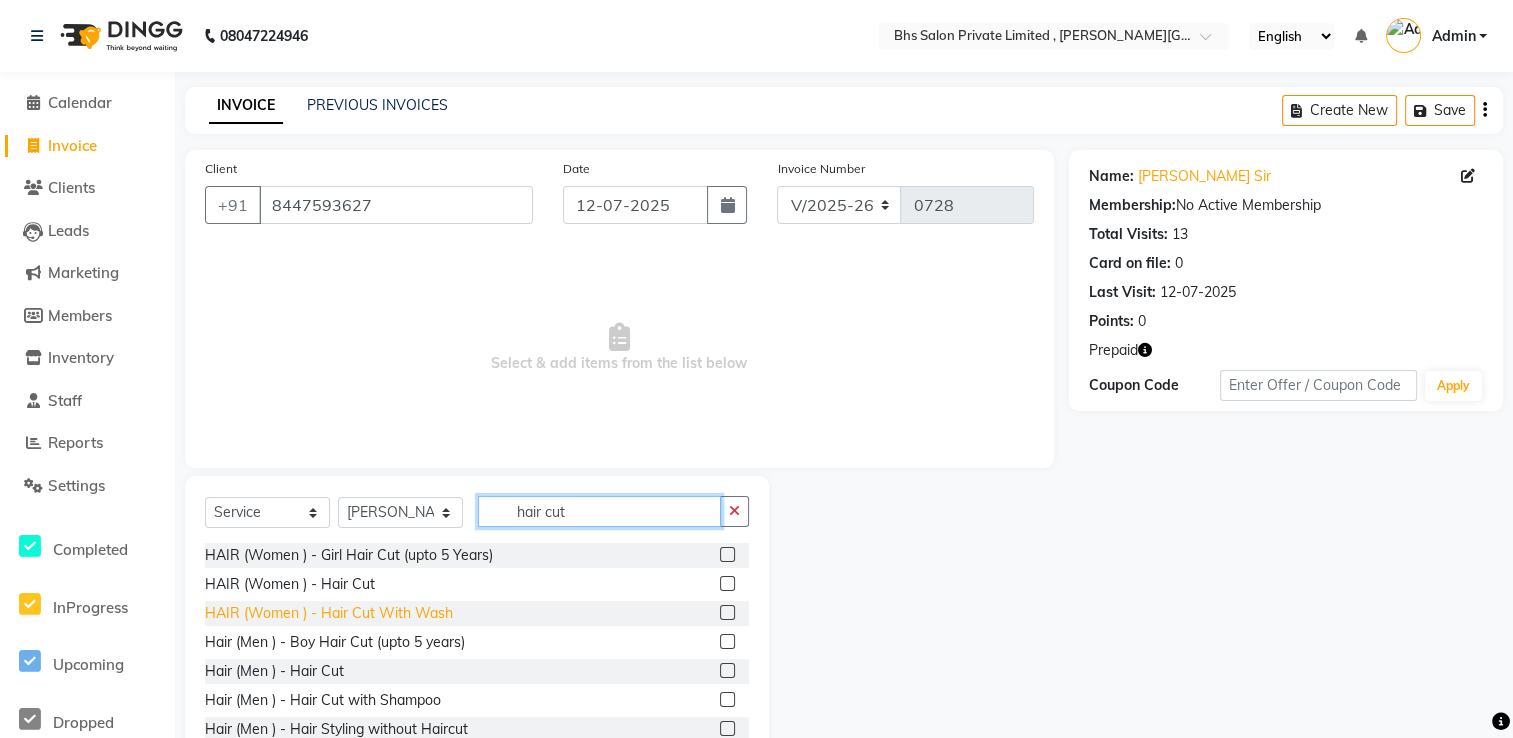 type on "hair cut" 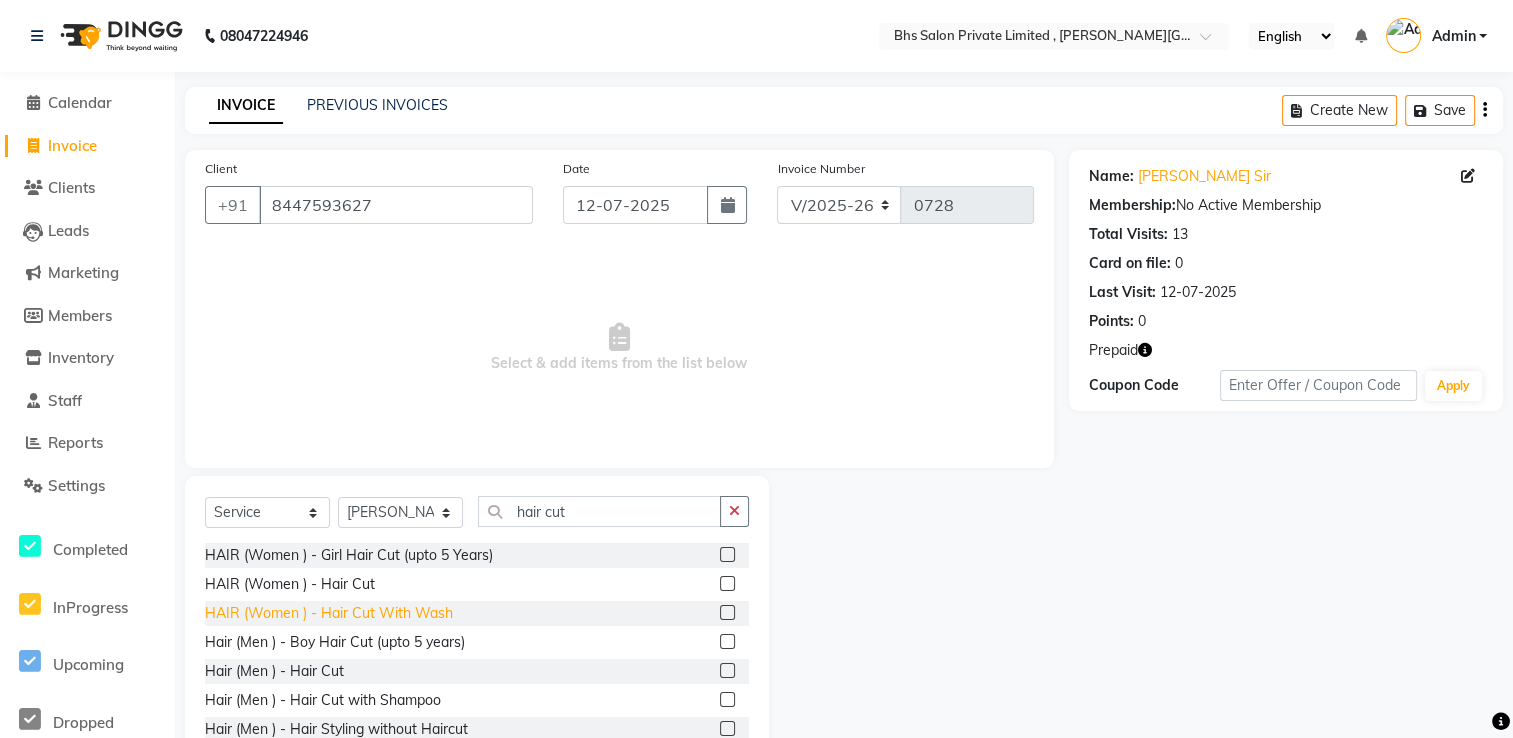 click on "HAIR  (Women )   -   Hair Cut With Wash" 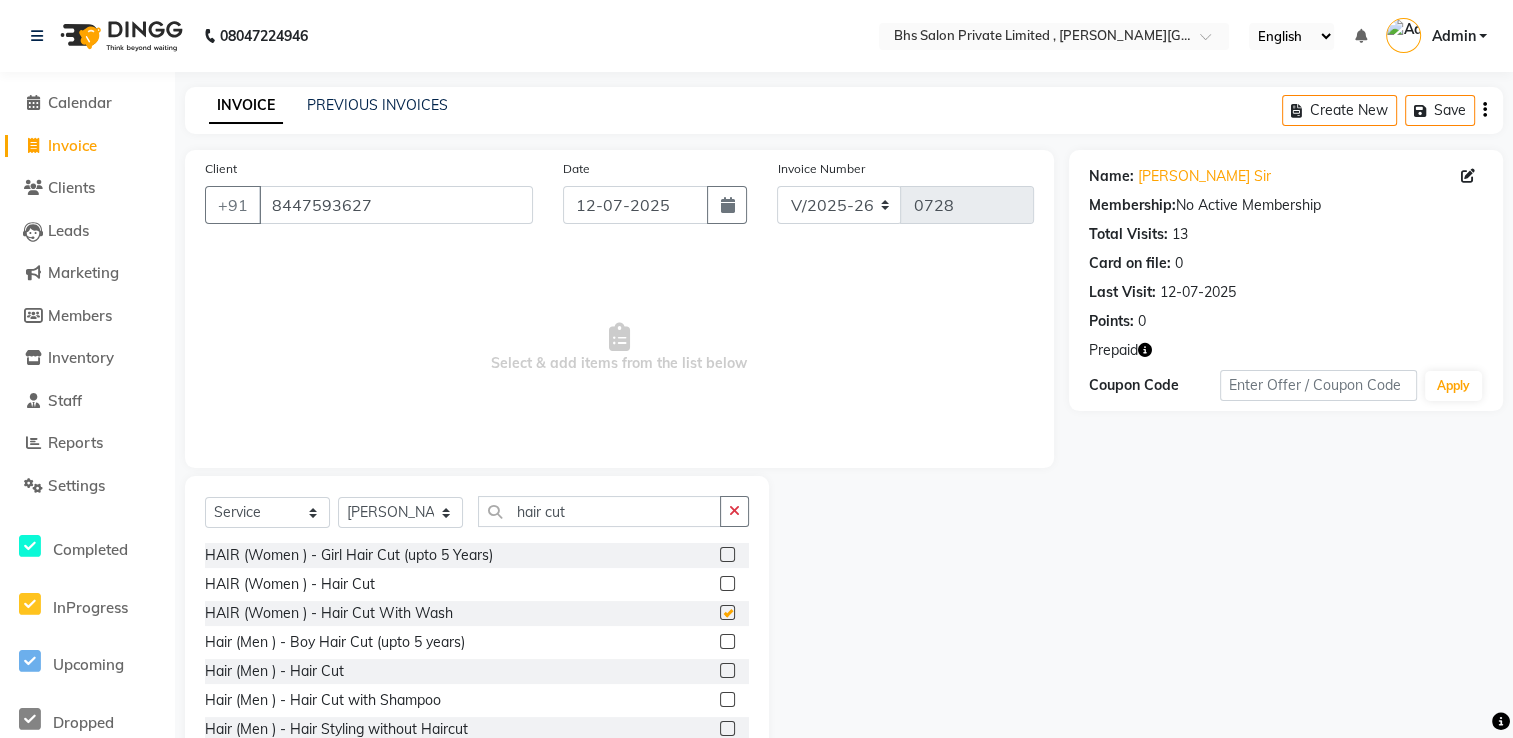 checkbox on "false" 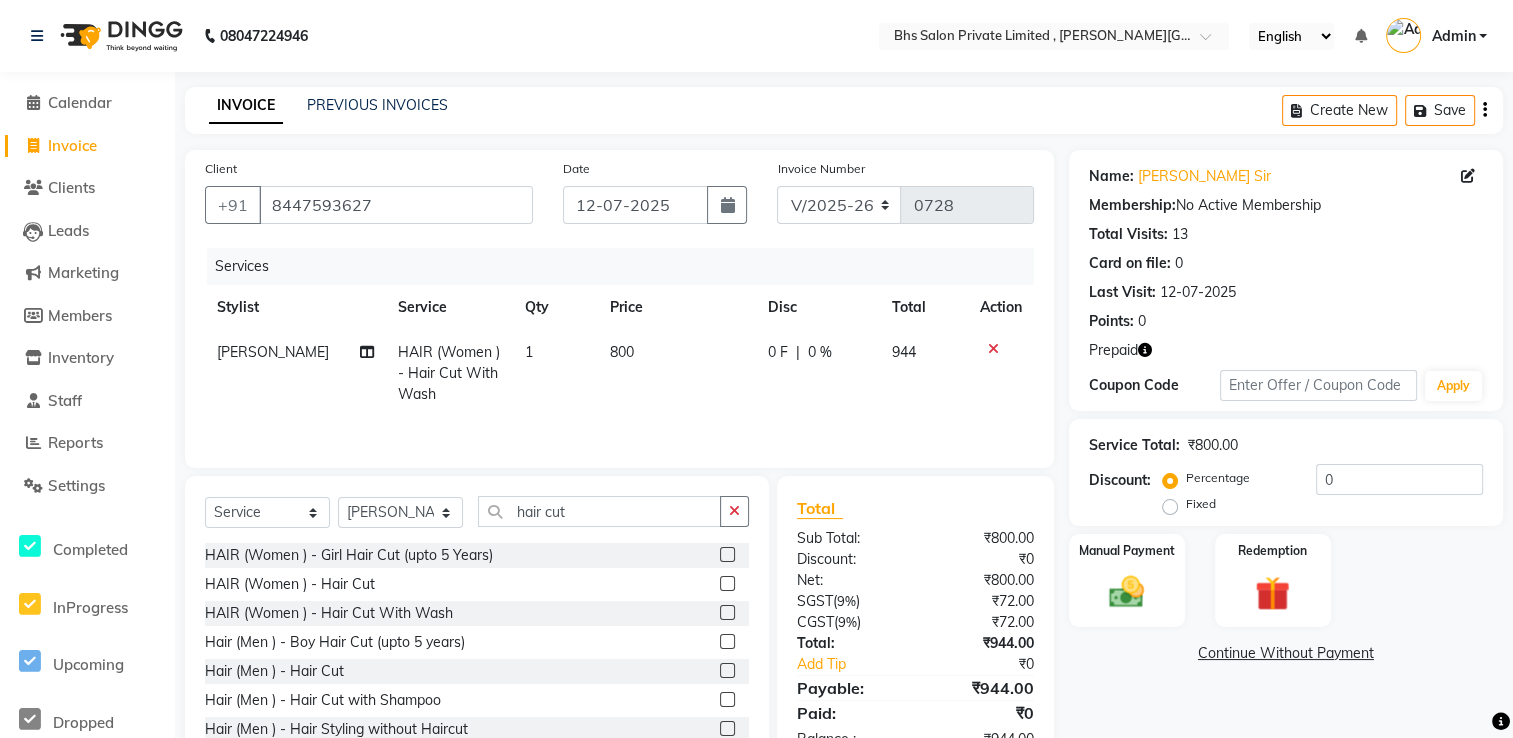 click on "800" 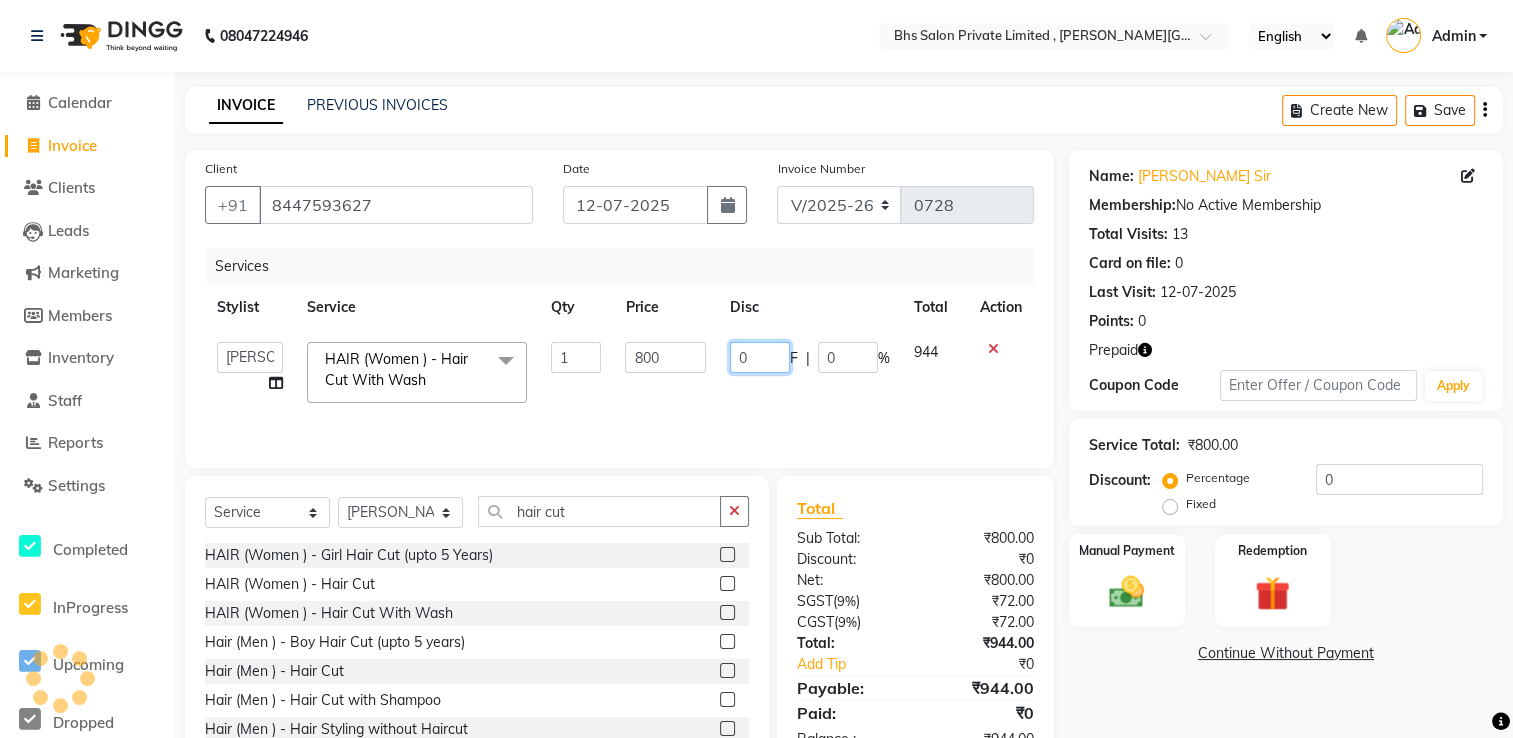 drag, startPoint x: 740, startPoint y: 345, endPoint x: 622, endPoint y: 374, distance: 121.511314 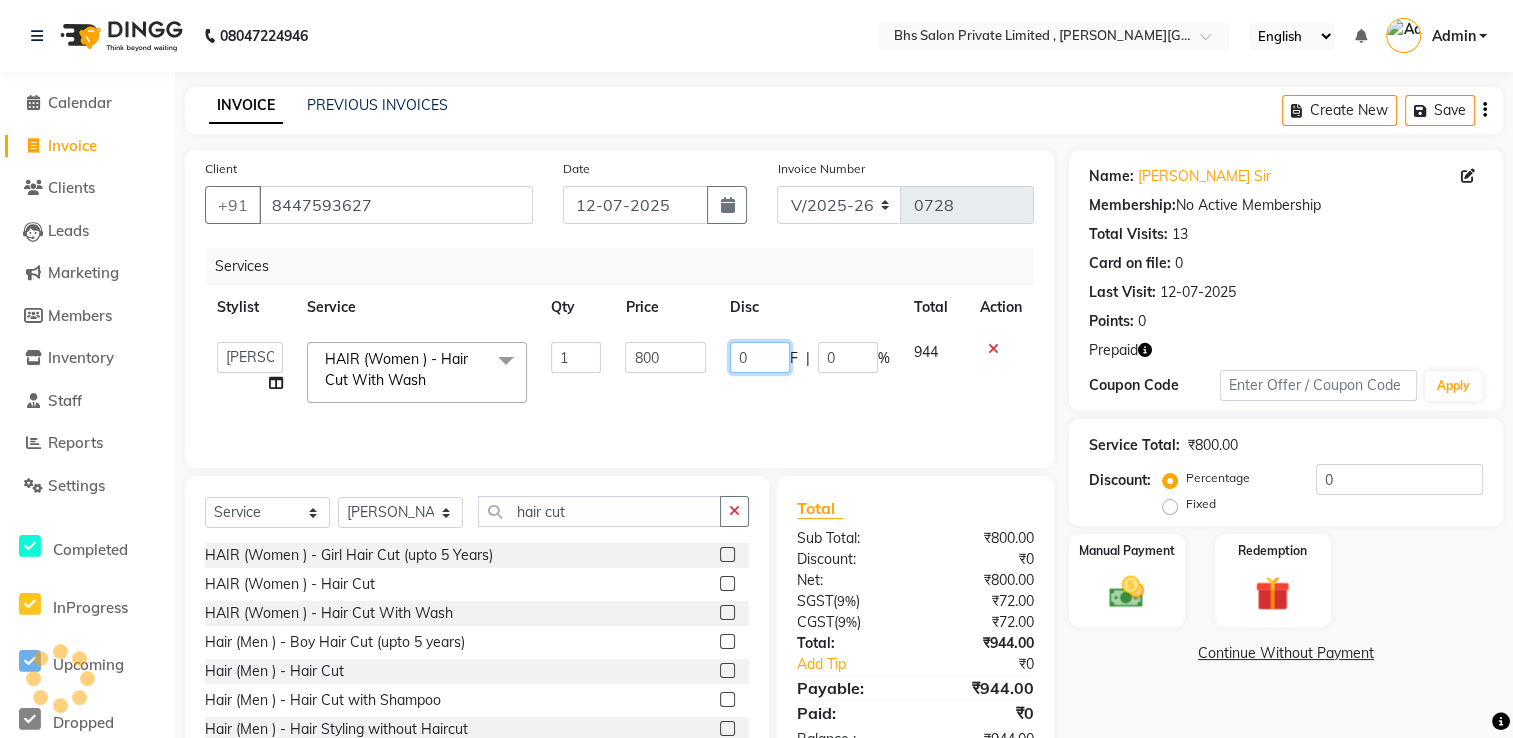 click on "Haidar   juyel   Kunal uni   Monika   prabin    Radhika   Sohail   Vishal pedi  HAIR  (Women )   -   Hair Cut With Wash  x BLEACH   -   Face (Oxy/Detan) BLEACH   -   Face (Cheryls Oxyderm) BLEACH   -   Face (Cheryls Gold) BLEACH   -   Arms BLEACH   -   Legs BLEACH   -   Front/Back BLEACH   -   Full Body MENICURE/PEDICURE   -   03+ Pedicure MENICURE/PEDICURE   -   Lotus Crystal Pedicure MENICURE/PEDICURE   -   Sara Pedicure MENICURE/PEDICURE   -   Aroma Magic Pedicure MENICURE/PEDICURE   -   Nail Cut & File MENICURE/PEDICURE   -   Change of Polish MENICURE/PEDICURE   -   French Nails MENICURE/PEDICURE   -   Foot Massage THREADING   -   Eye Brow/Forehead THREADING   -   Chin / Upper Lip THREADING   -   Side Locks THREADING   -   Full Face MAKE-UP   -   Saree Draping MAKE-UP   -   Eye Make-up MAKE-UP   -   Party Make-up+hair Do+Dress-up MAKE-UP   -   Occasion Make-up+Hair Do + Dress-up MAKE-UP   -   Bridal Make-up MAKE-UP   -   Groom Make-up MAKE-UP   -   Airbrush Light Make-up KIDS   -   Mundan (in Salon) 1 0" 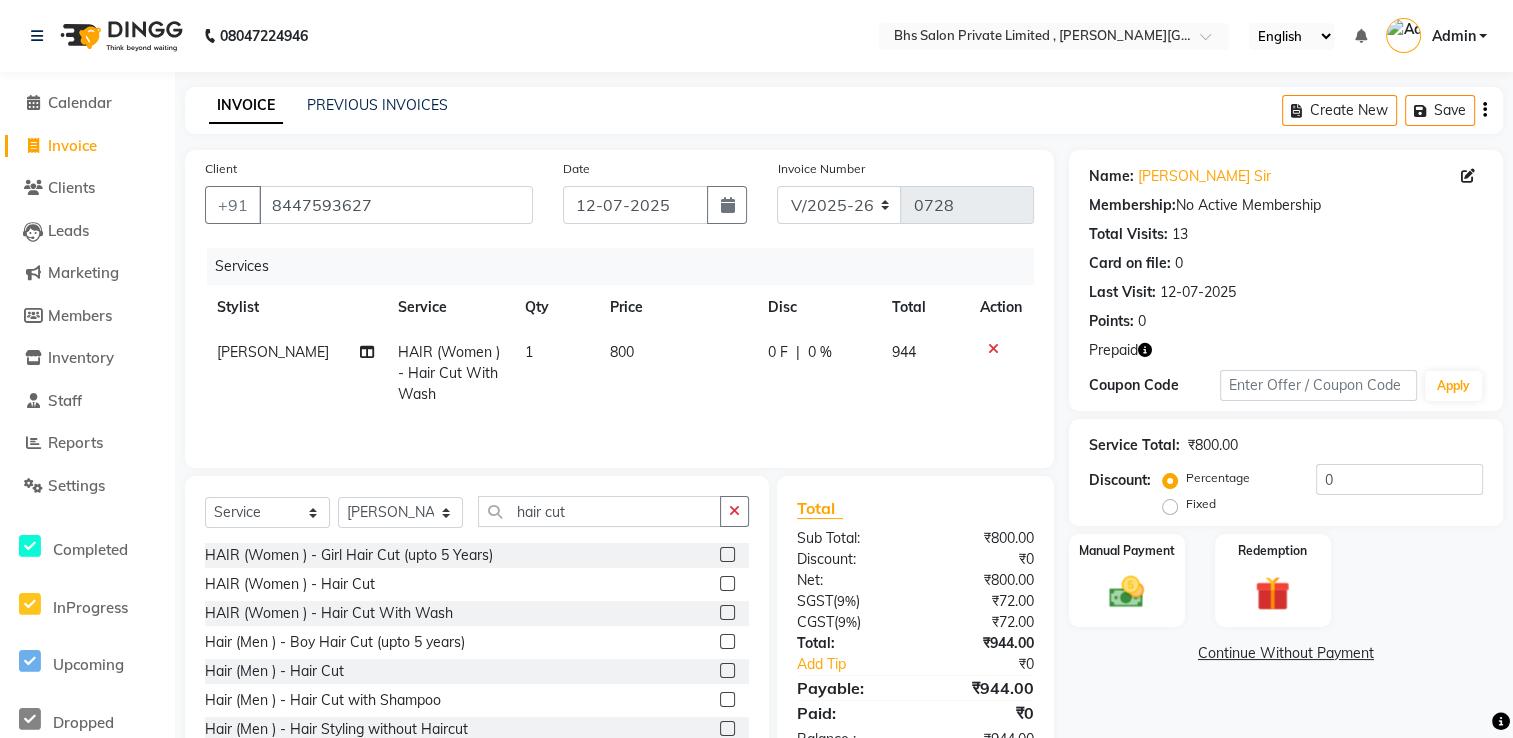click on "800" 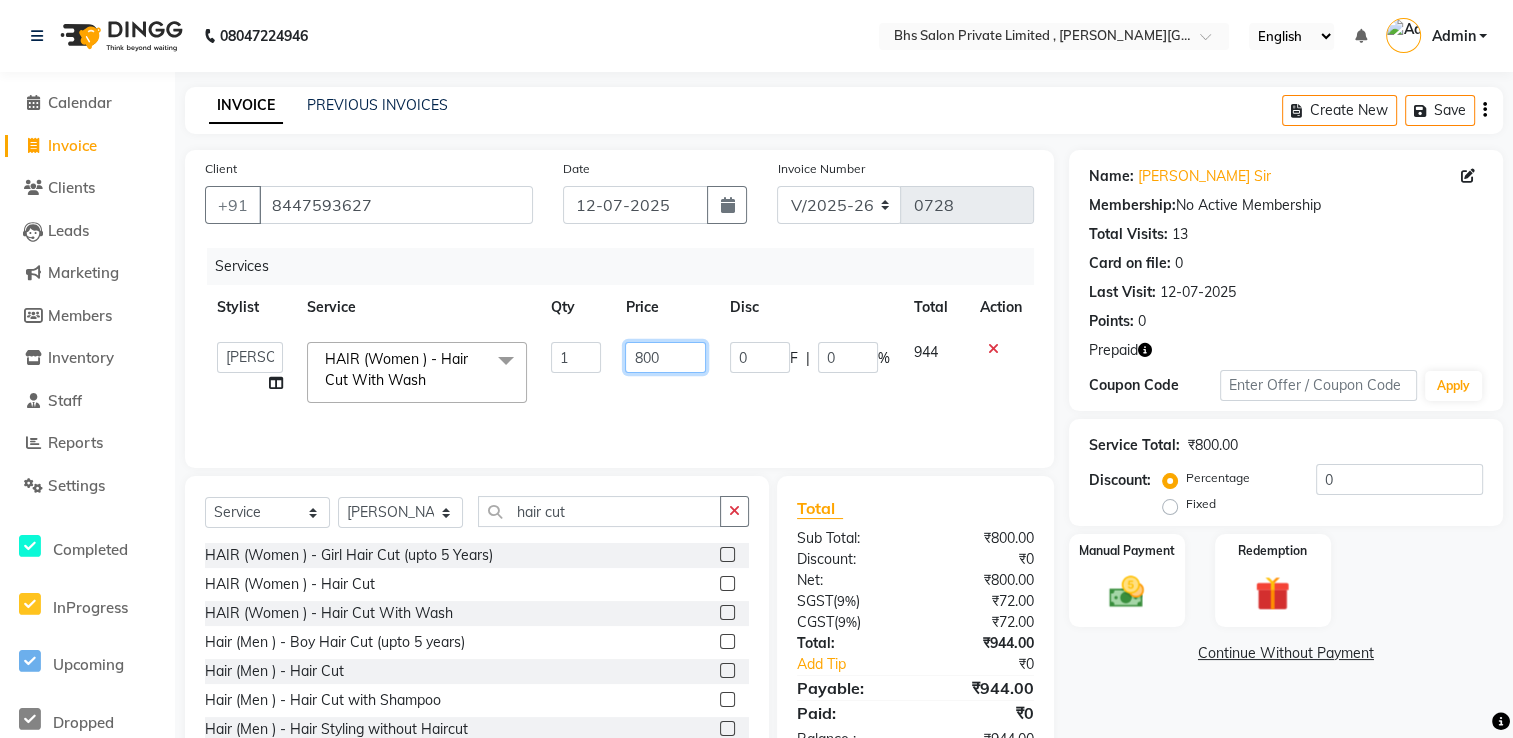 click on "800" 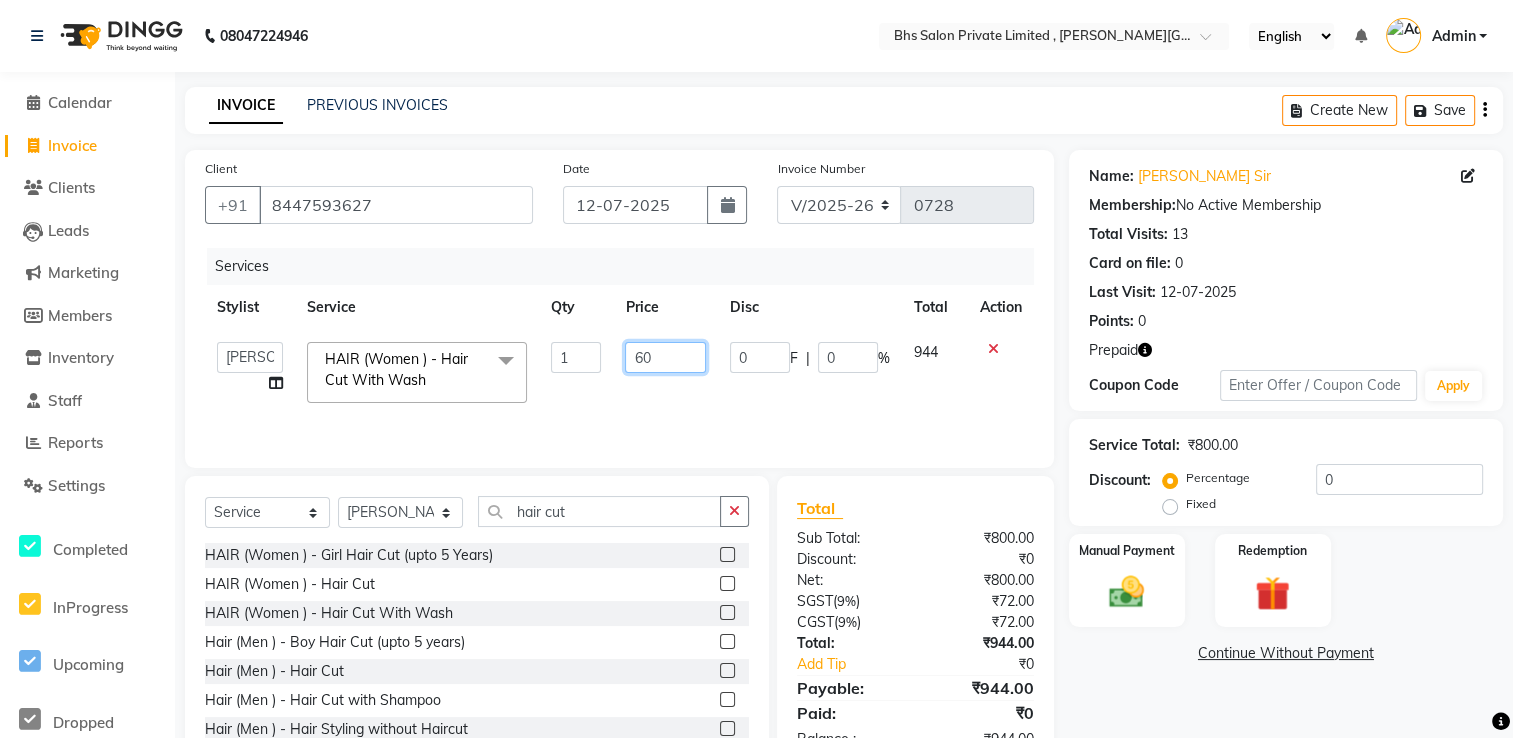 type on "600" 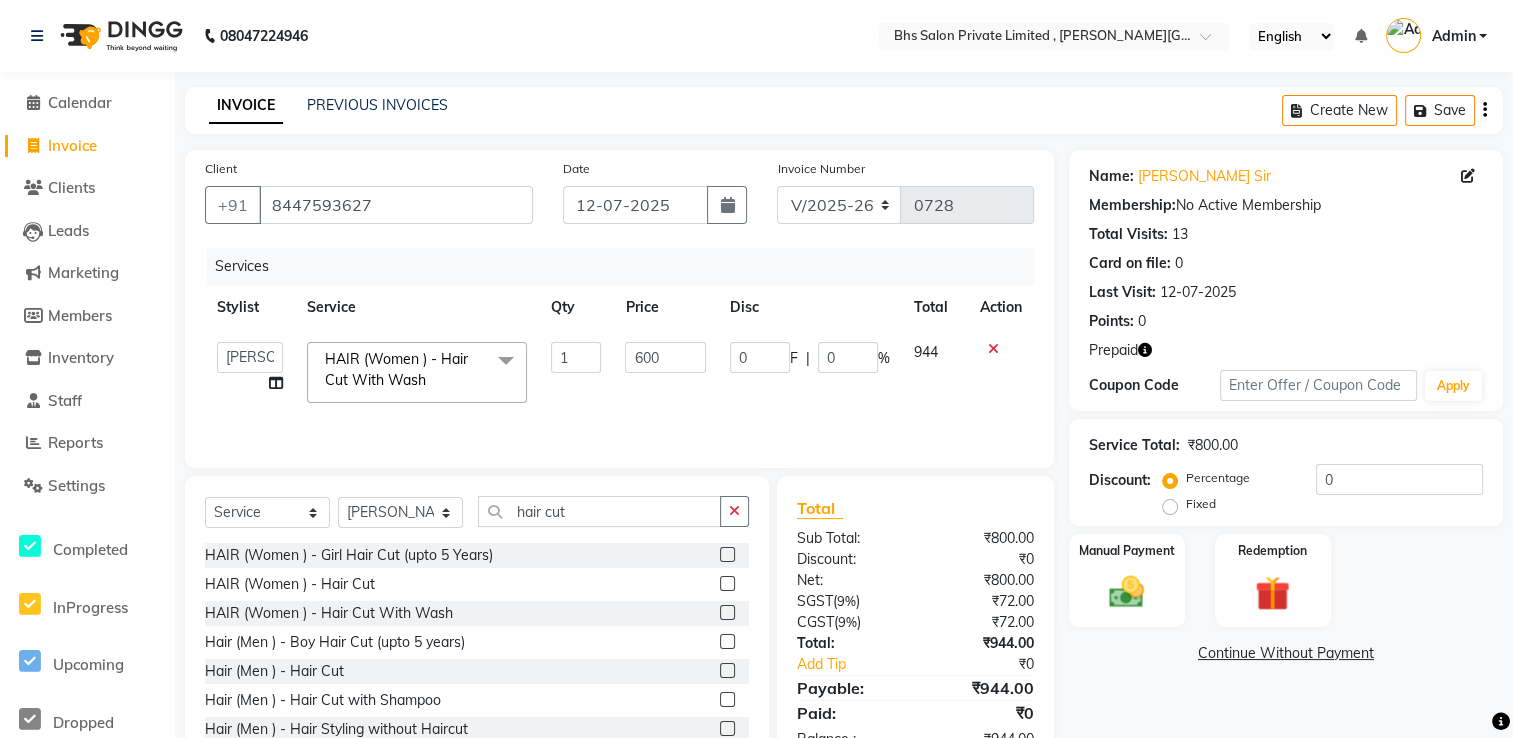 click on "Continue Without Payment" 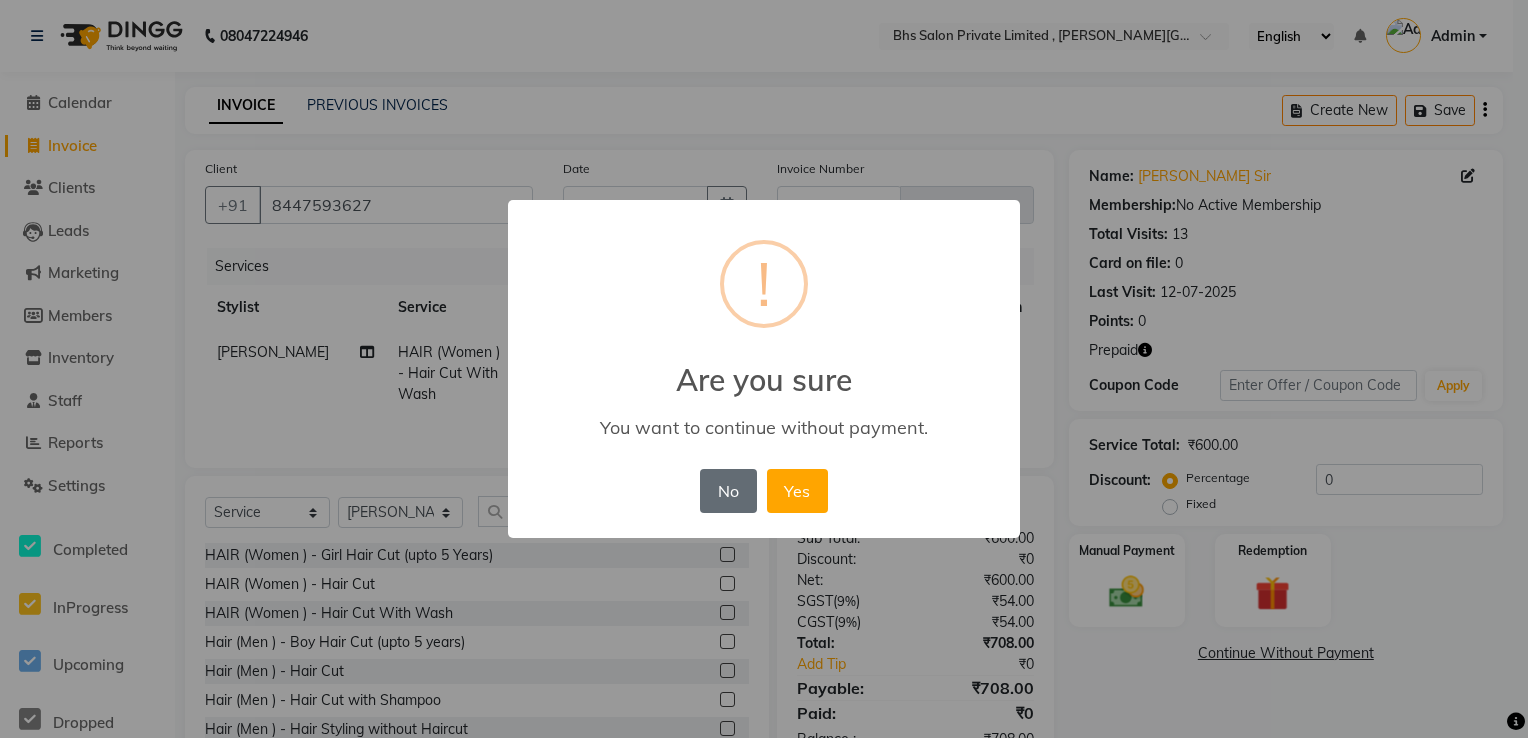 drag, startPoint x: 735, startPoint y: 498, endPoint x: 738, endPoint y: 487, distance: 11.401754 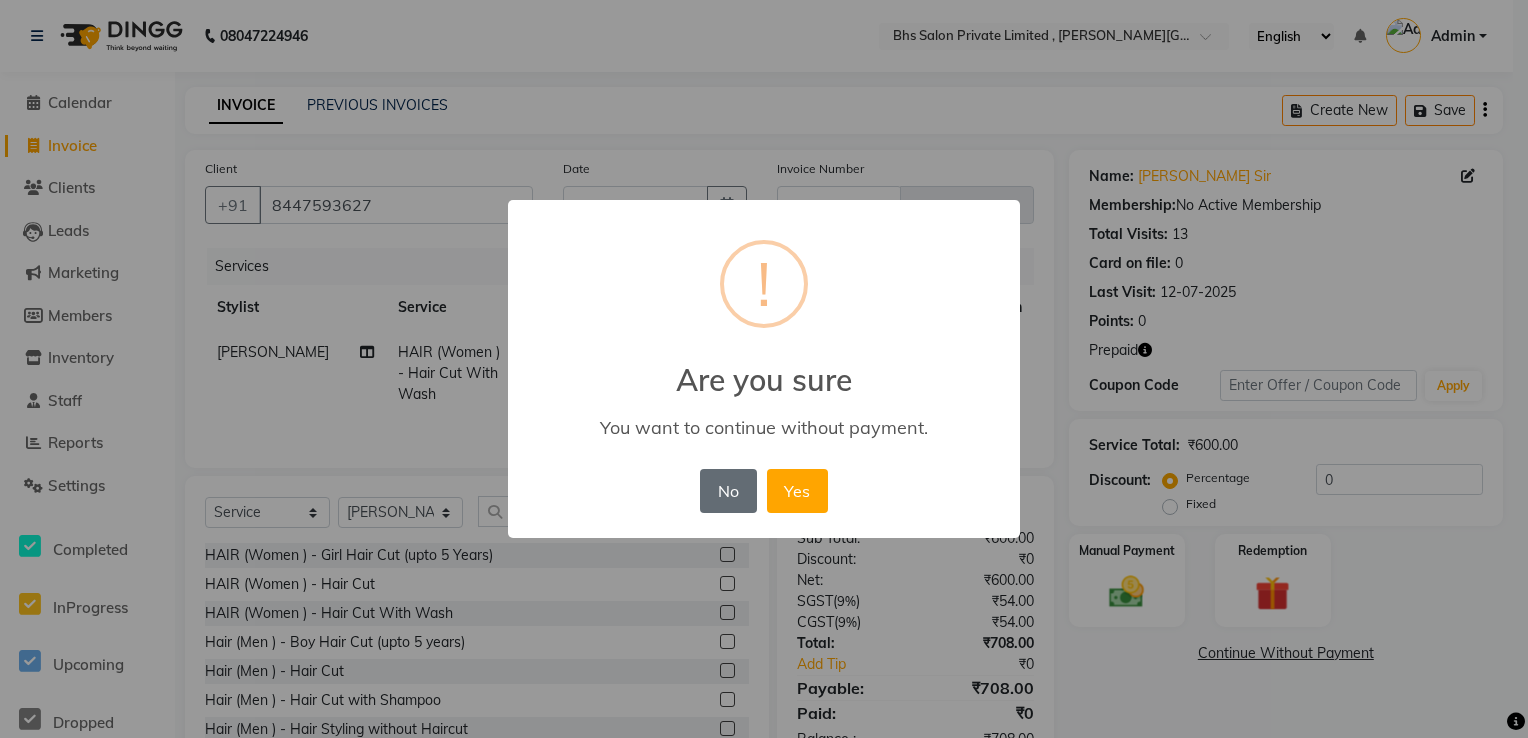 click on "No" at bounding box center (728, 491) 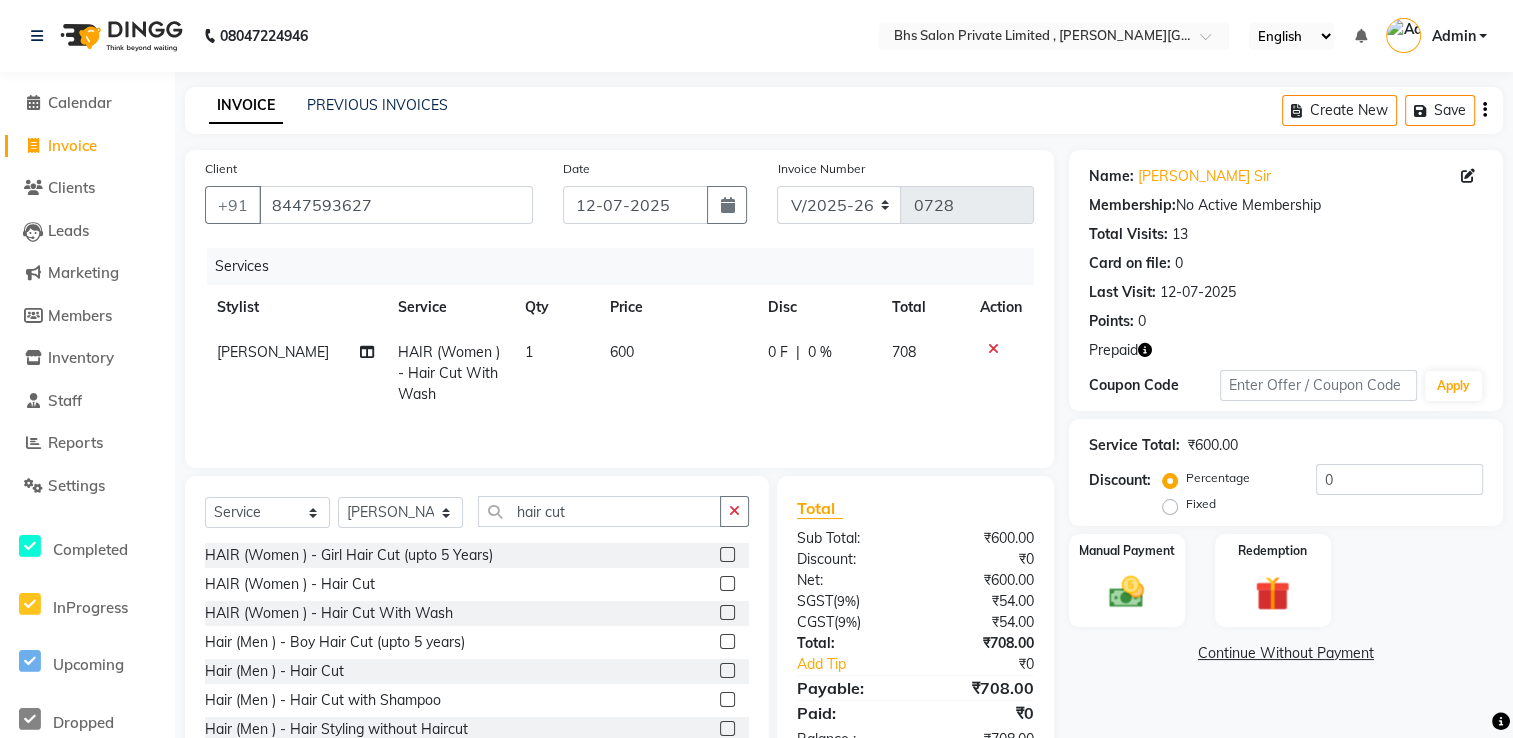 scroll, scrollTop: 64, scrollLeft: 0, axis: vertical 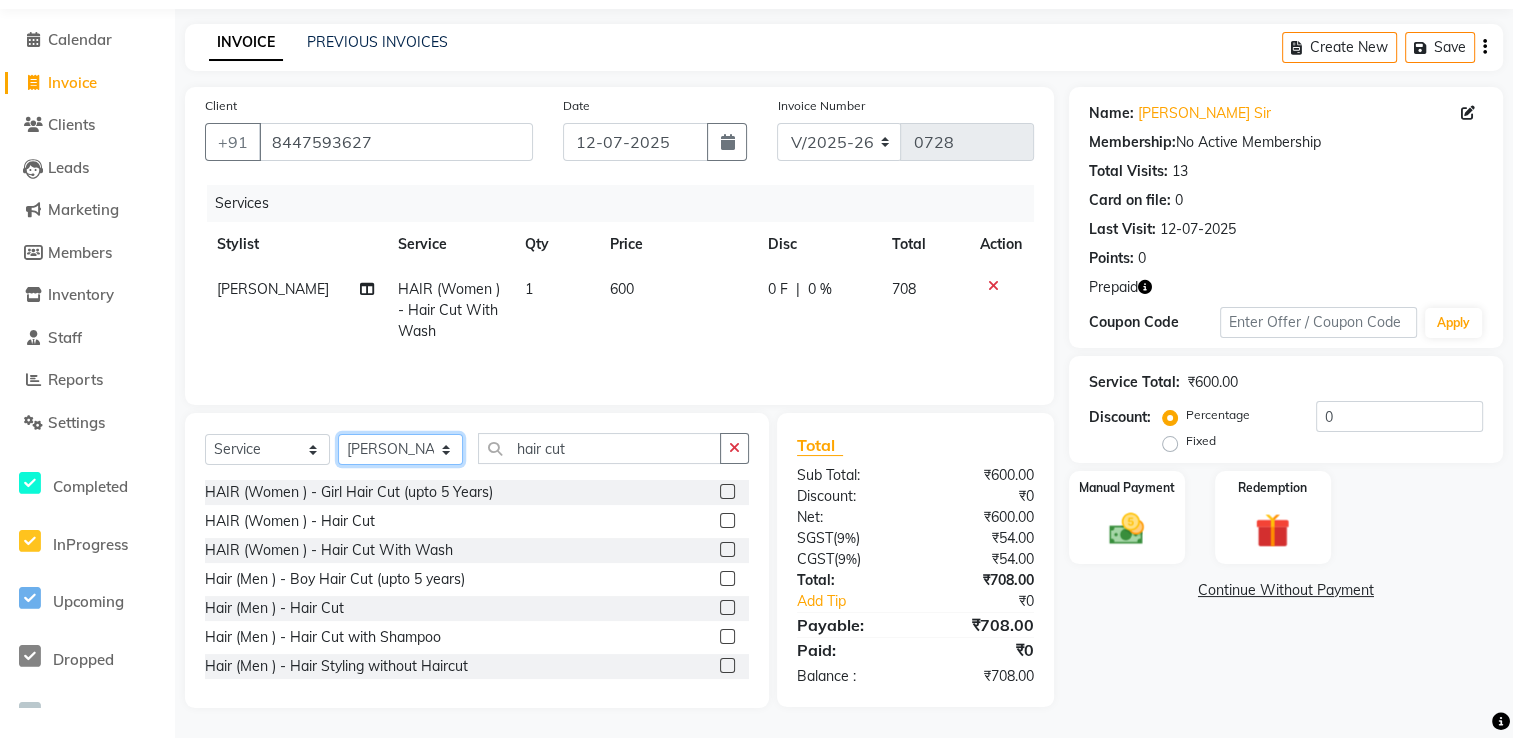 click on "Select Stylist [PERSON_NAME] uni [PERSON_NAME]  [PERSON_NAME] [PERSON_NAME]" 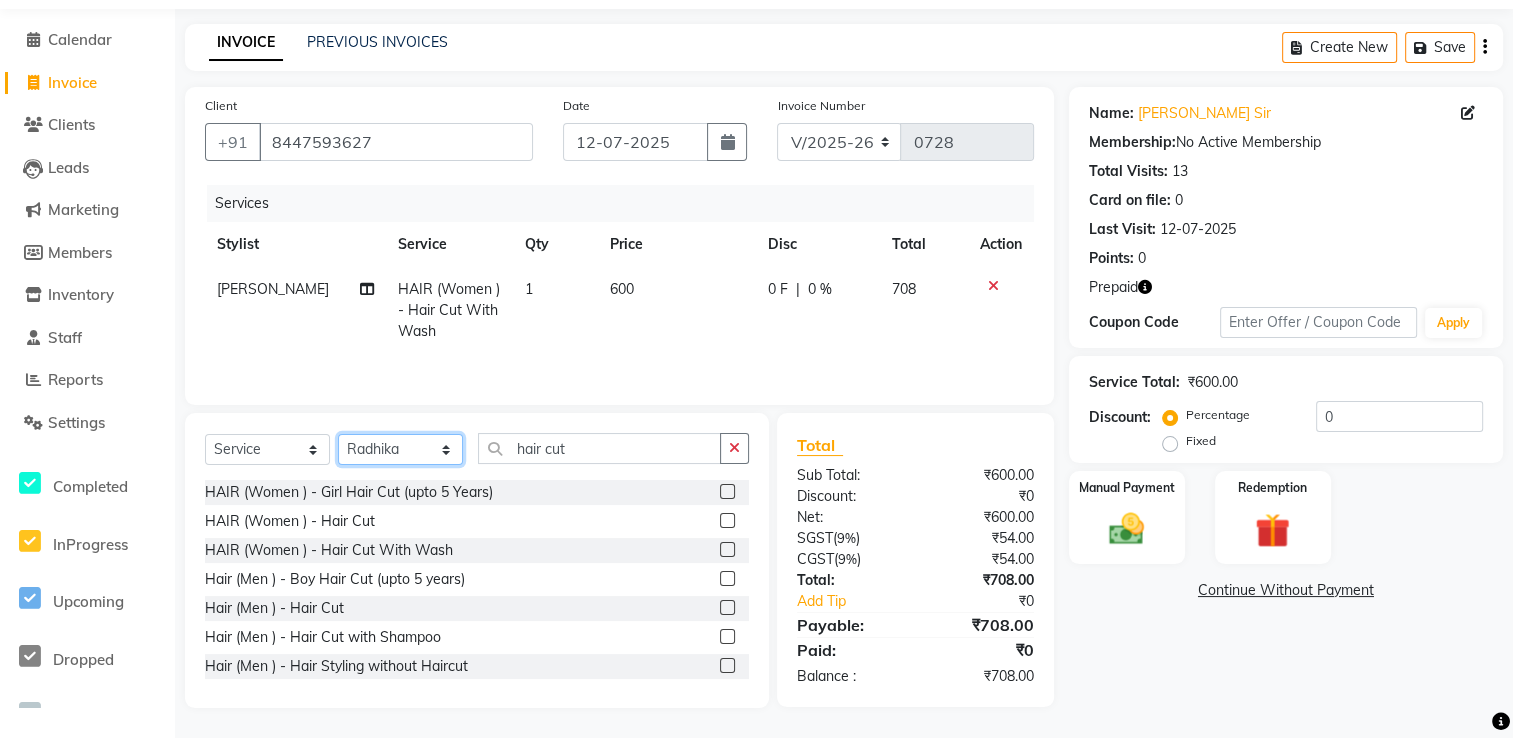 click on "Select Stylist [PERSON_NAME] uni [PERSON_NAME]  [PERSON_NAME] [PERSON_NAME]" 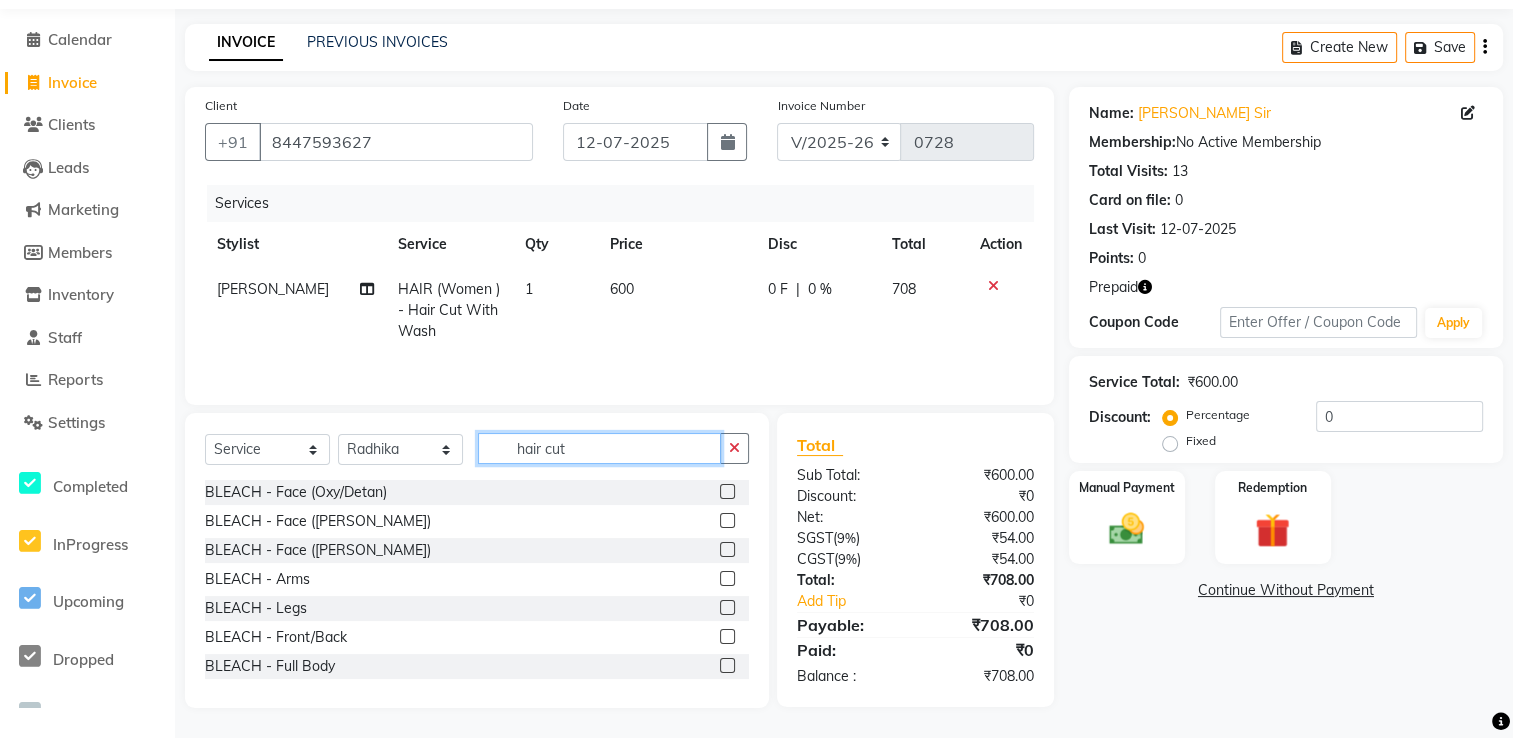 drag, startPoint x: 620, startPoint y: 446, endPoint x: 384, endPoint y: 442, distance: 236.03389 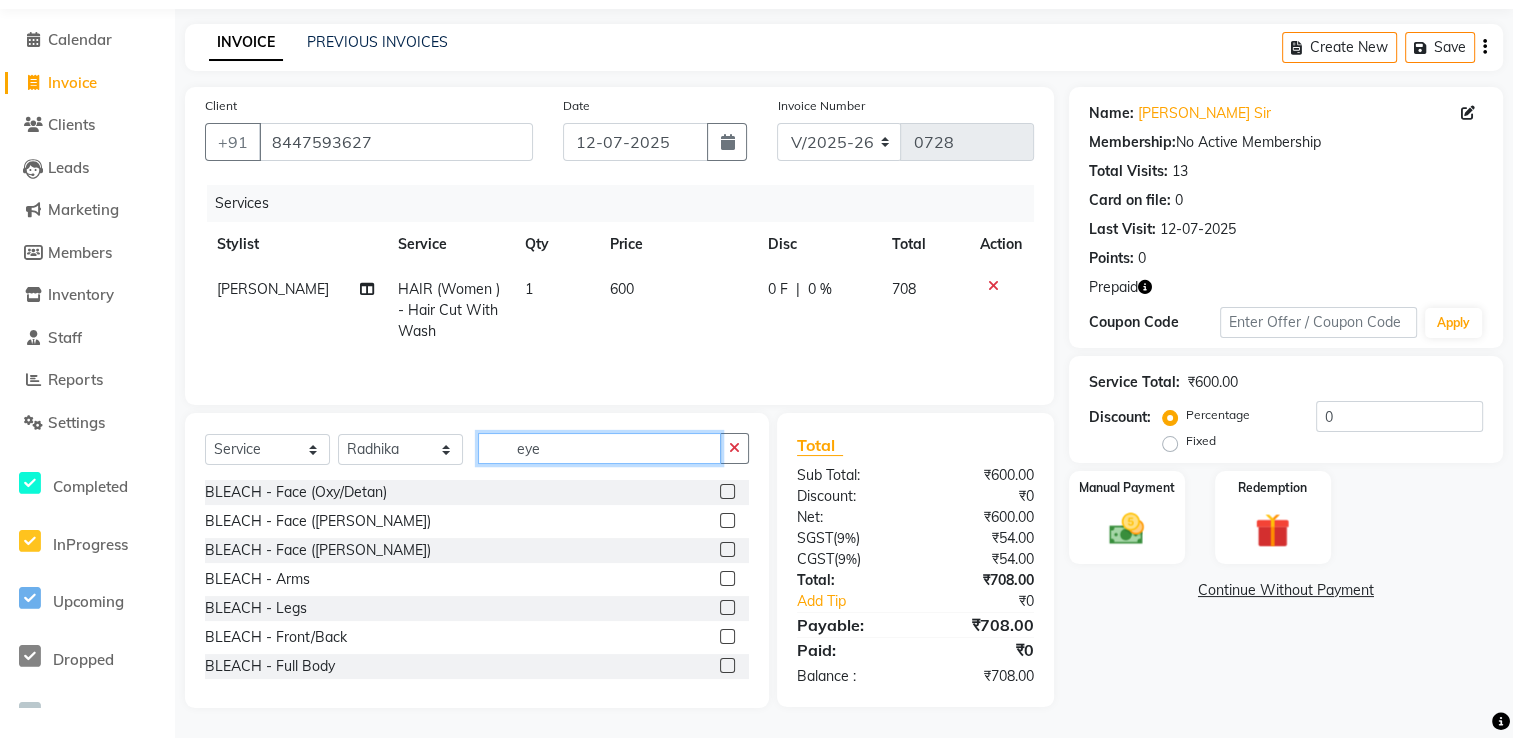 scroll, scrollTop: 62, scrollLeft: 0, axis: vertical 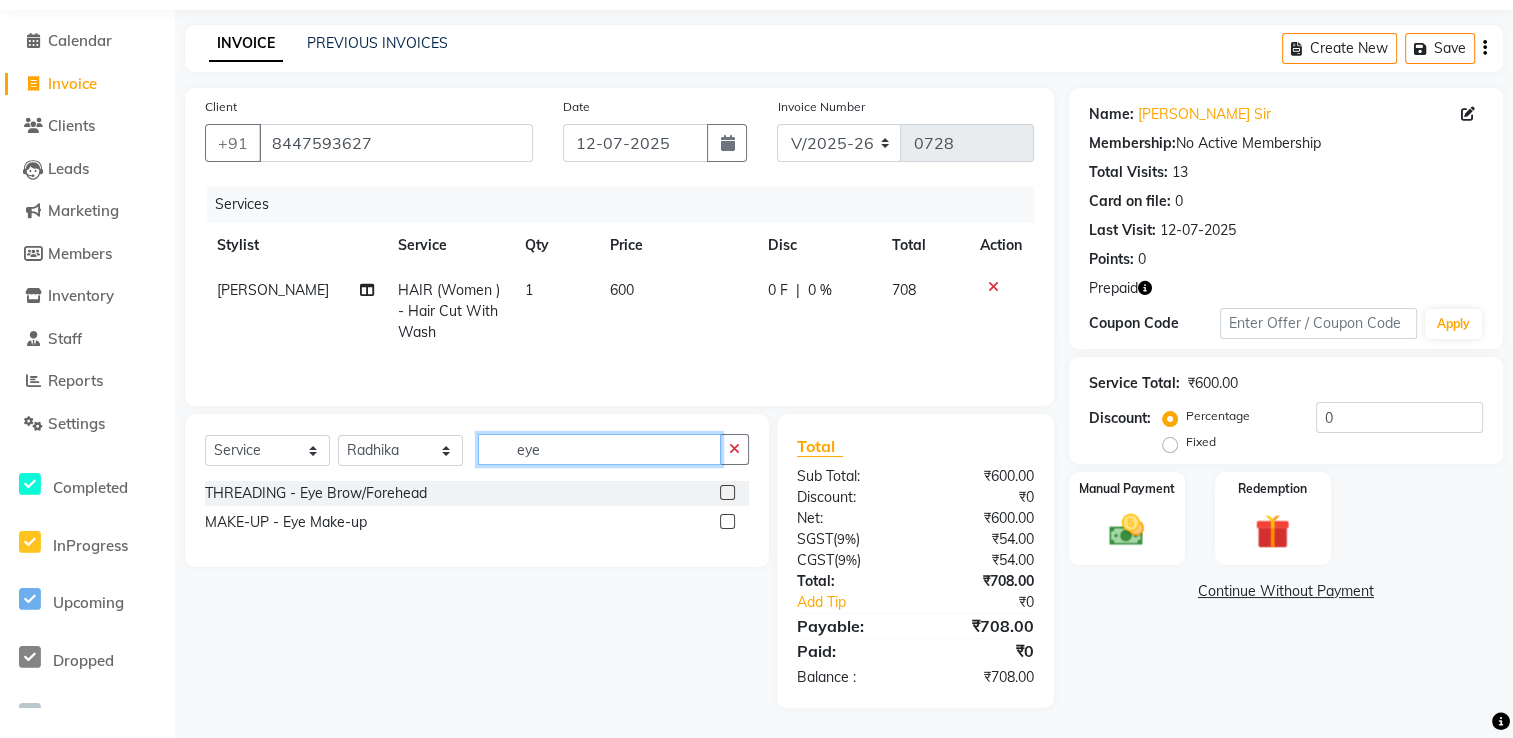 type on "eye" 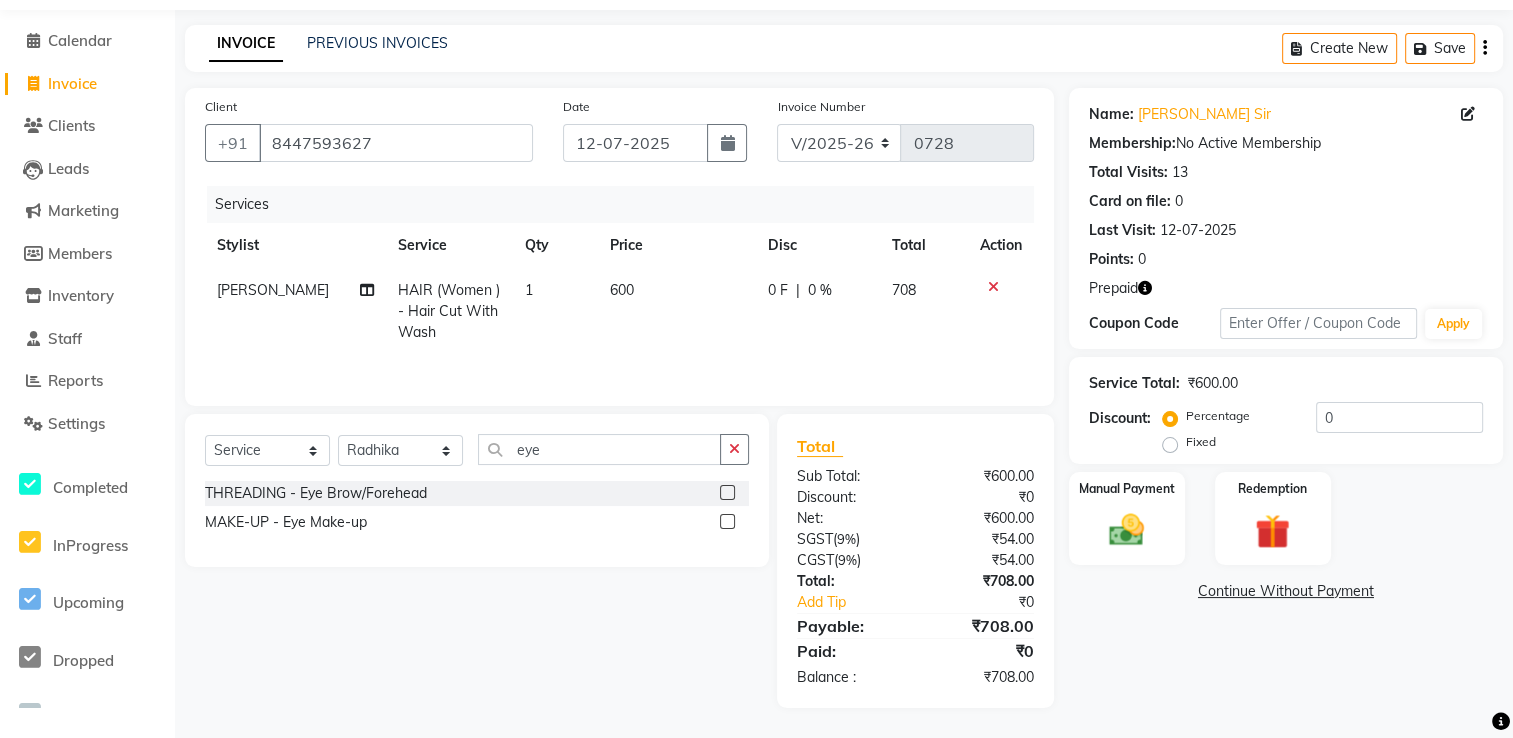 click on "THREADING   -   Eye Brow/Forehead  MAKE-UP   -   Eye Make-up" 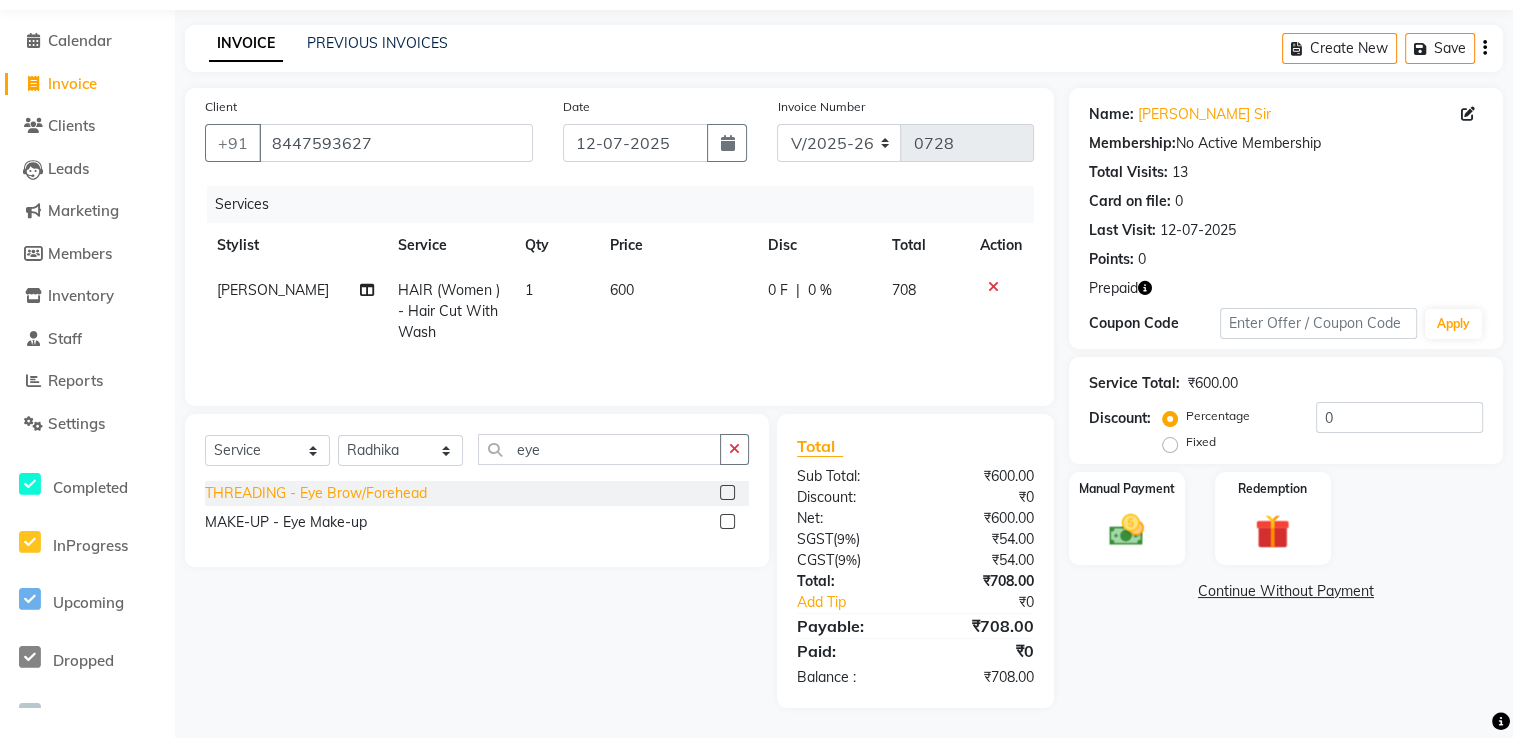 click on "THREADING   -   Eye Brow/Forehead" 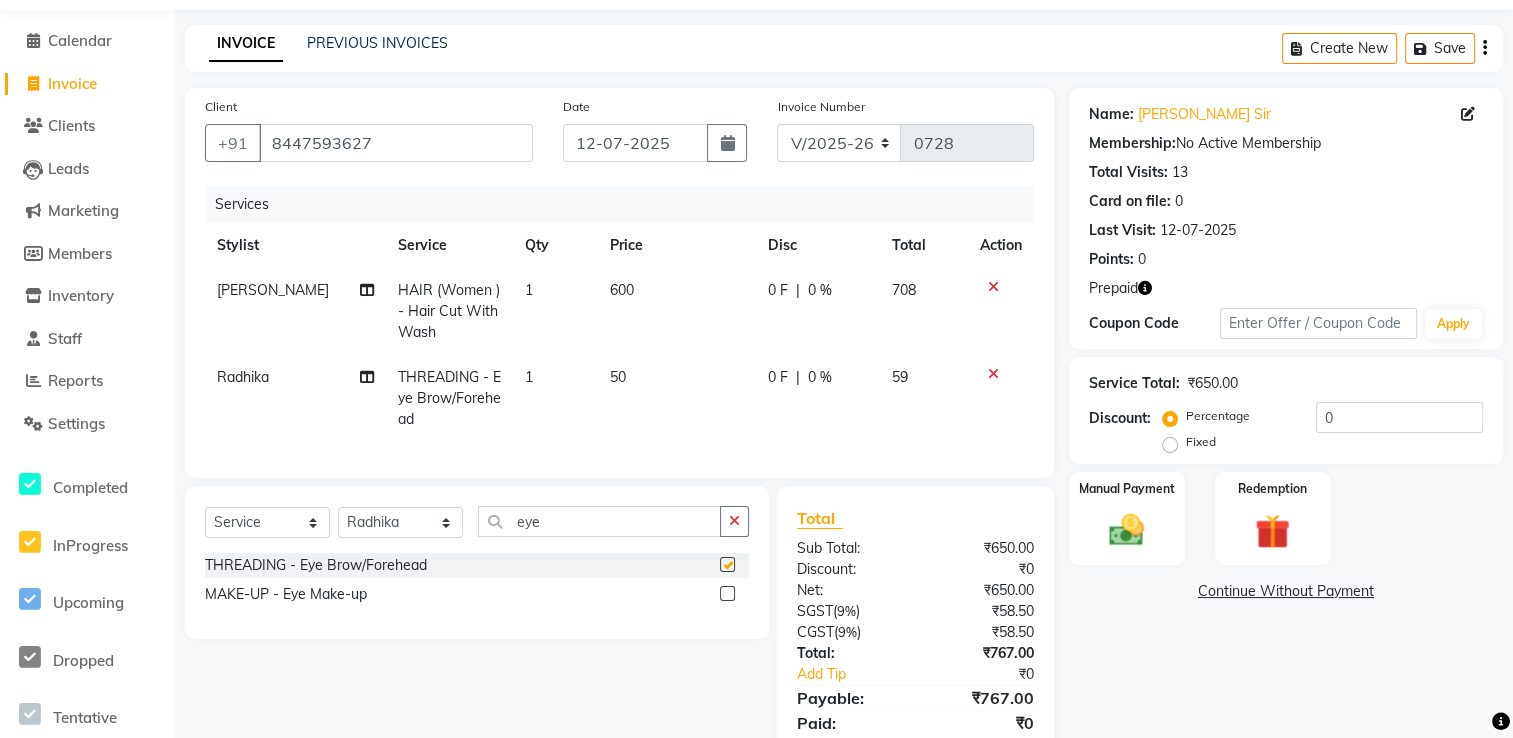 checkbox on "false" 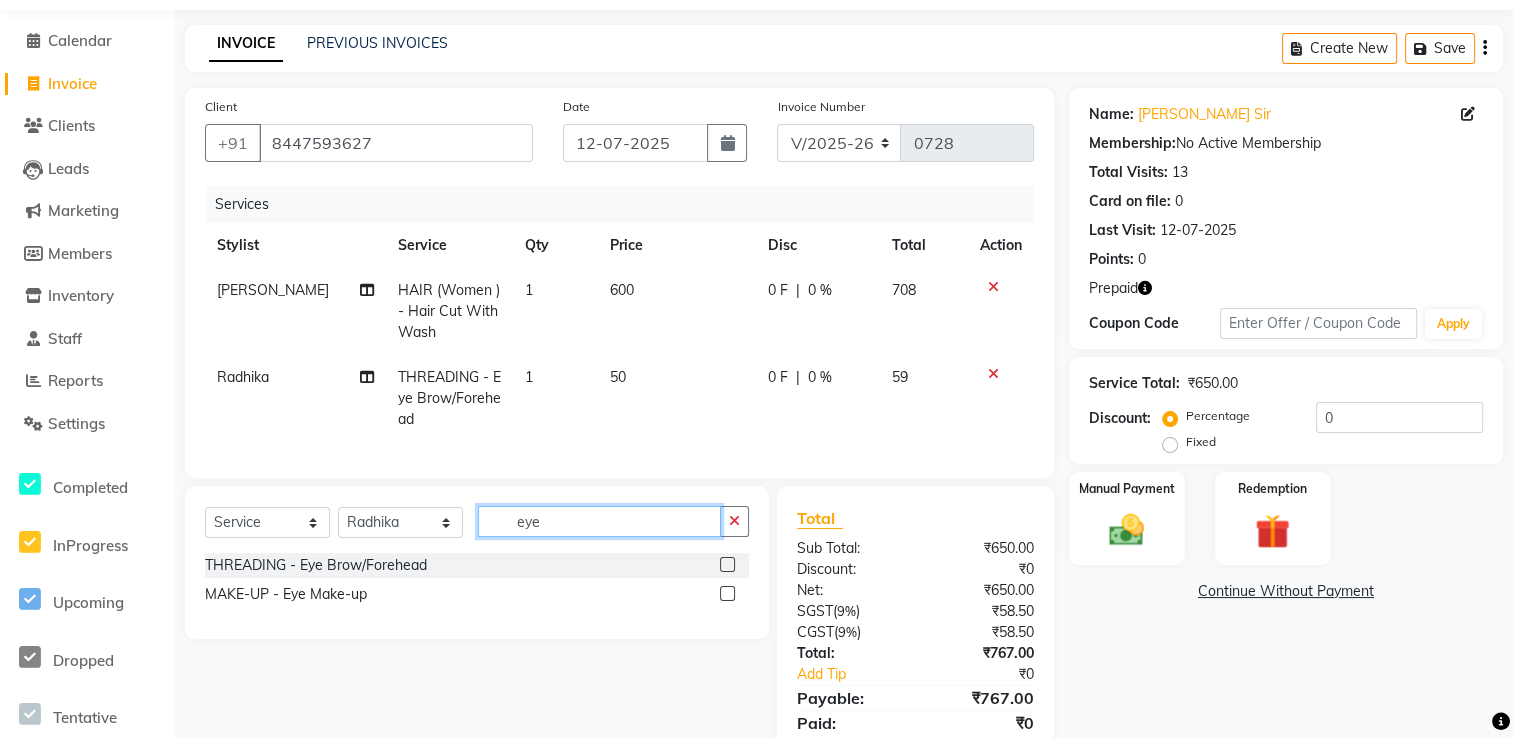 drag, startPoint x: 598, startPoint y: 533, endPoint x: 392, endPoint y: 542, distance: 206.1965 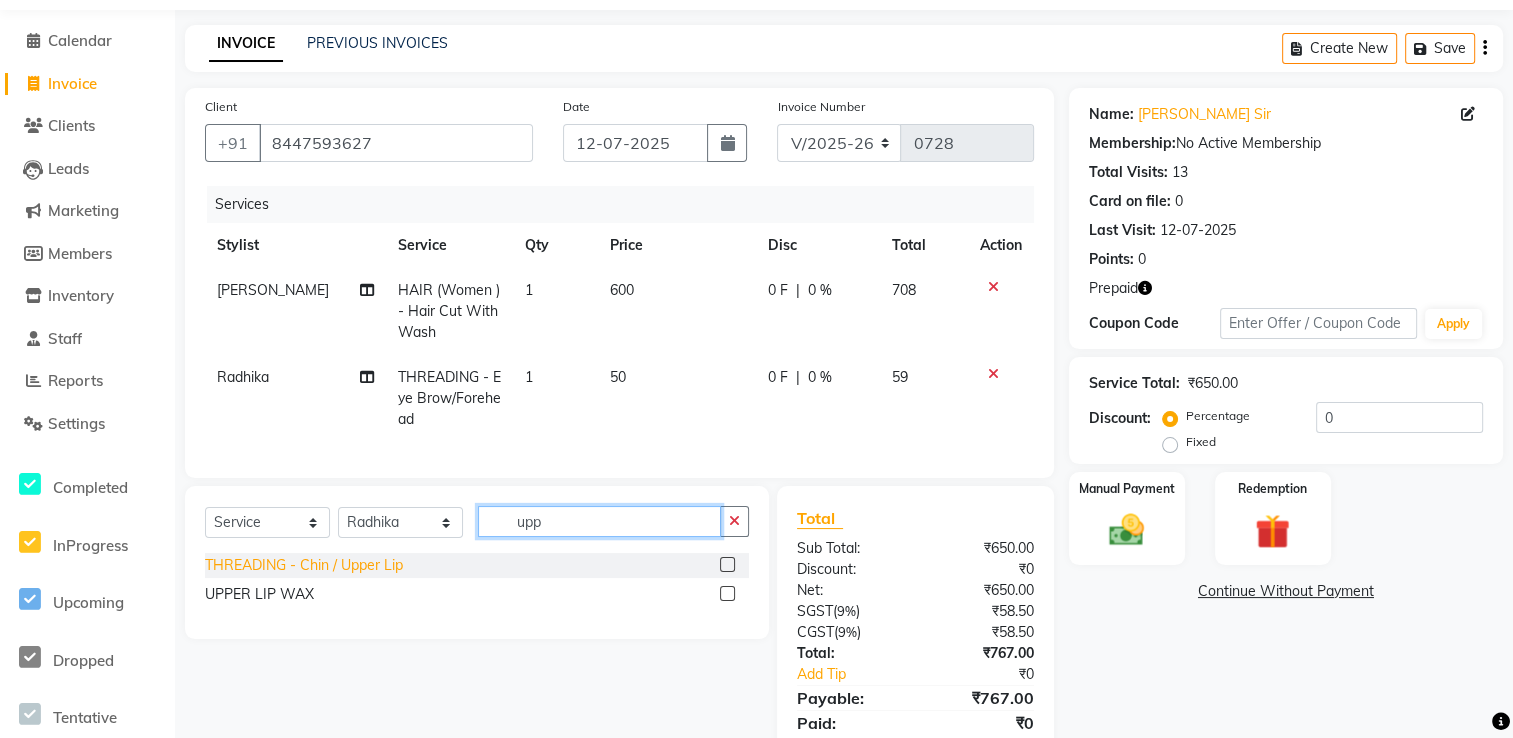 type on "upp" 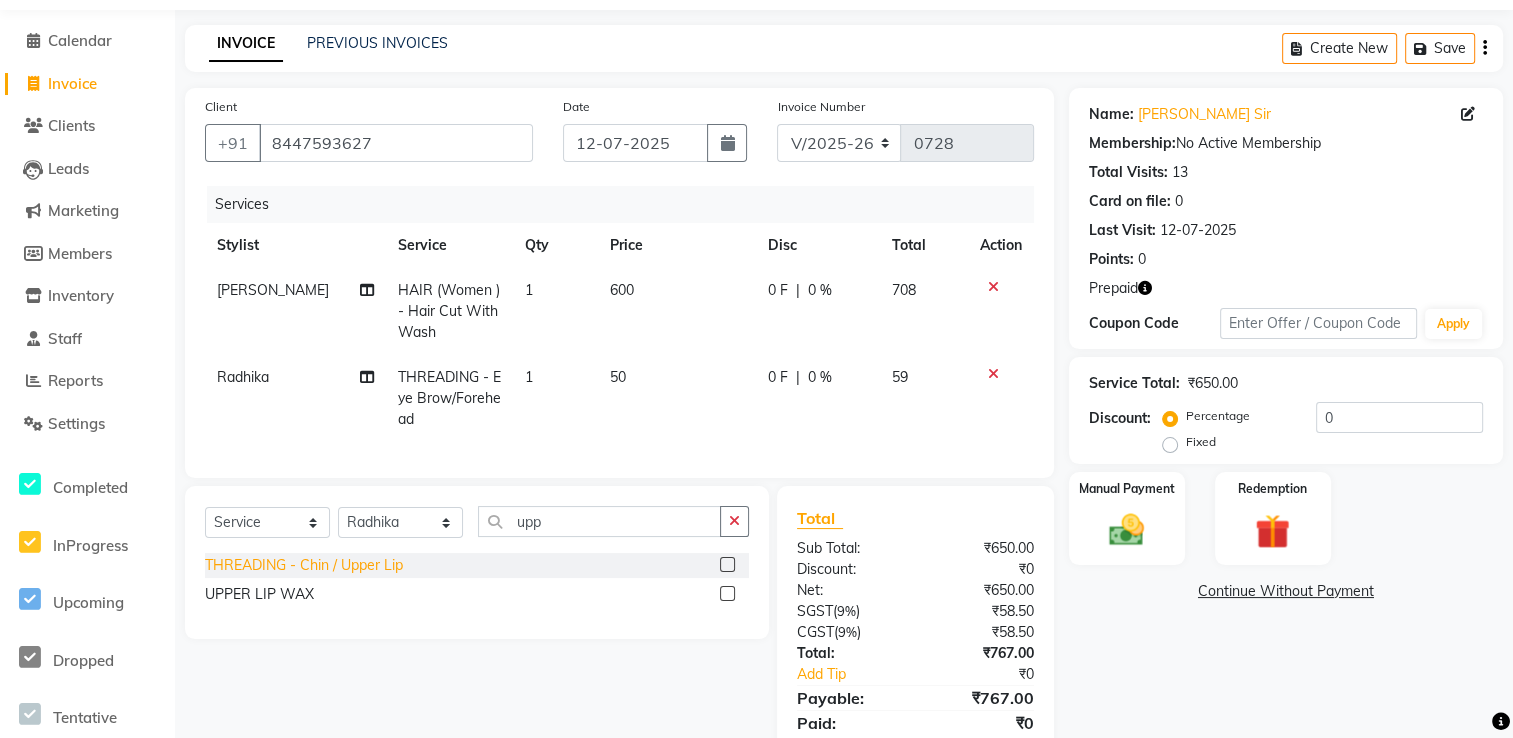 click on "THREADING   -   Chin / Upper Lip" 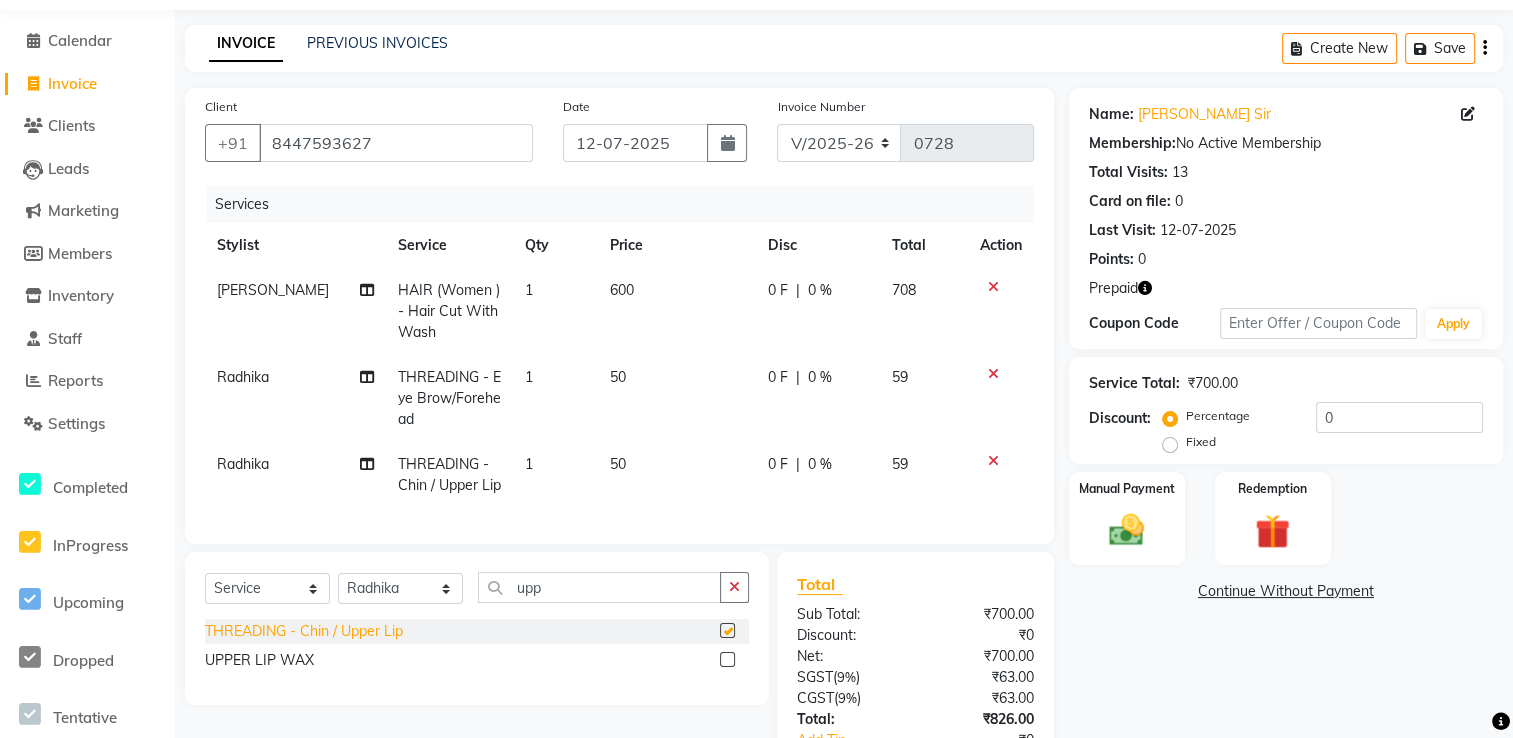 checkbox on "false" 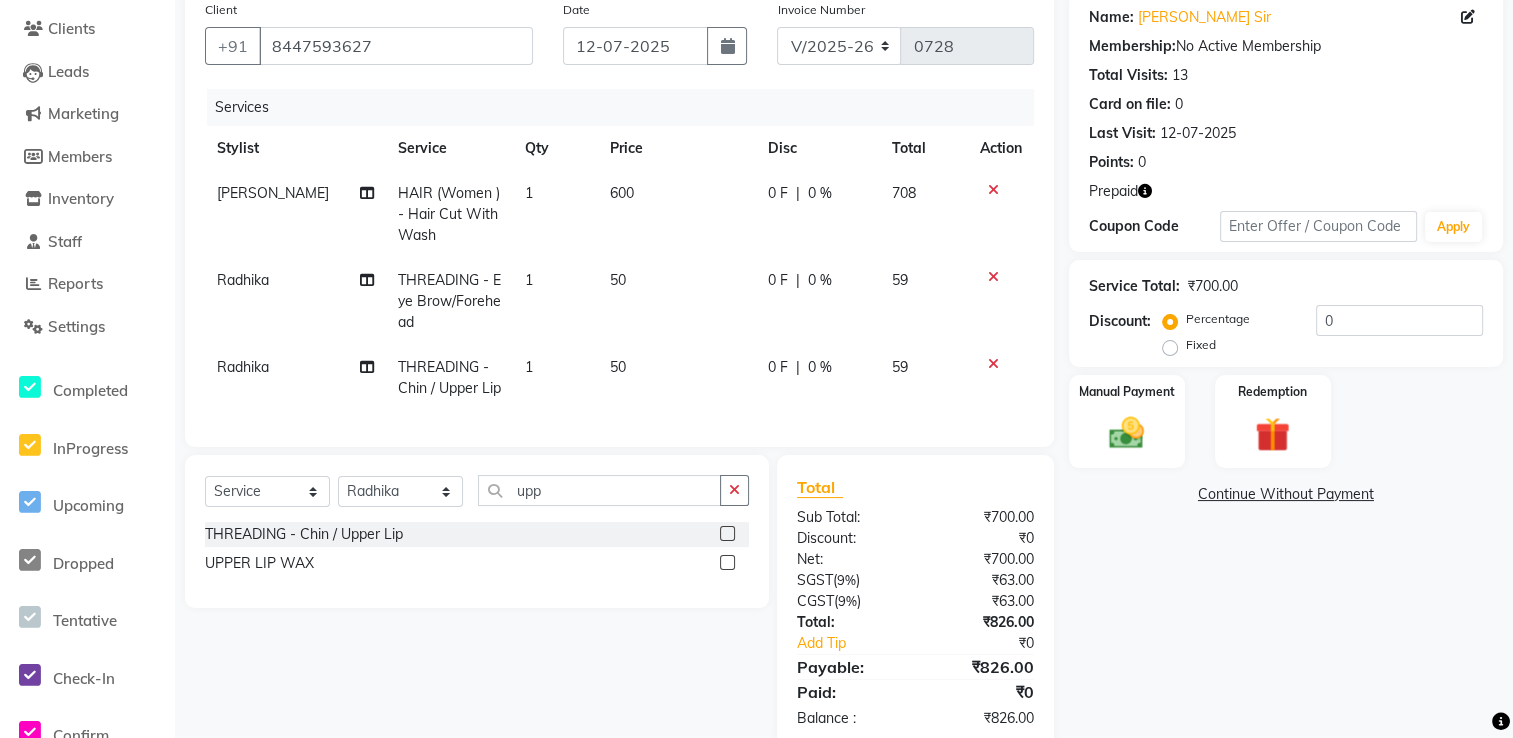 scroll, scrollTop: 215, scrollLeft: 0, axis: vertical 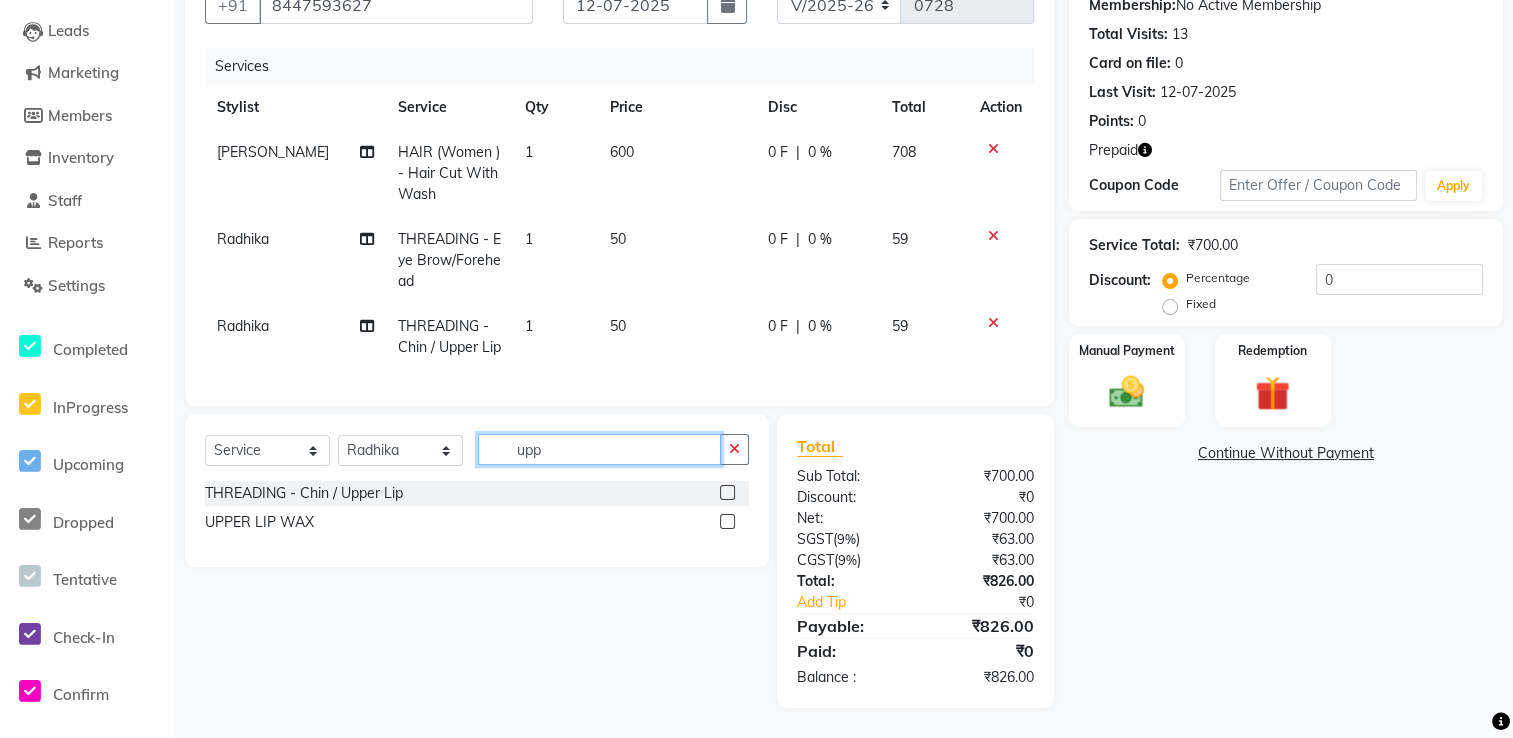 drag, startPoint x: 551, startPoint y: 450, endPoint x: 411, endPoint y: 450, distance: 140 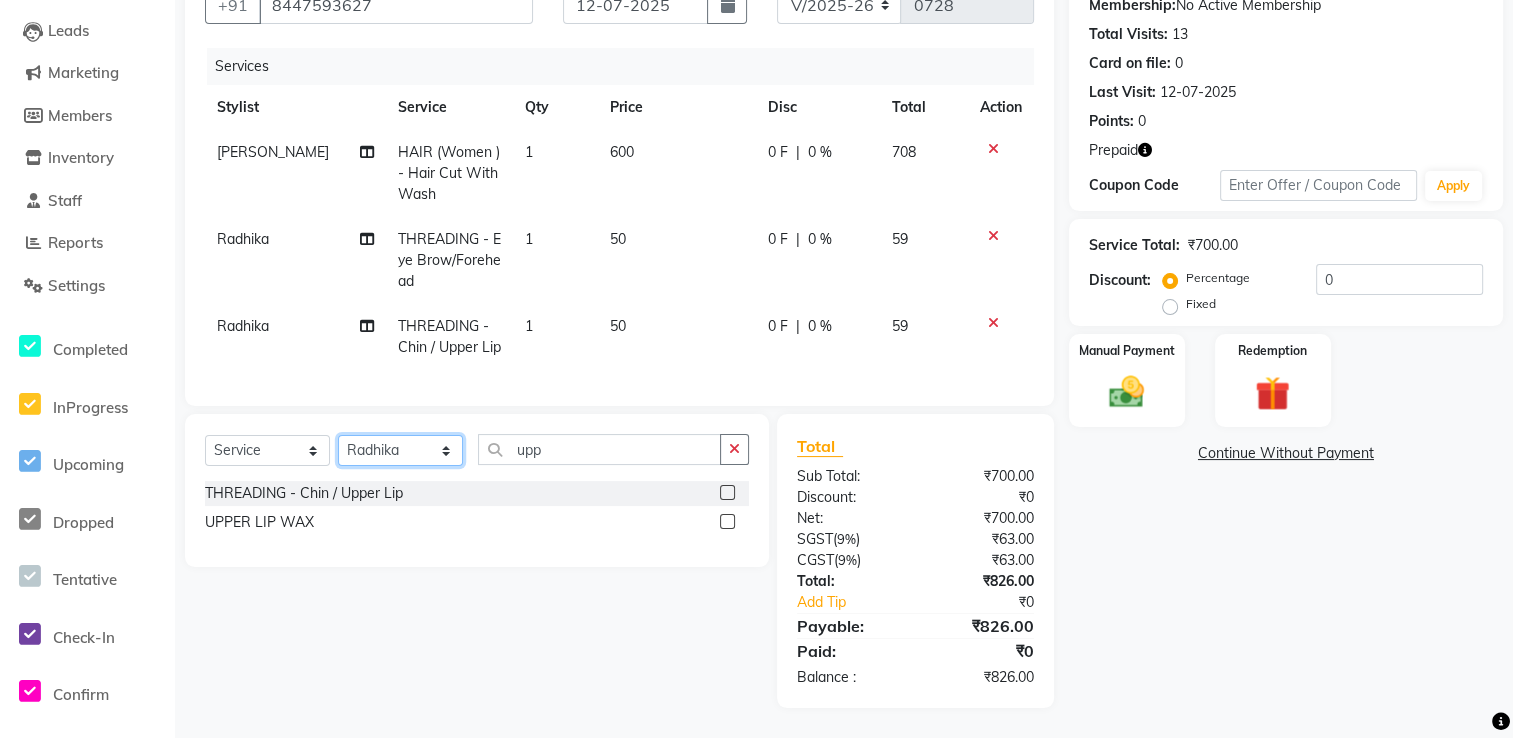 click on "Select Stylist [PERSON_NAME] uni [PERSON_NAME]  [PERSON_NAME] [PERSON_NAME]" 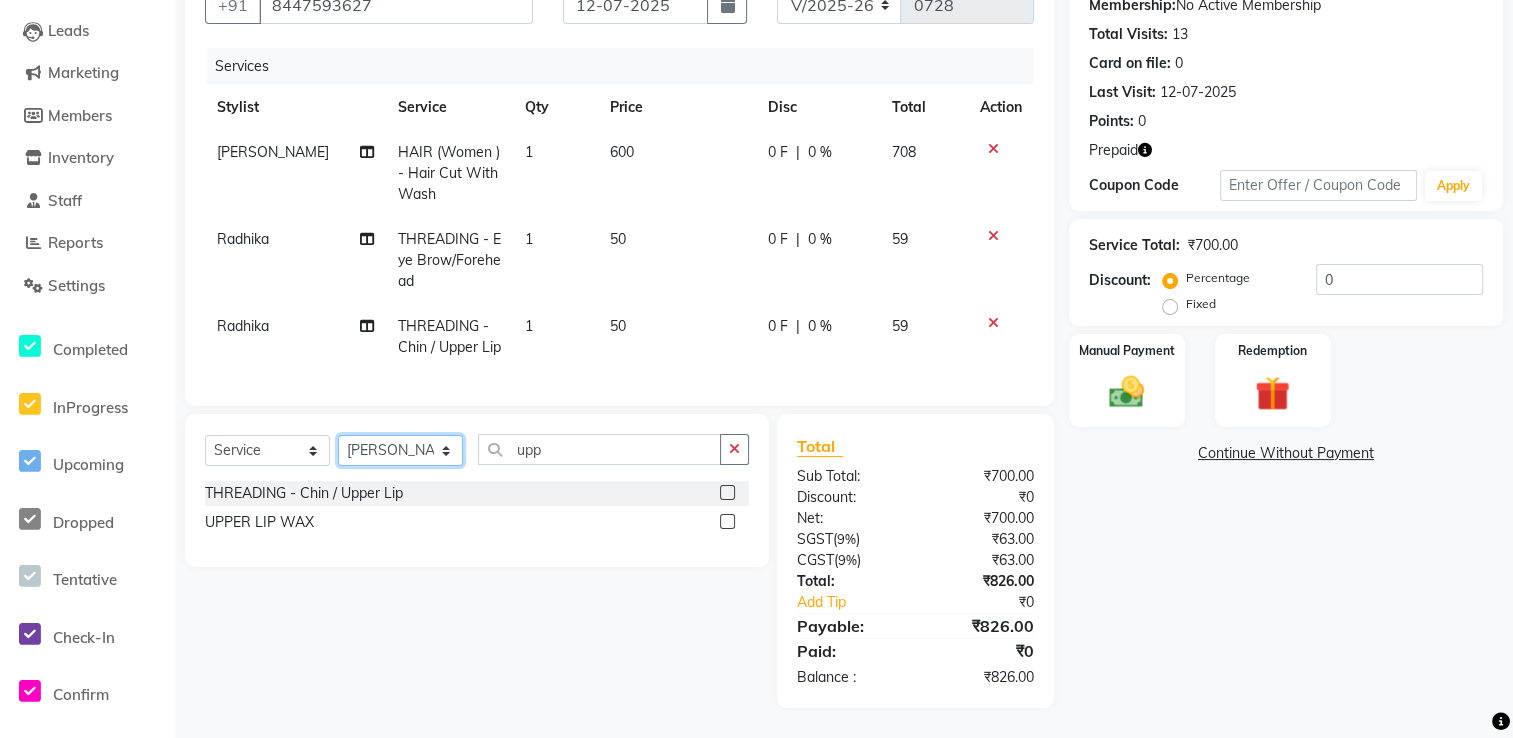 click on "Select Stylist [PERSON_NAME] uni [PERSON_NAME]  [PERSON_NAME] [PERSON_NAME]" 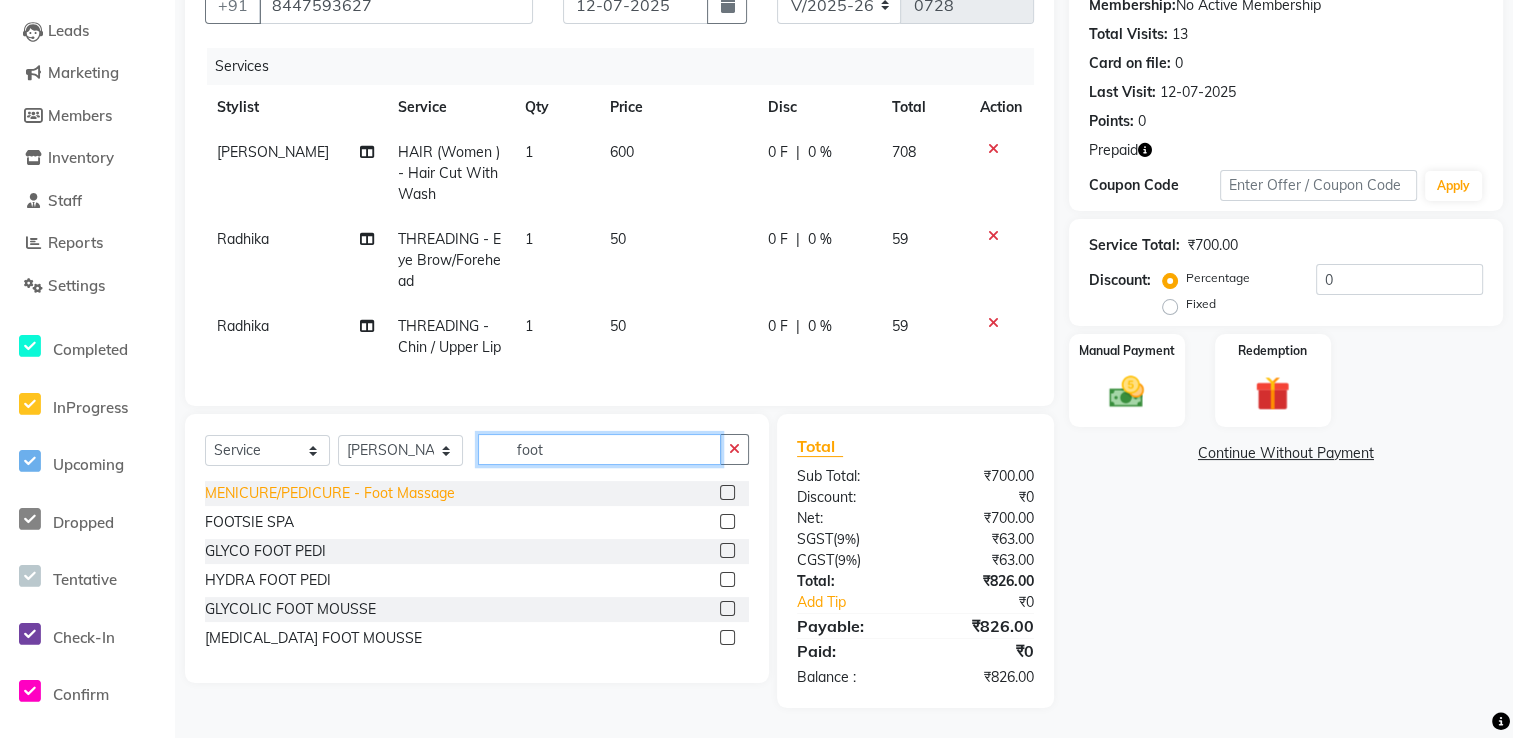type on "foot" 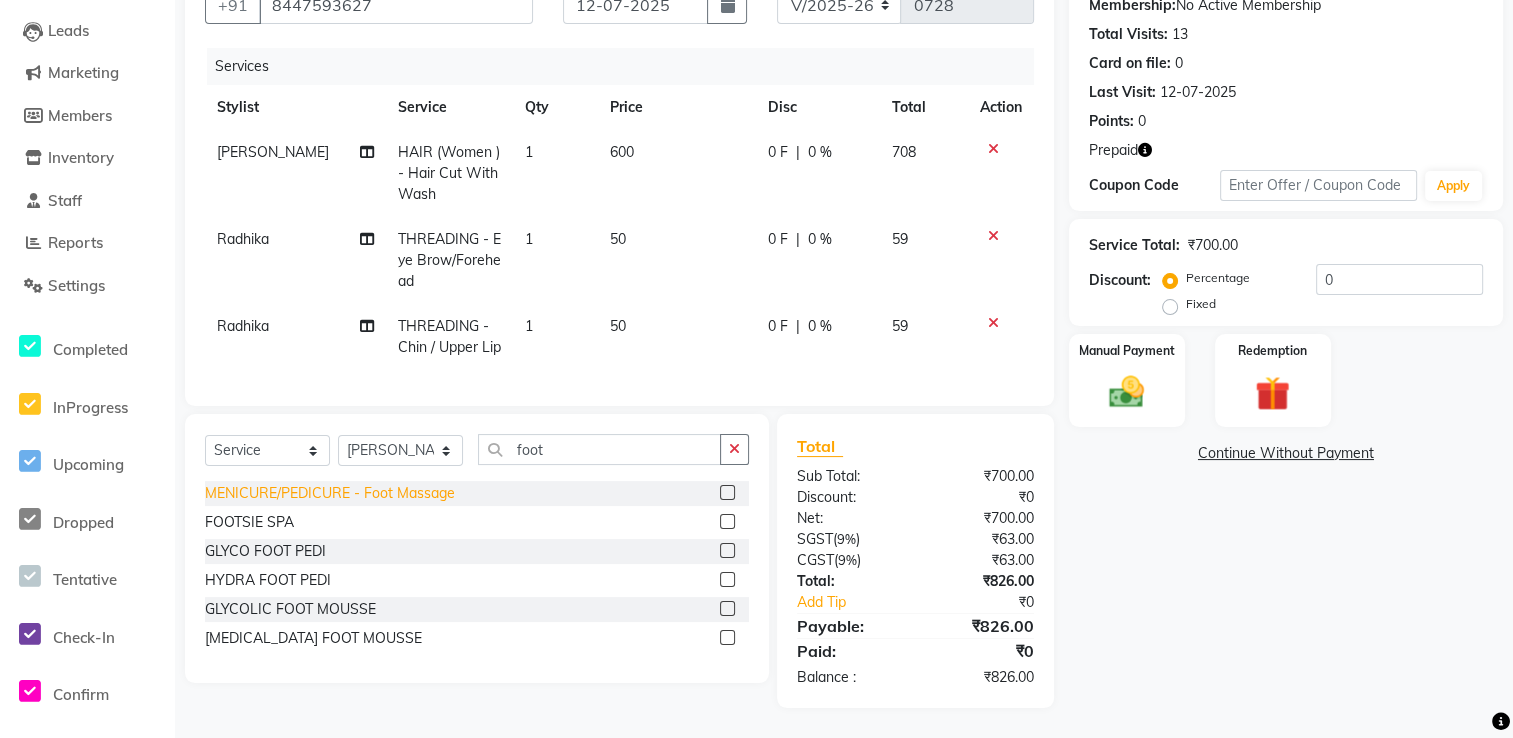 click on "MENICURE/PEDICURE   -   Foot Massage" 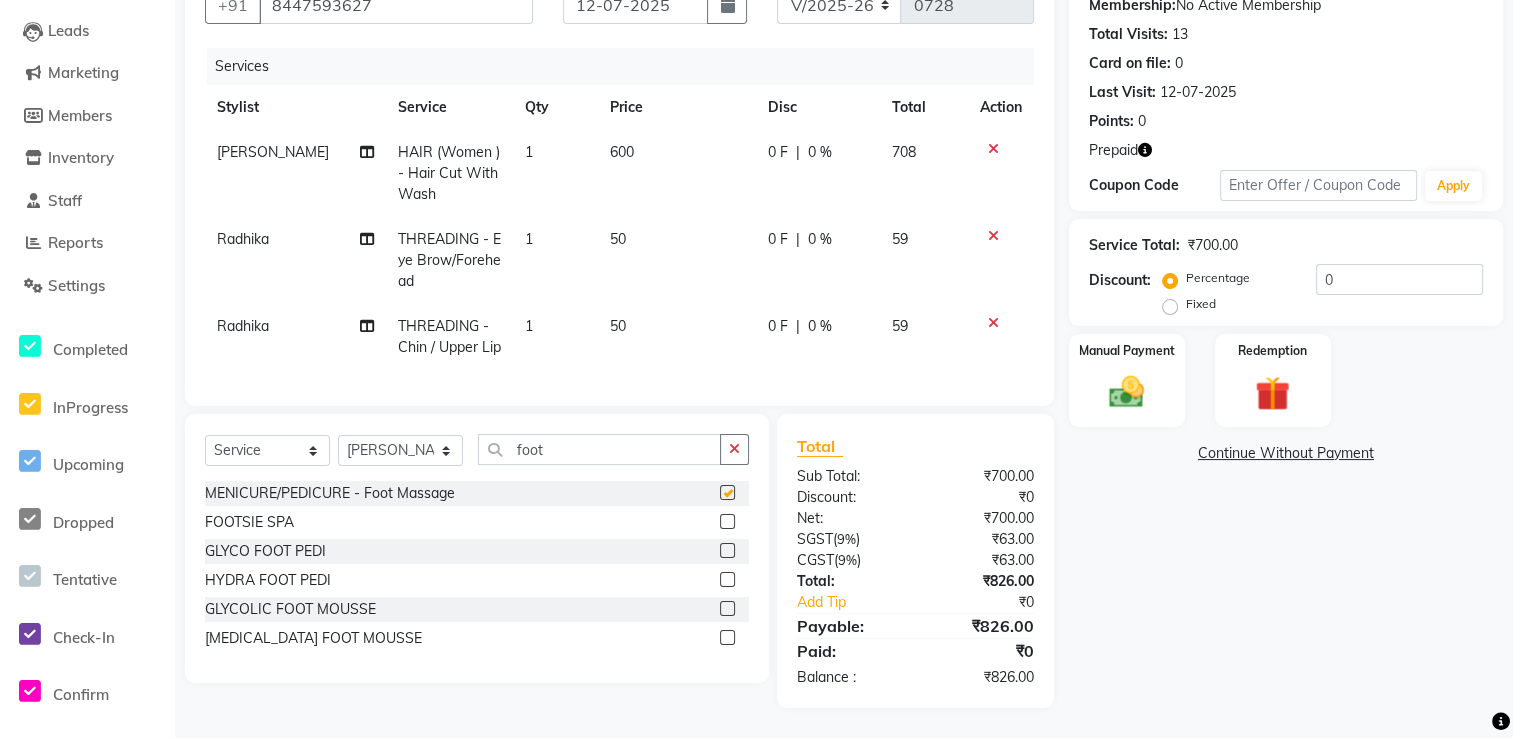 checkbox on "false" 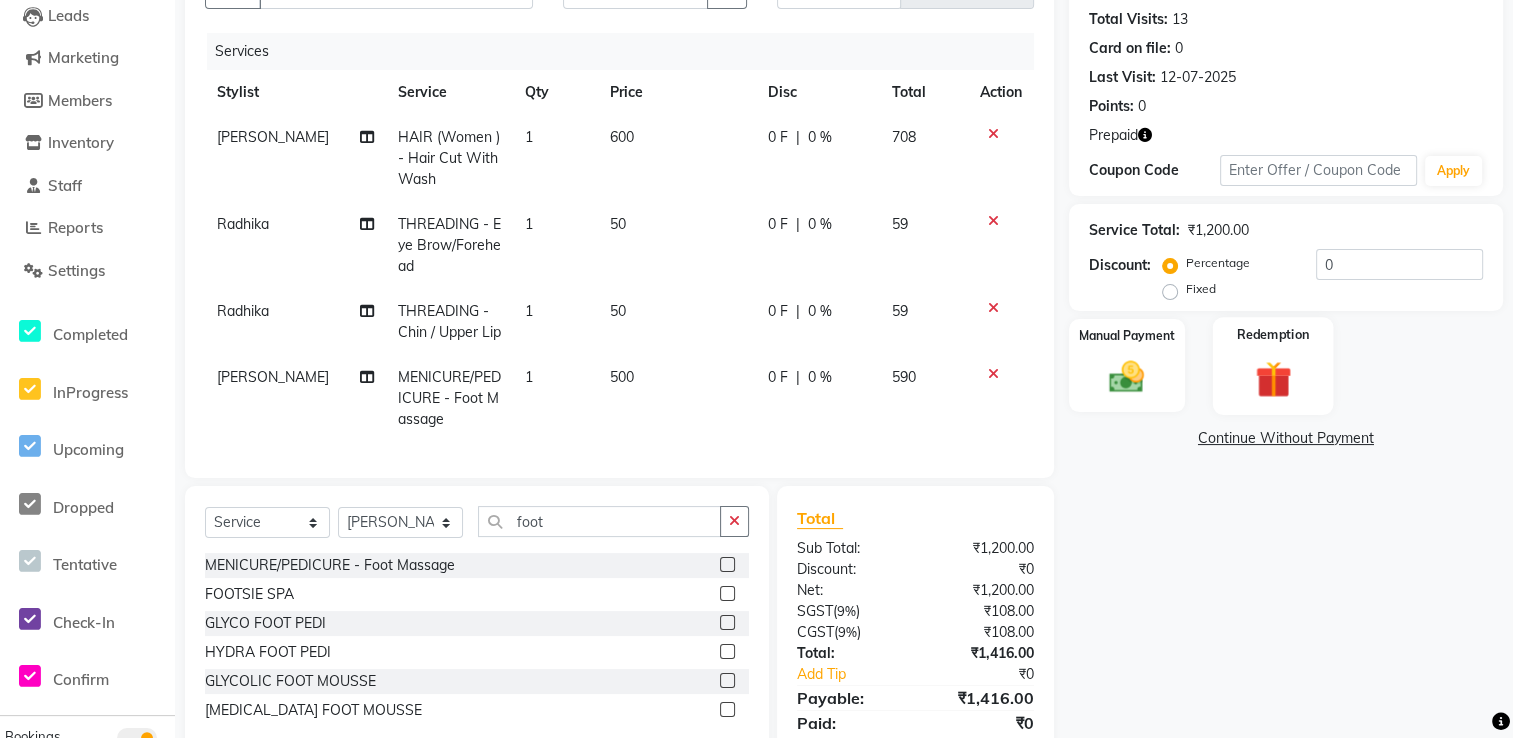 click 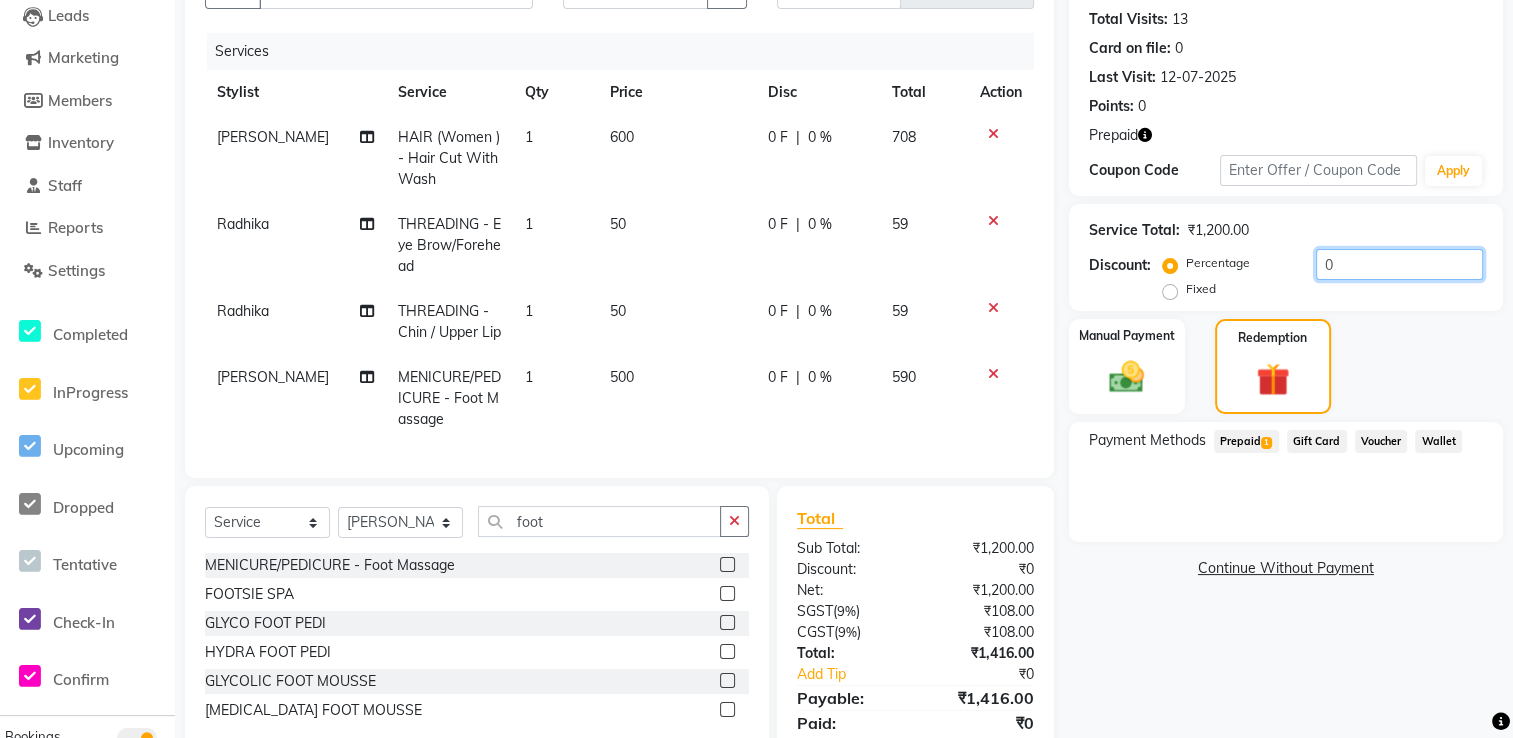 drag, startPoint x: 1433, startPoint y: 250, endPoint x: 1151, endPoint y: 288, distance: 284.54877 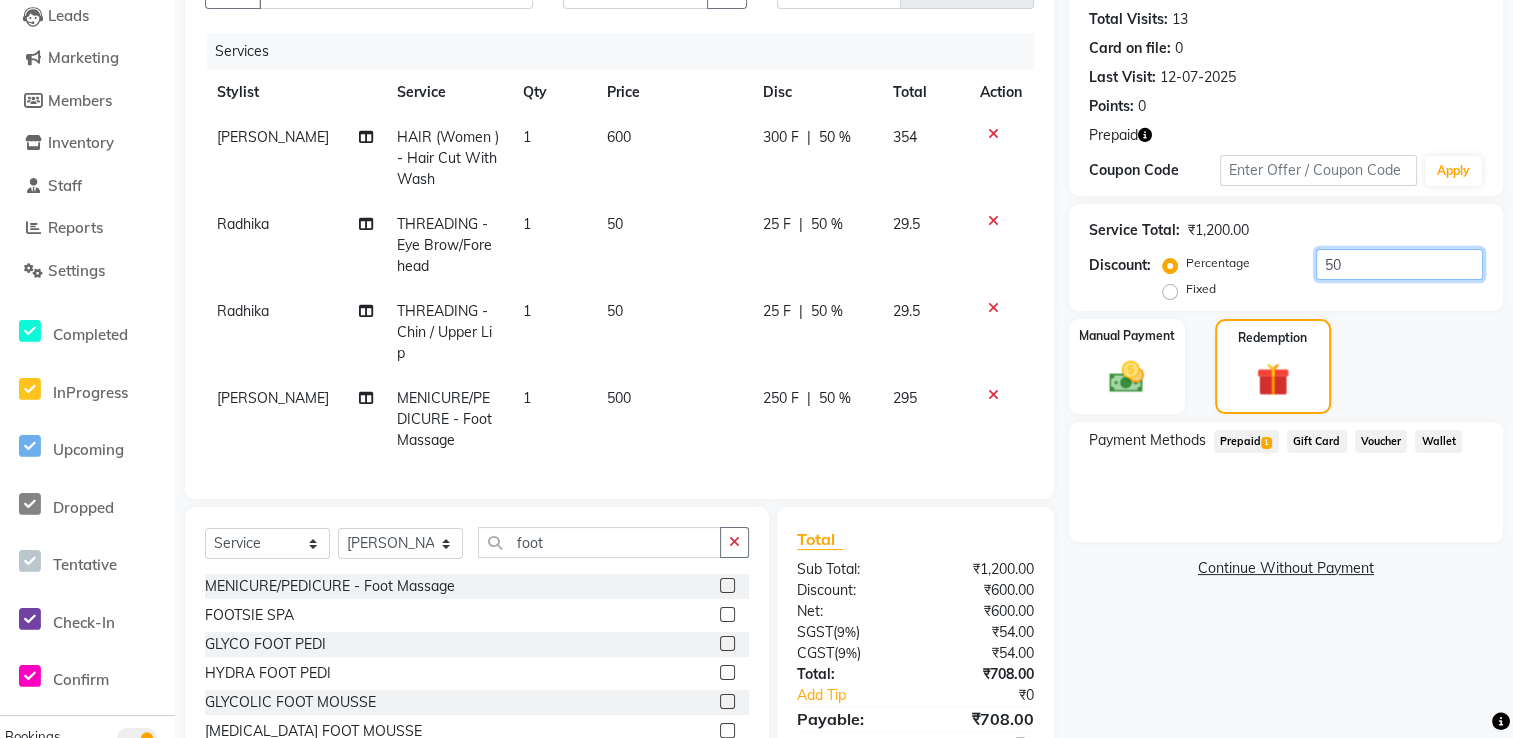 scroll, scrollTop: 302, scrollLeft: 0, axis: vertical 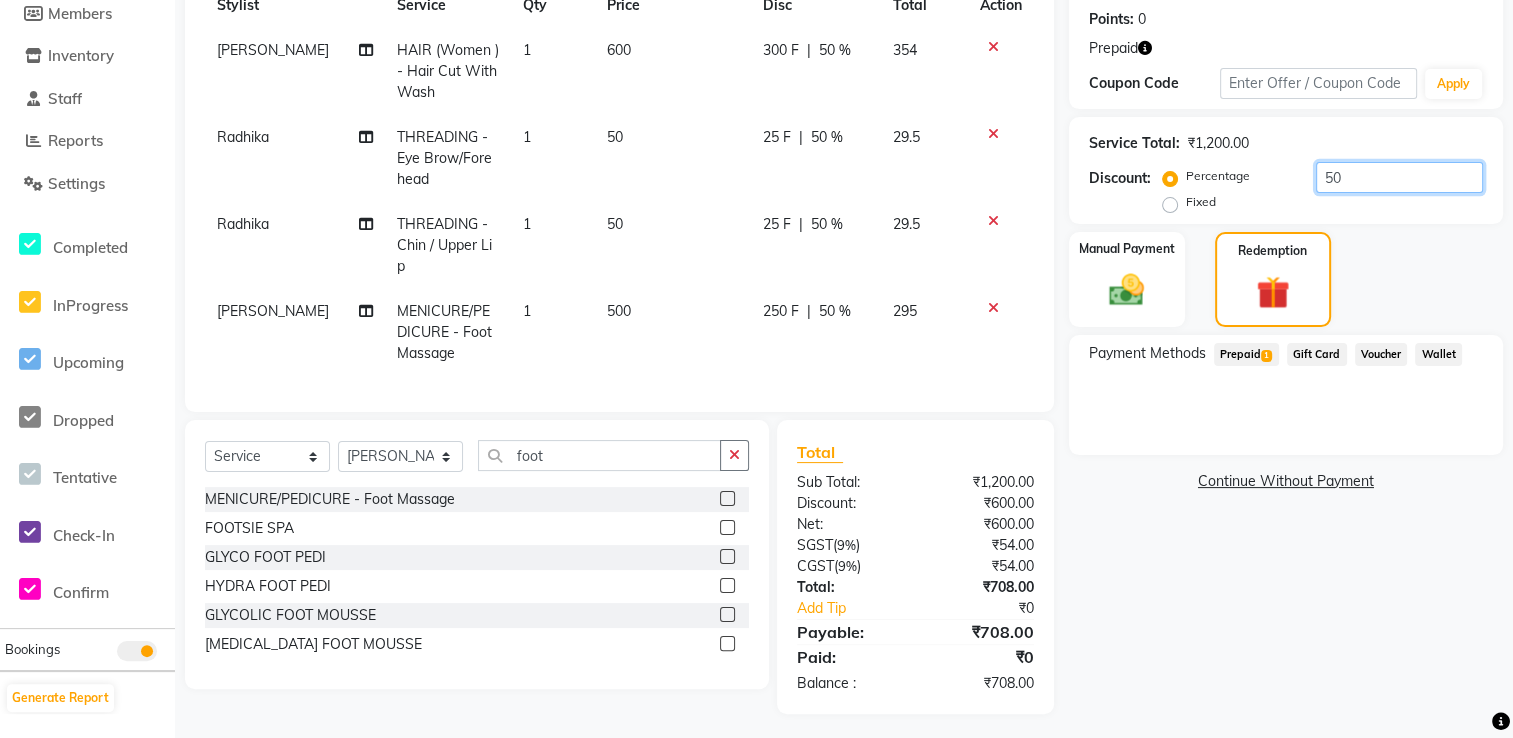 type on "50" 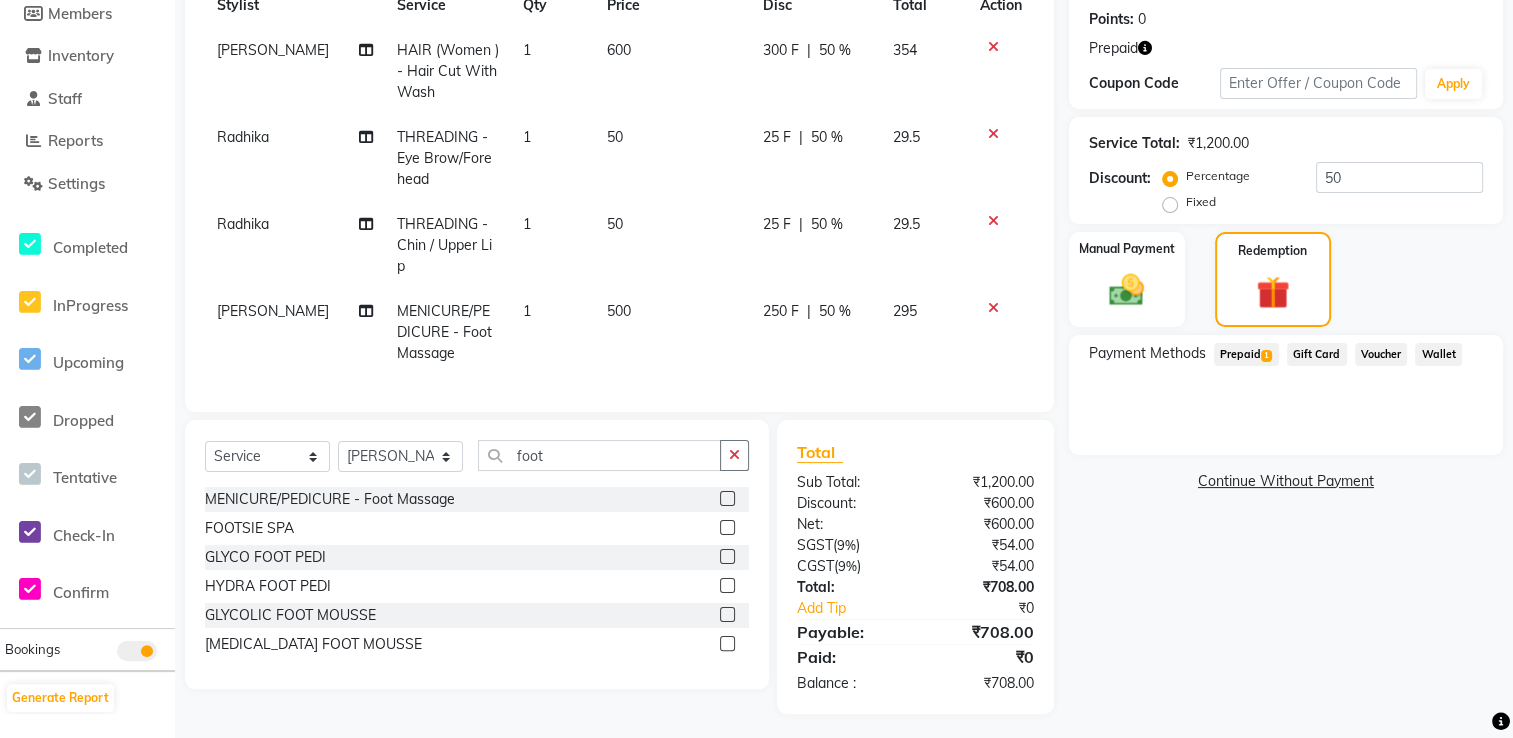 click on "1" 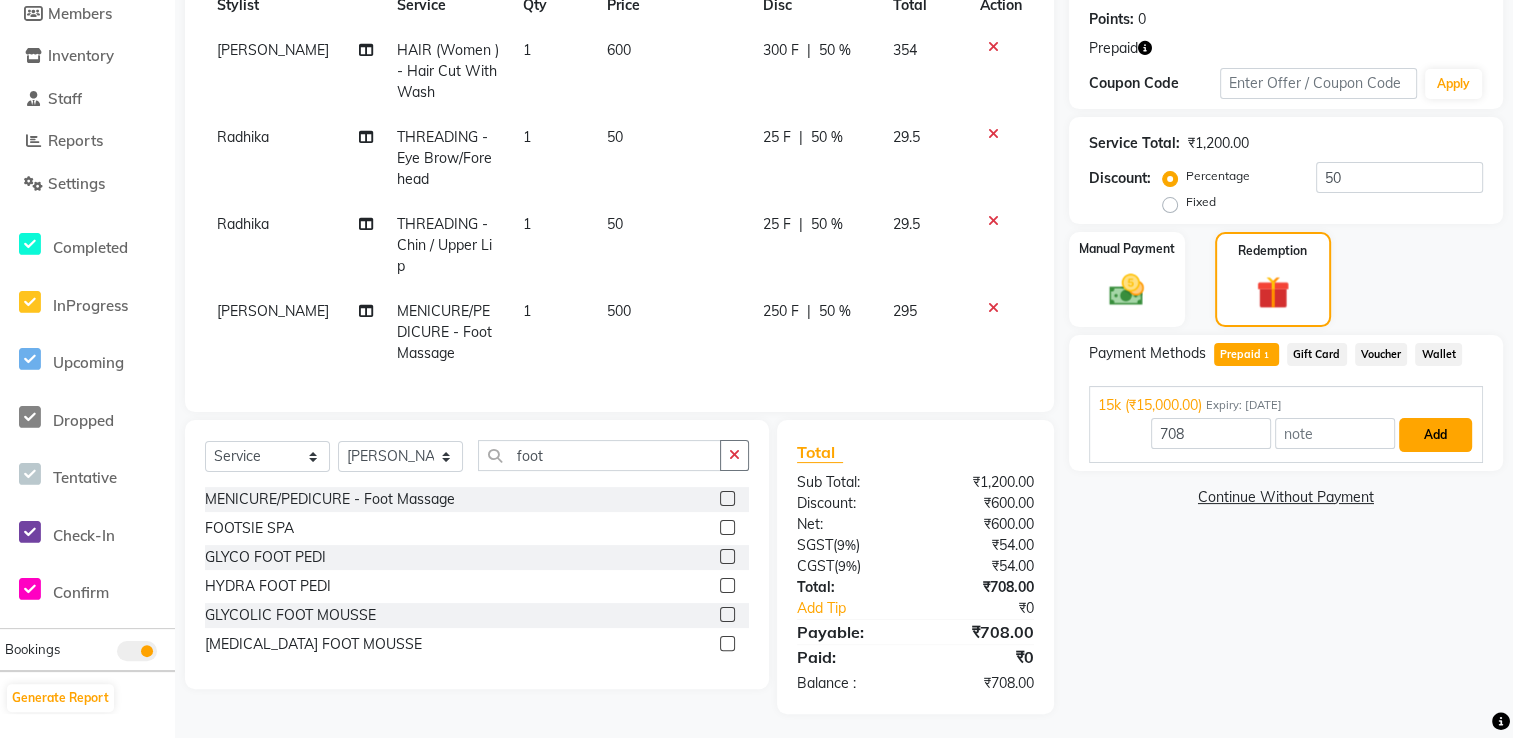 click on "Add" at bounding box center [1435, 435] 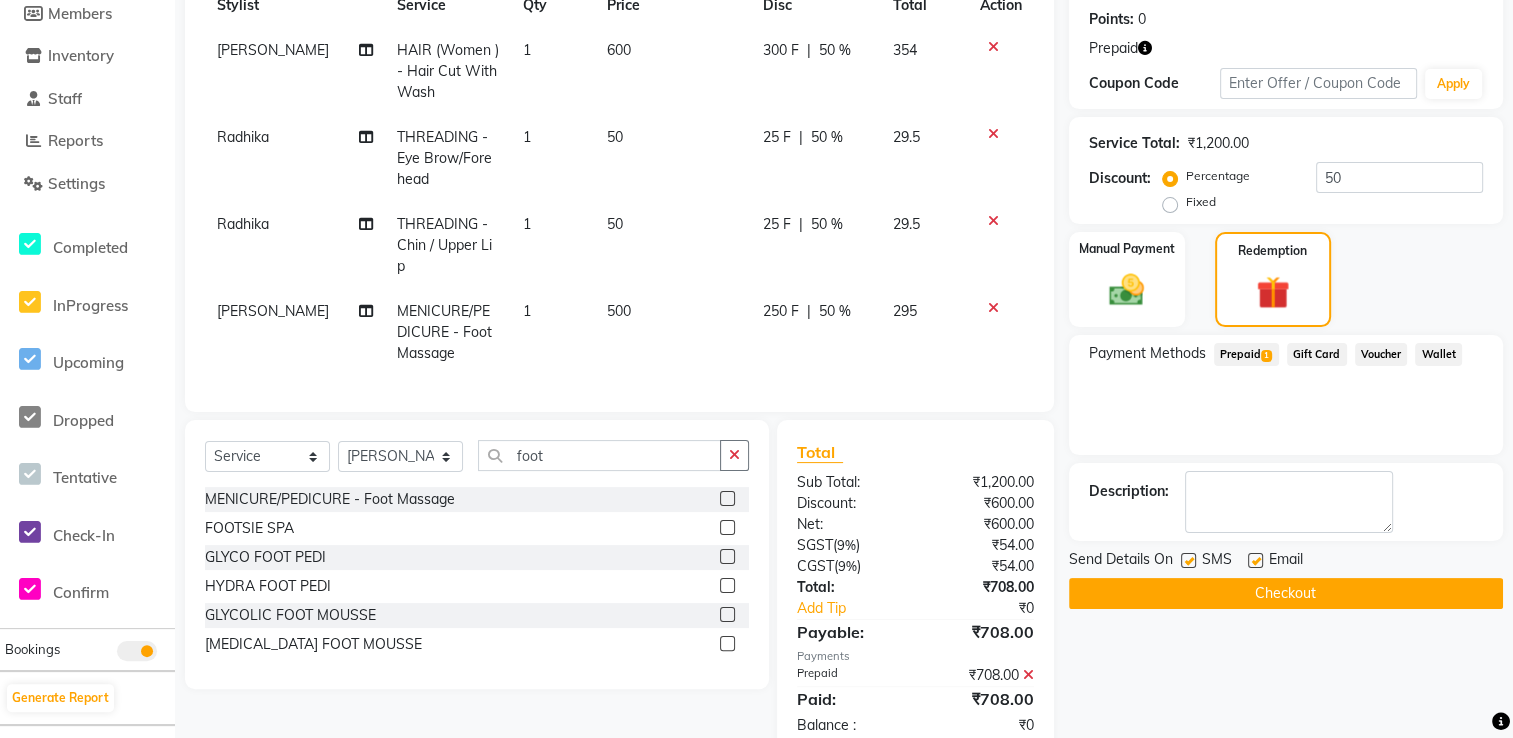 click on "Checkout" 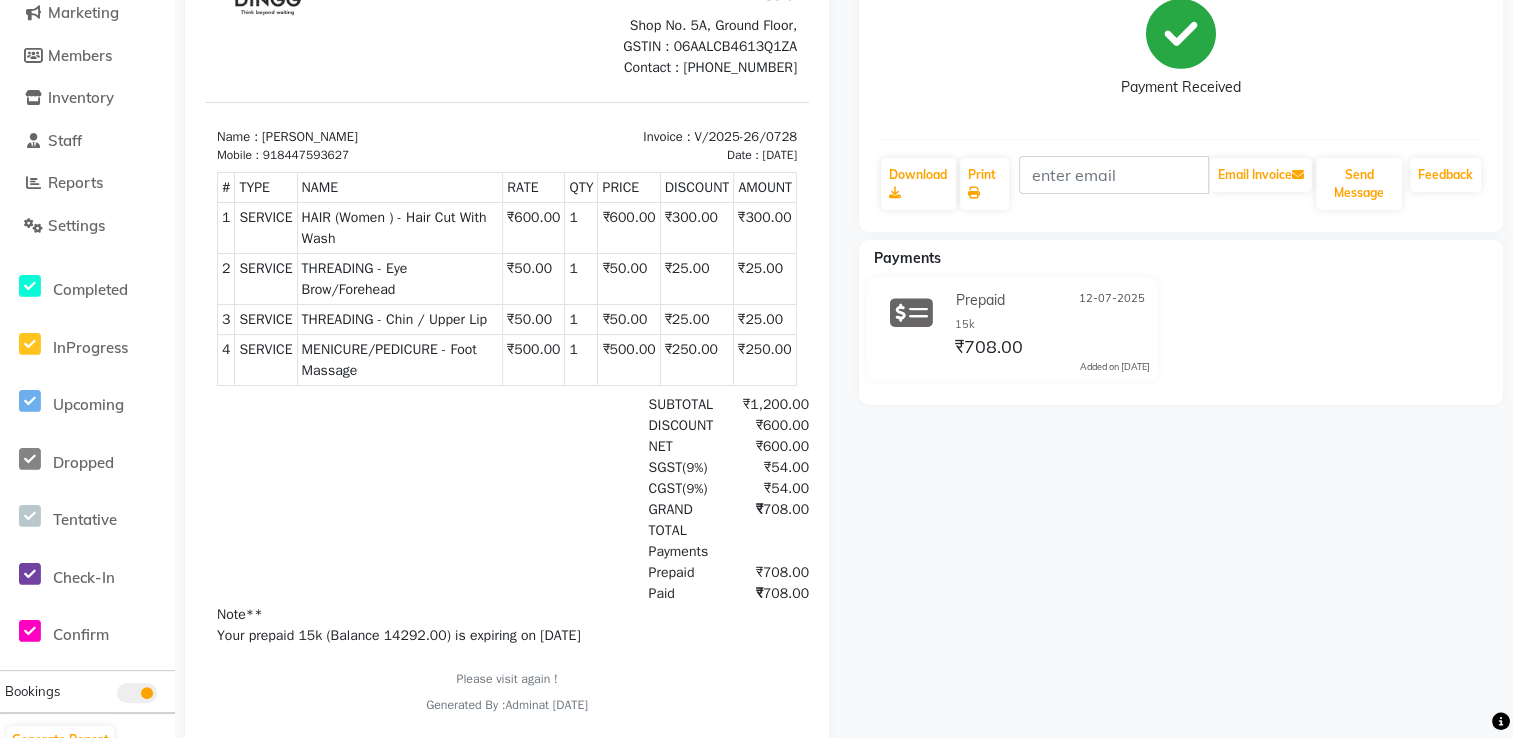 scroll, scrollTop: 0, scrollLeft: 0, axis: both 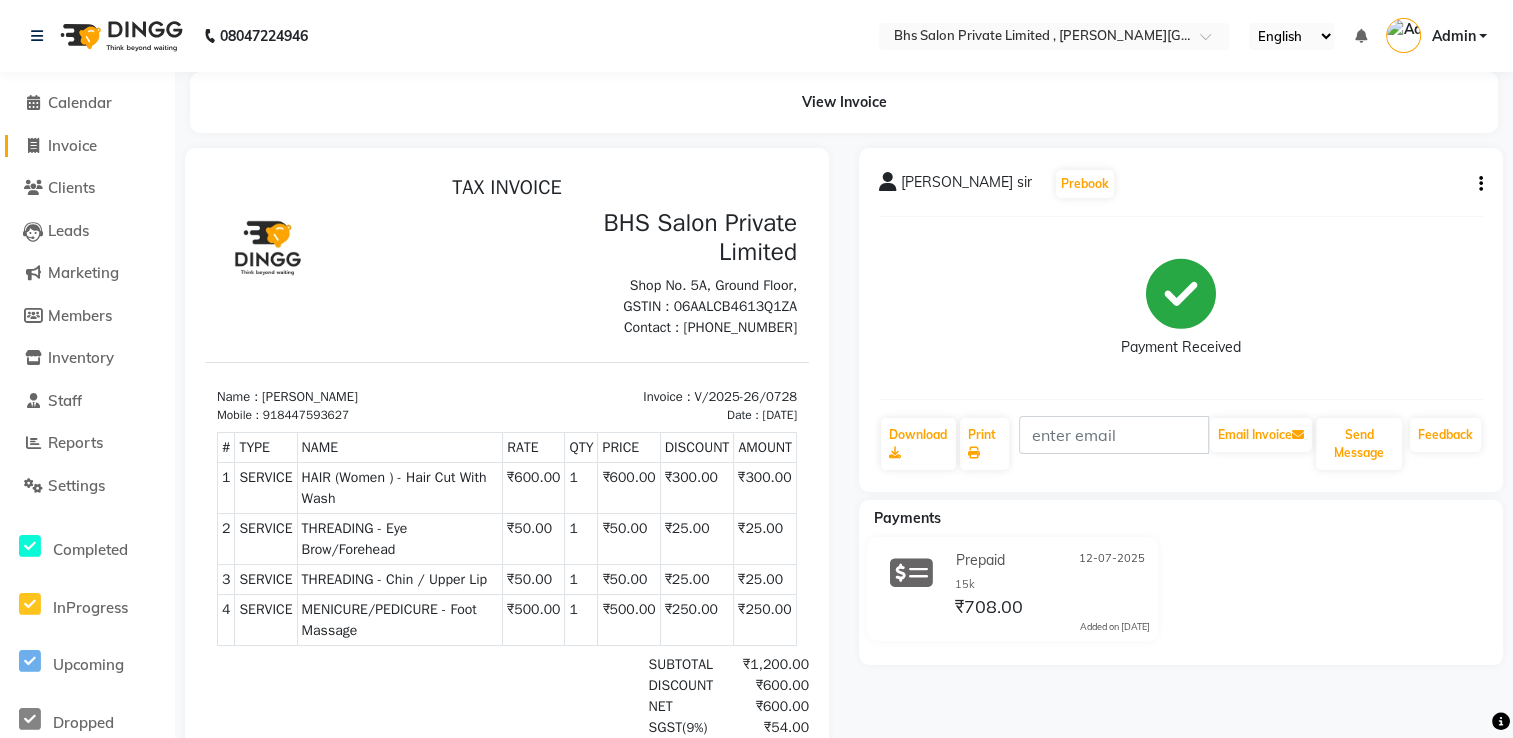click on "Invoice" 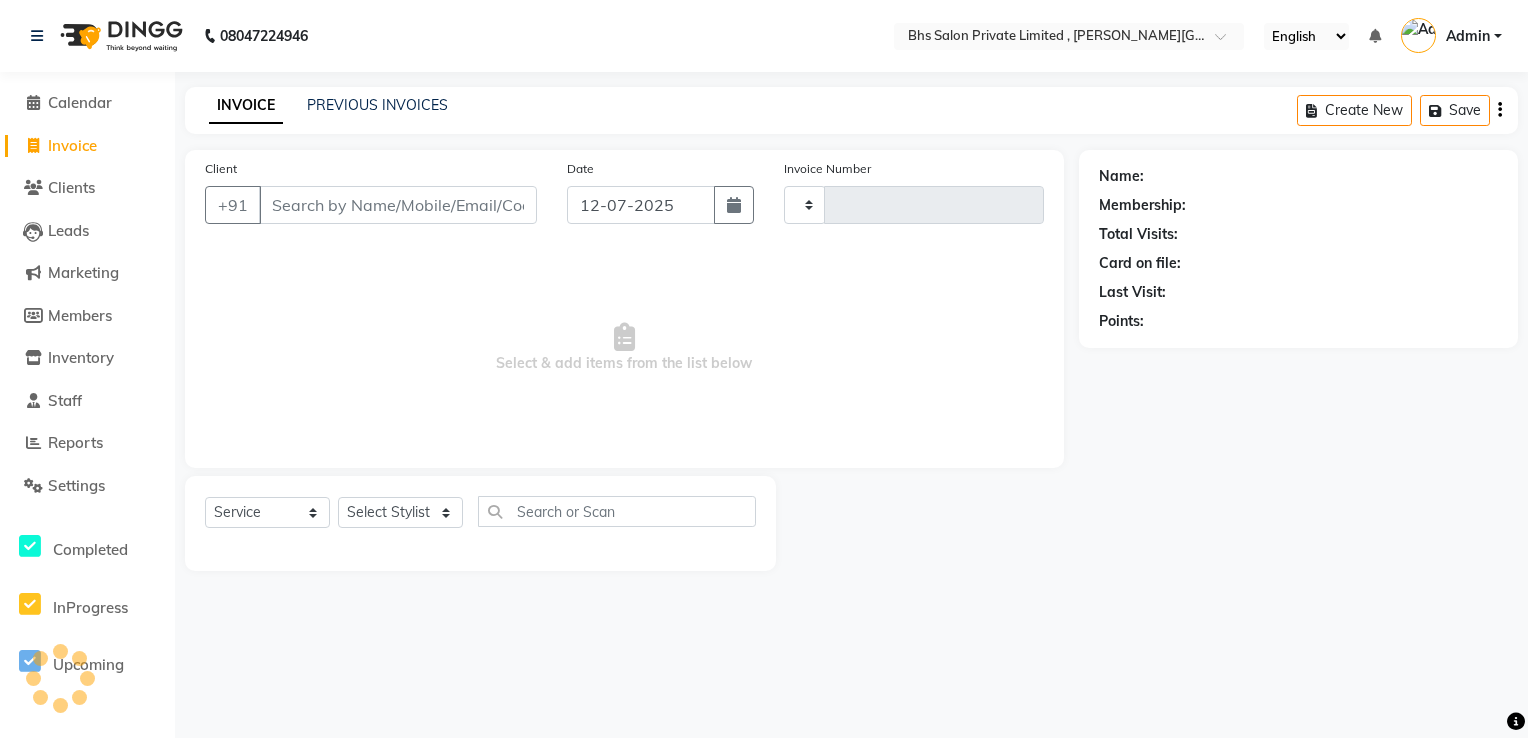 type on "0729" 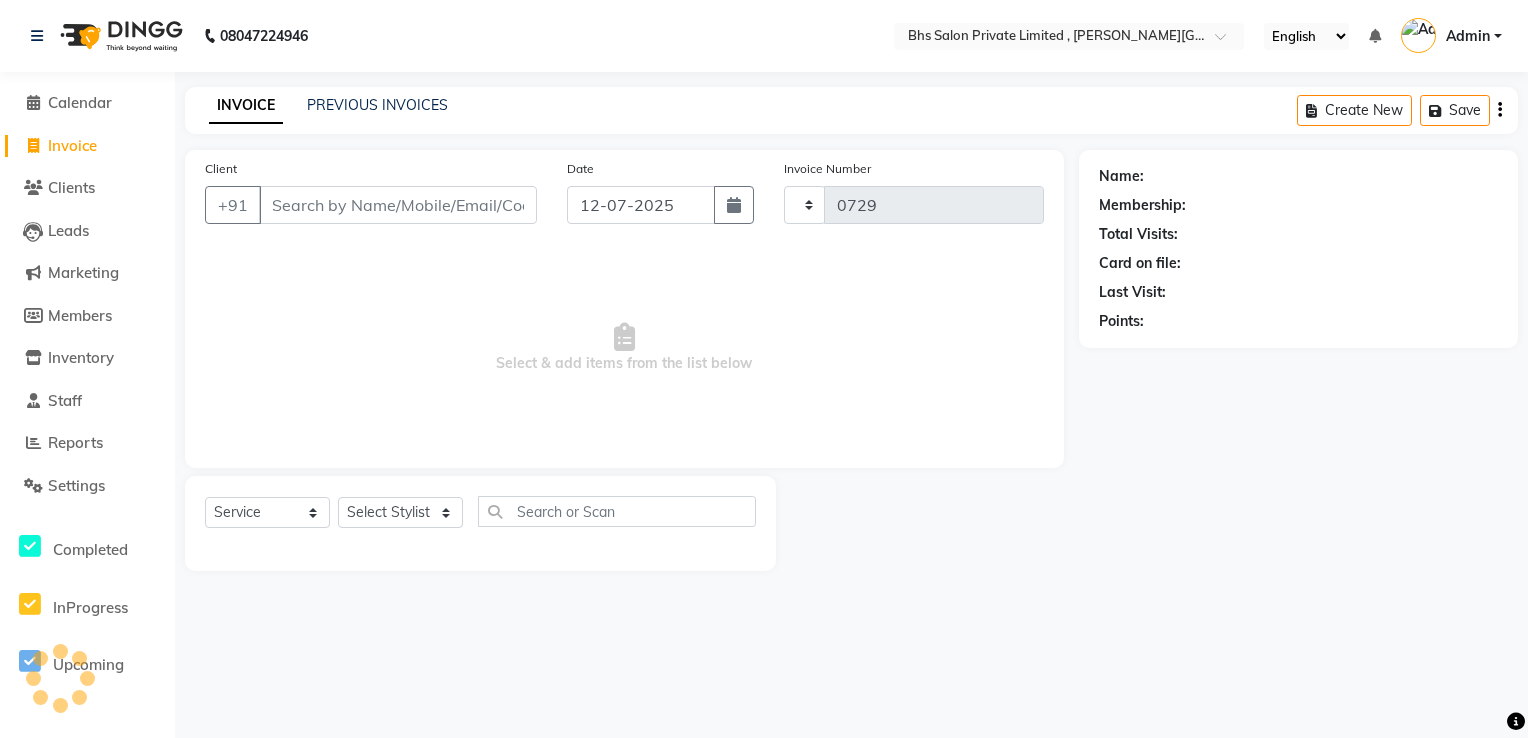 select on "4224" 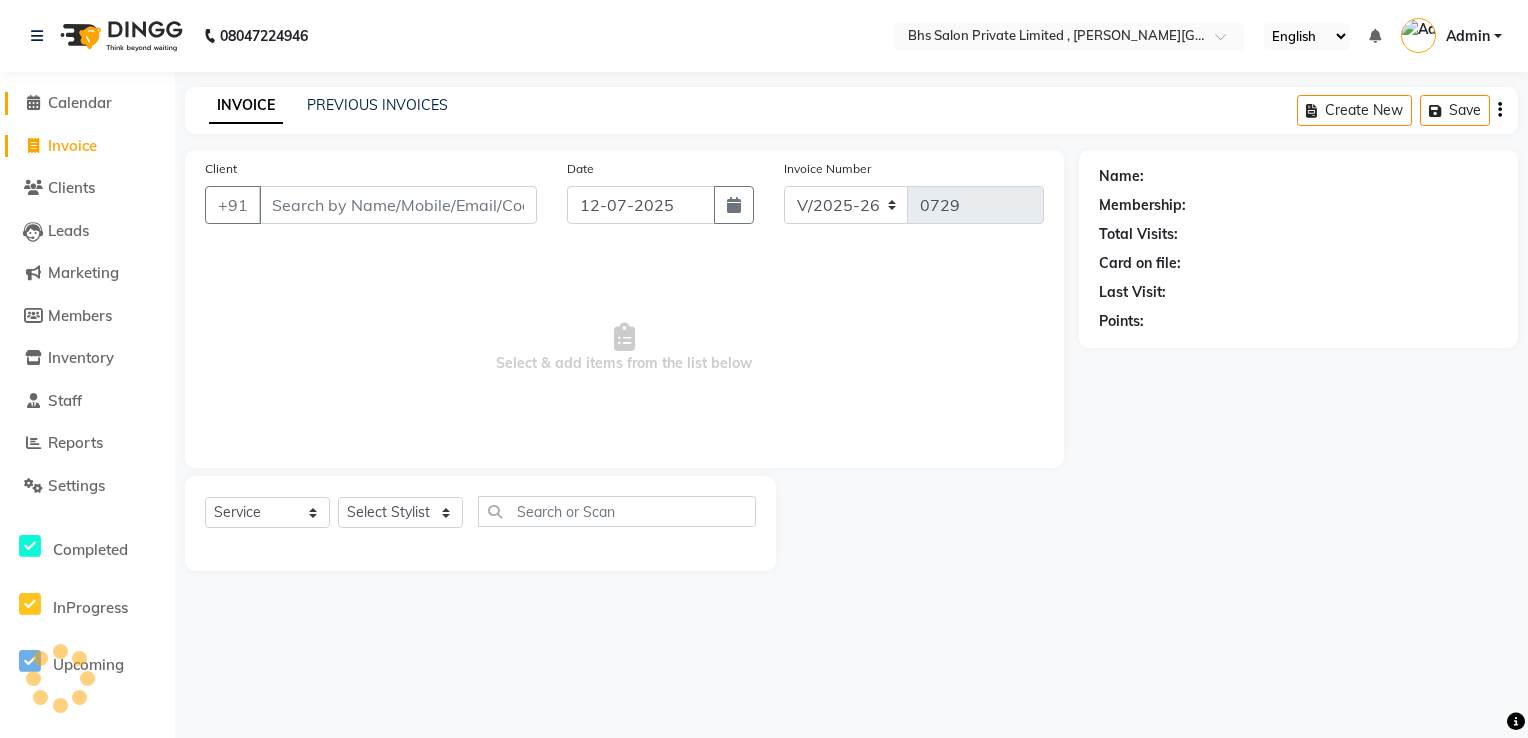 click on "Calendar" 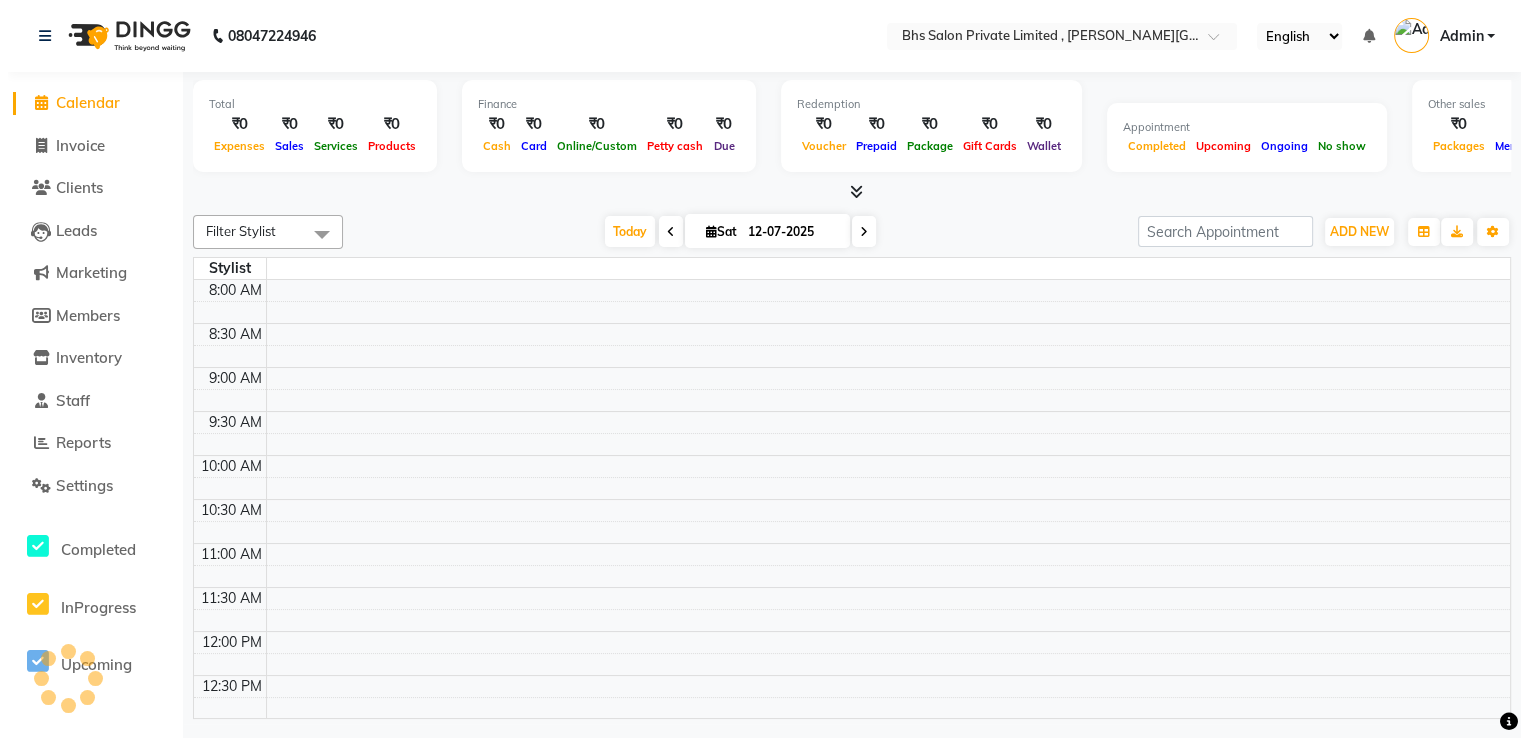 scroll, scrollTop: 524, scrollLeft: 0, axis: vertical 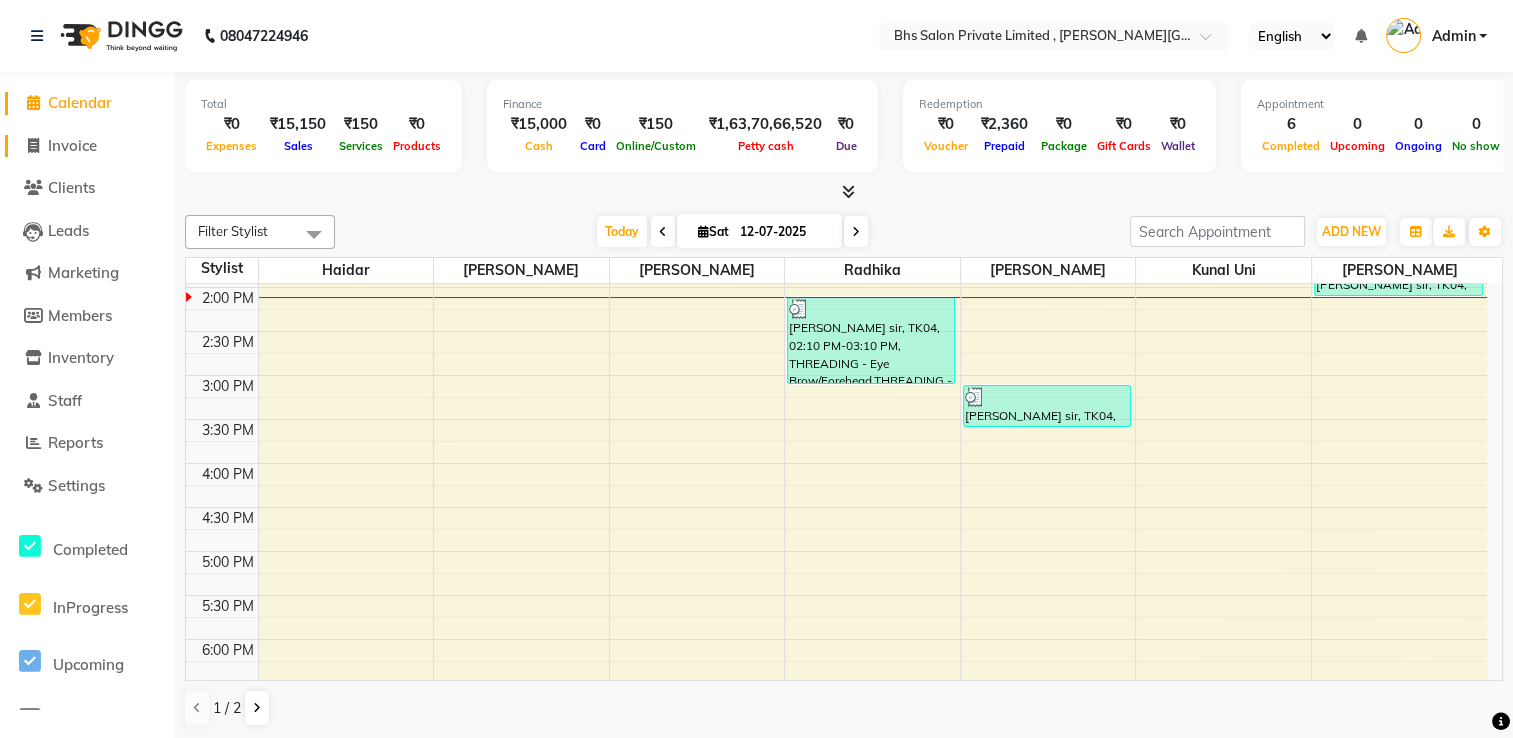 click on "Invoice" 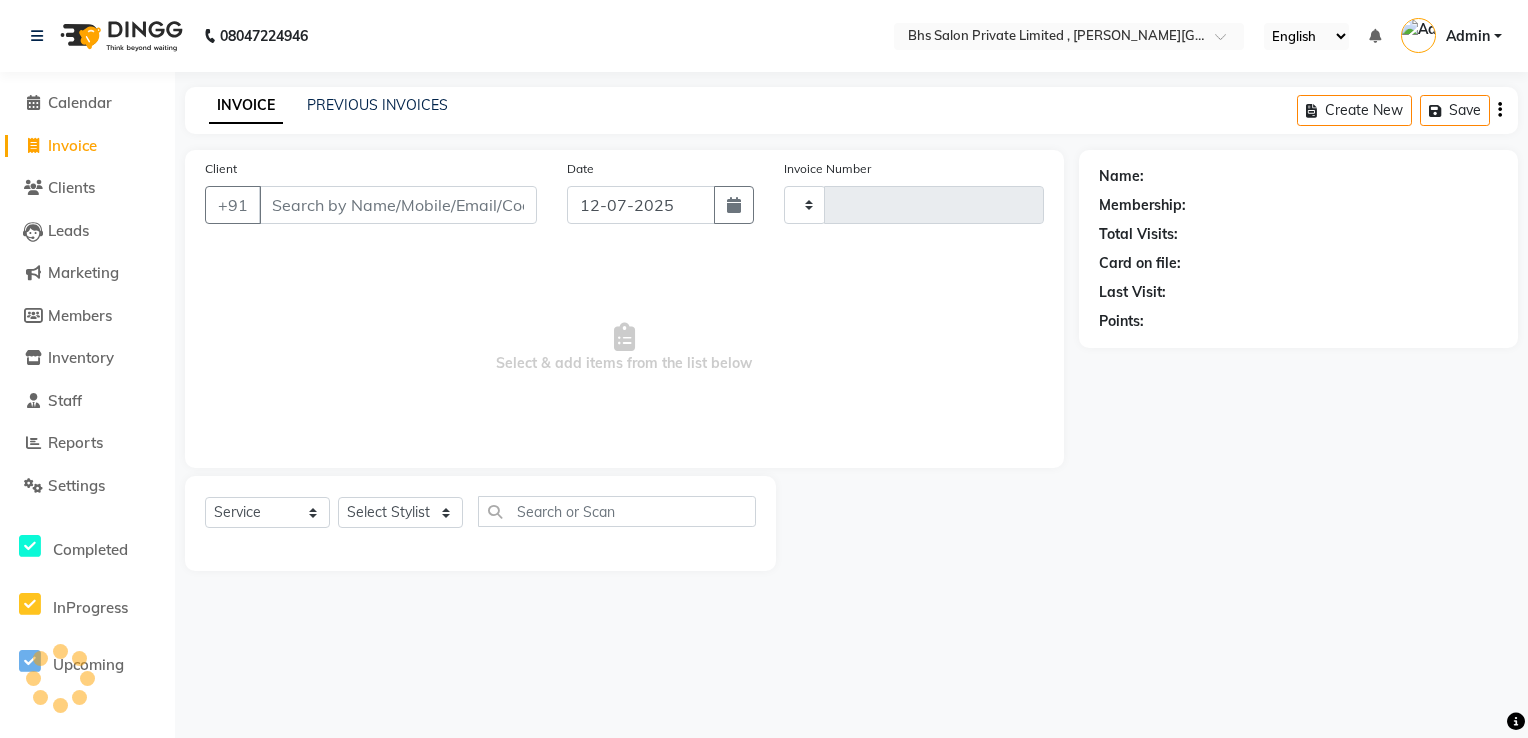 type on "0729" 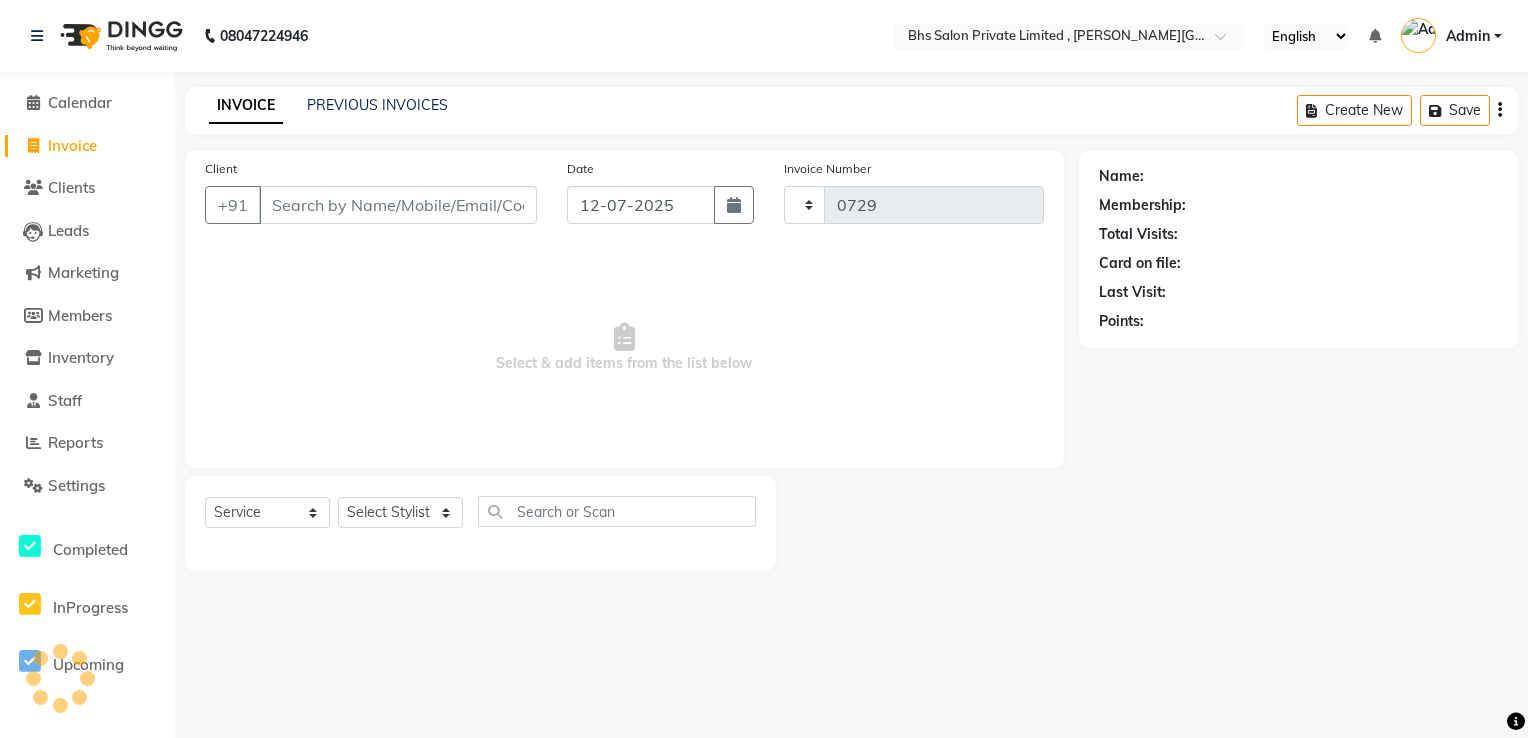 select on "4224" 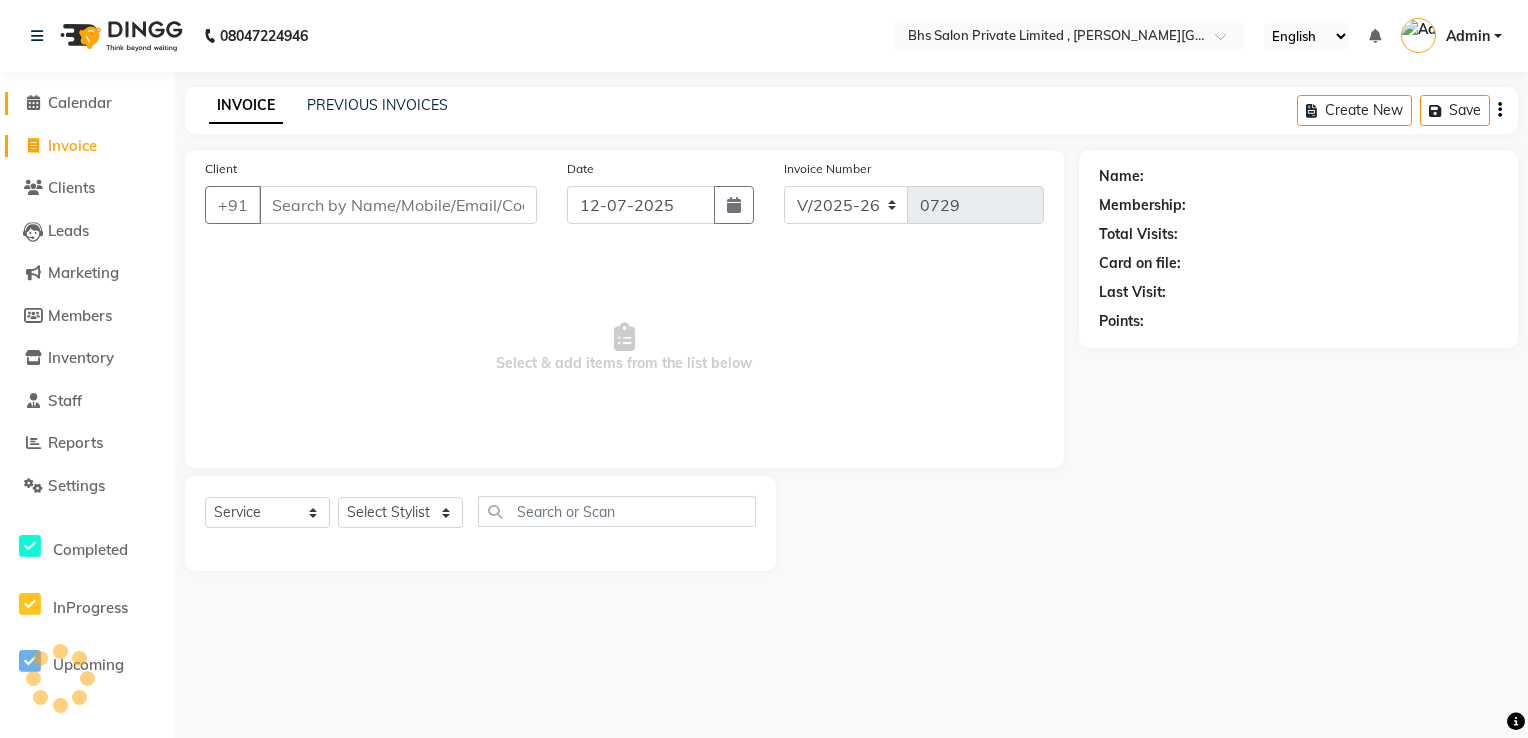 click on "Calendar" 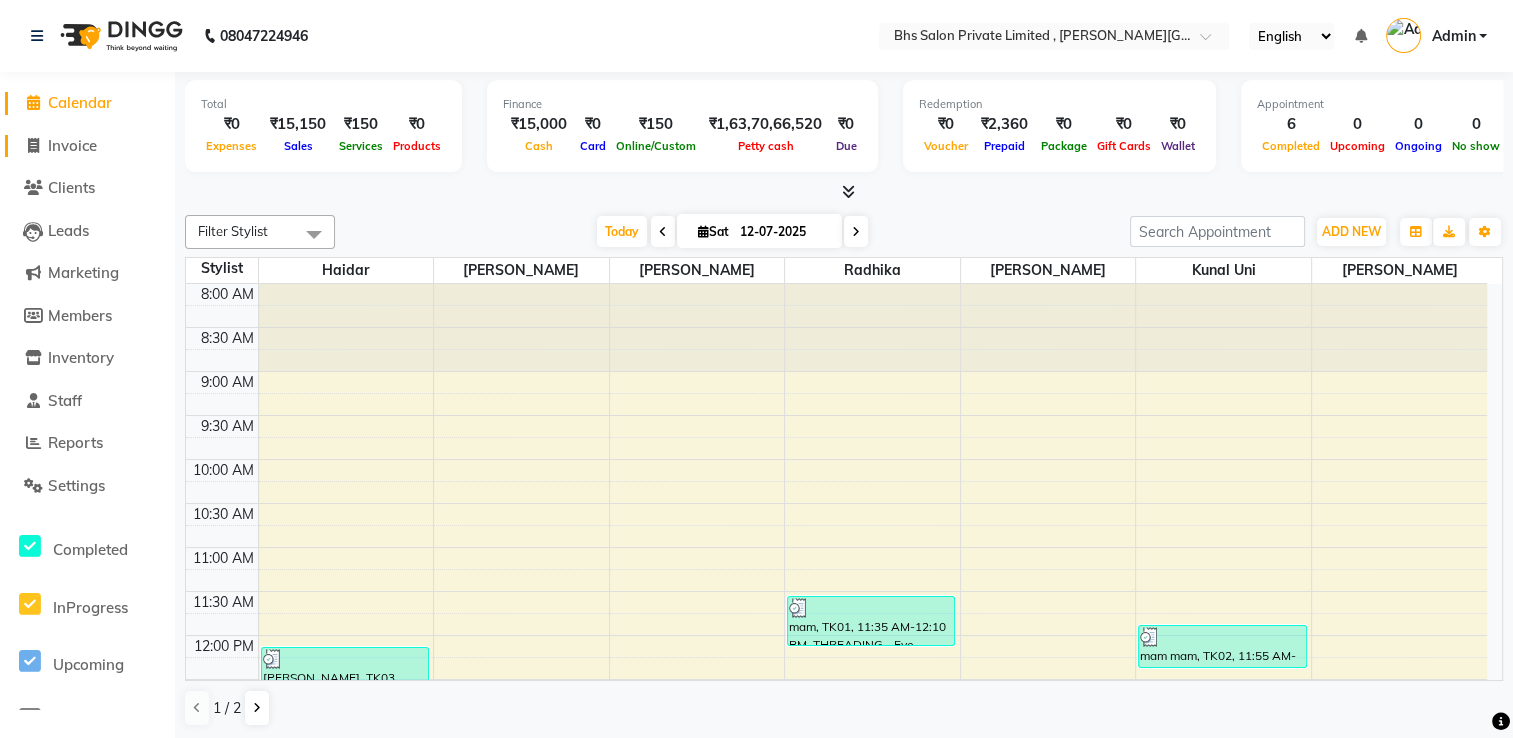 click on "Invoice" 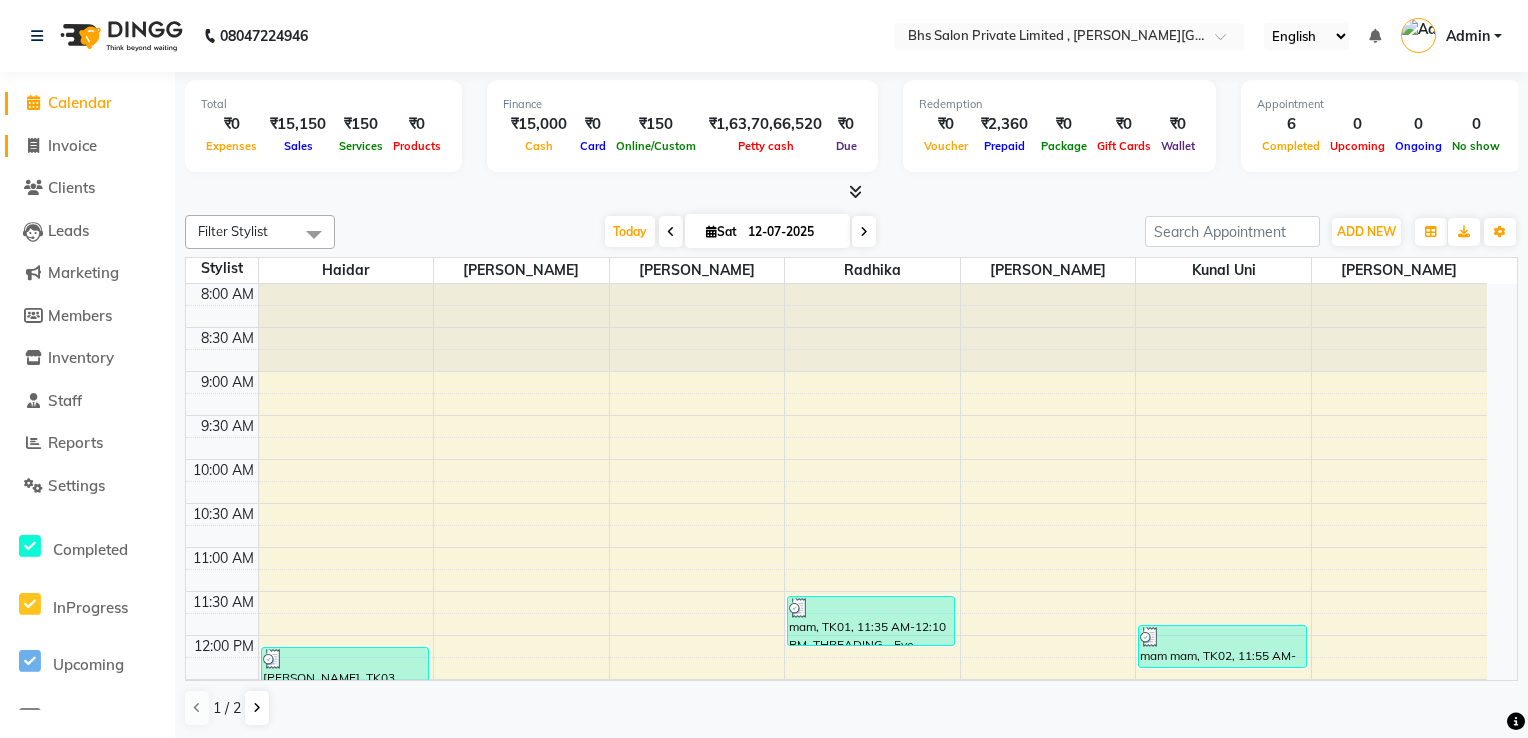 select on "4224" 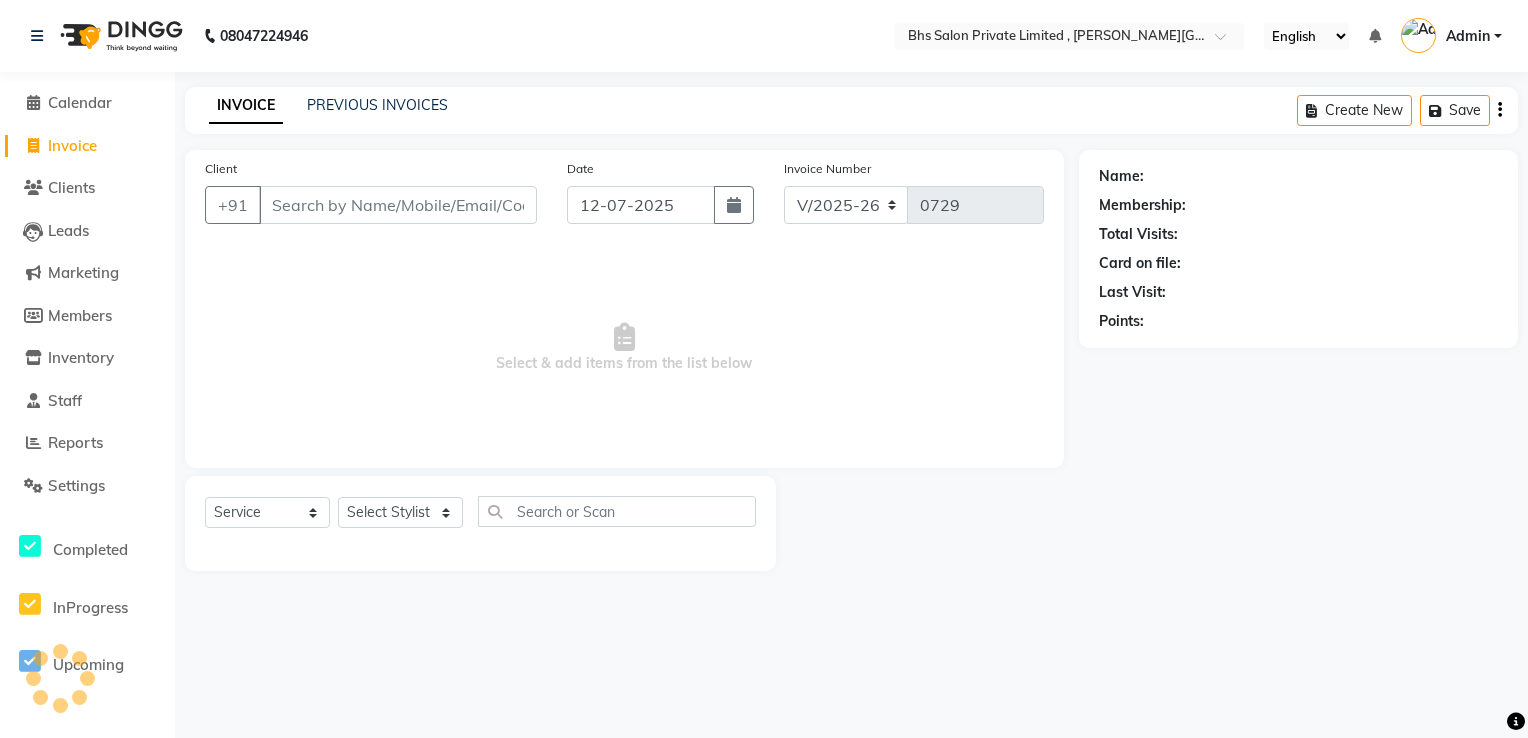 click on "Client" at bounding box center [398, 205] 